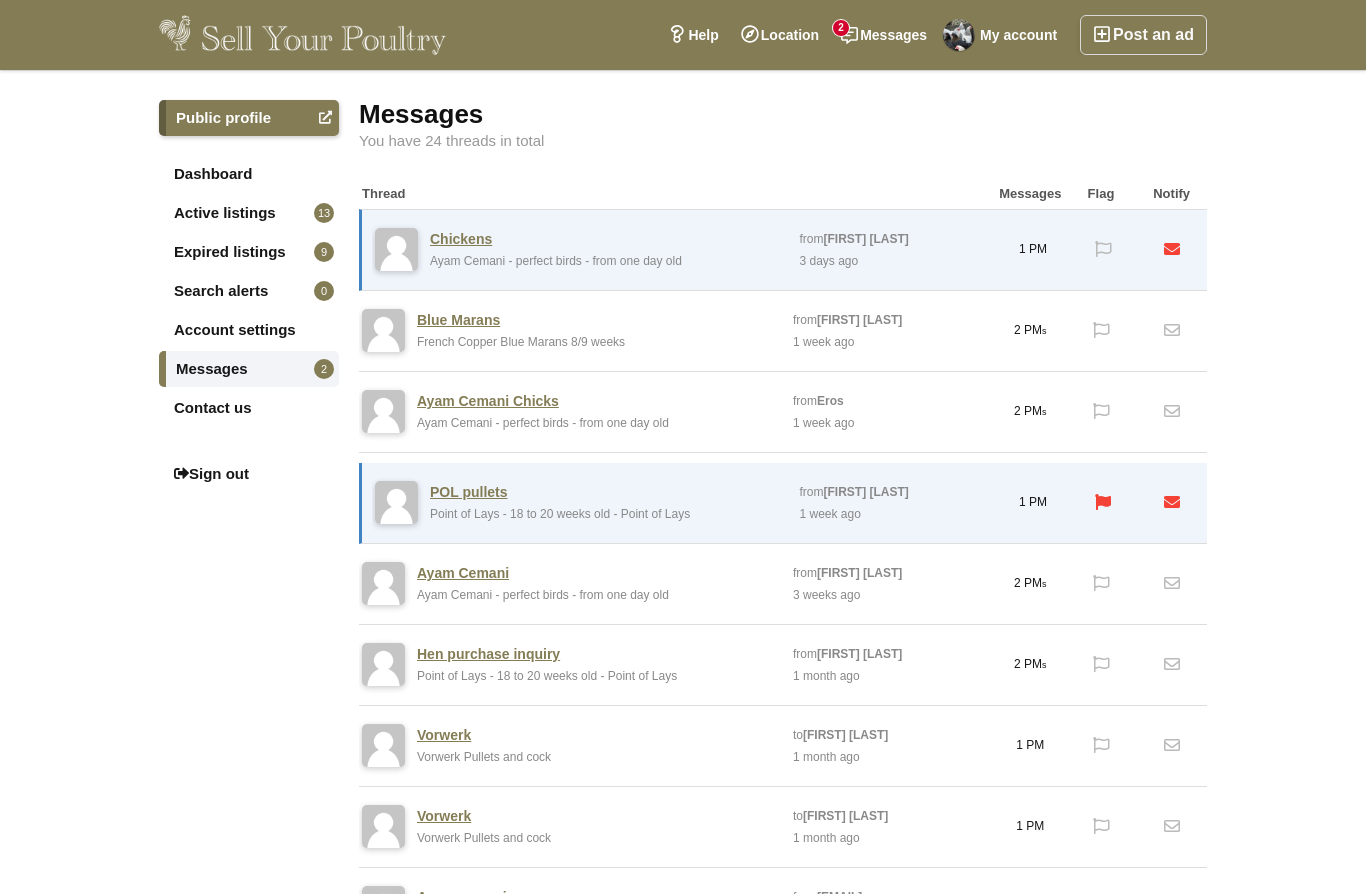 scroll, scrollTop: 0, scrollLeft: 0, axis: both 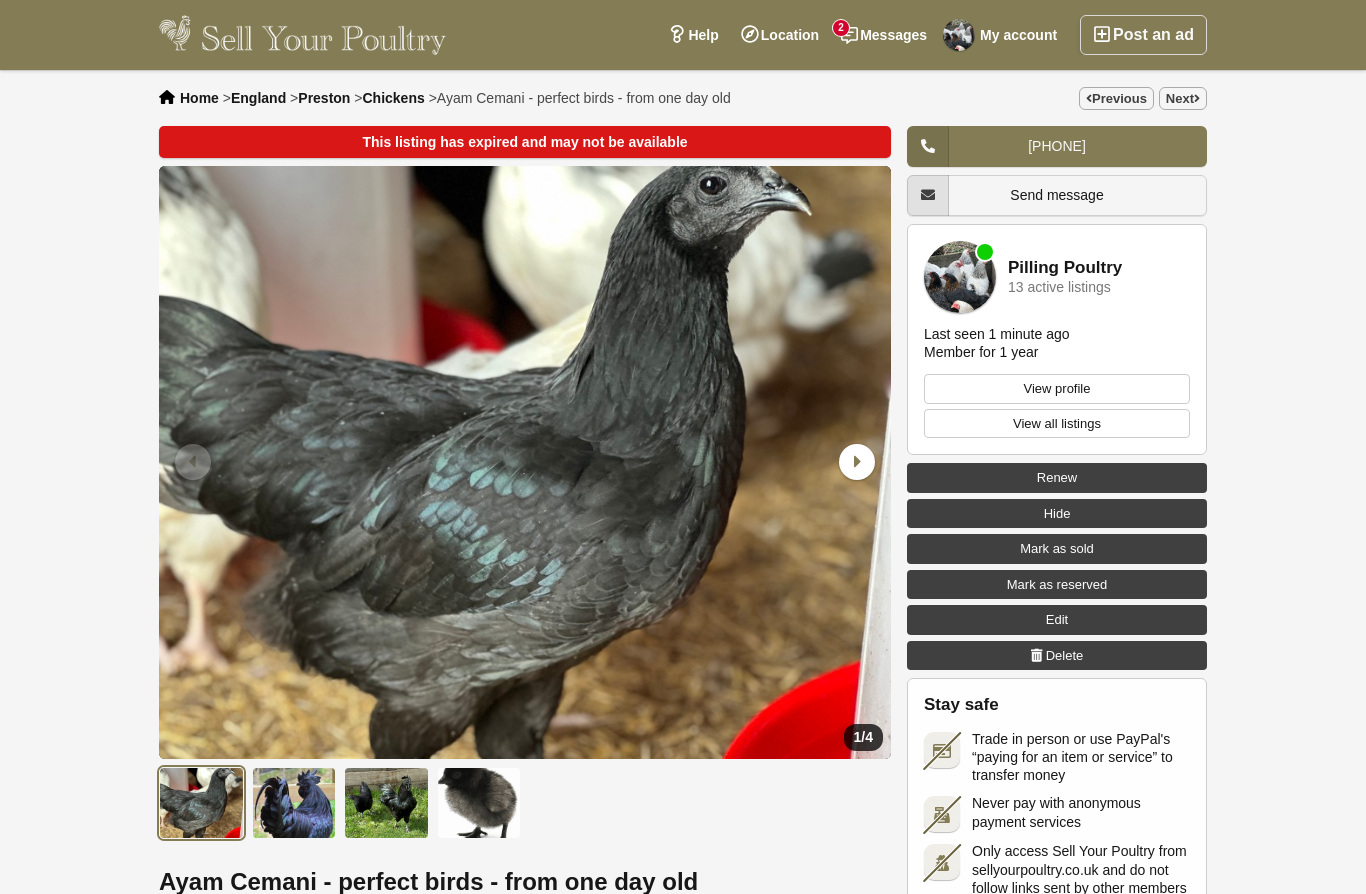 click on "Messages
2" at bounding box center (884, 35) 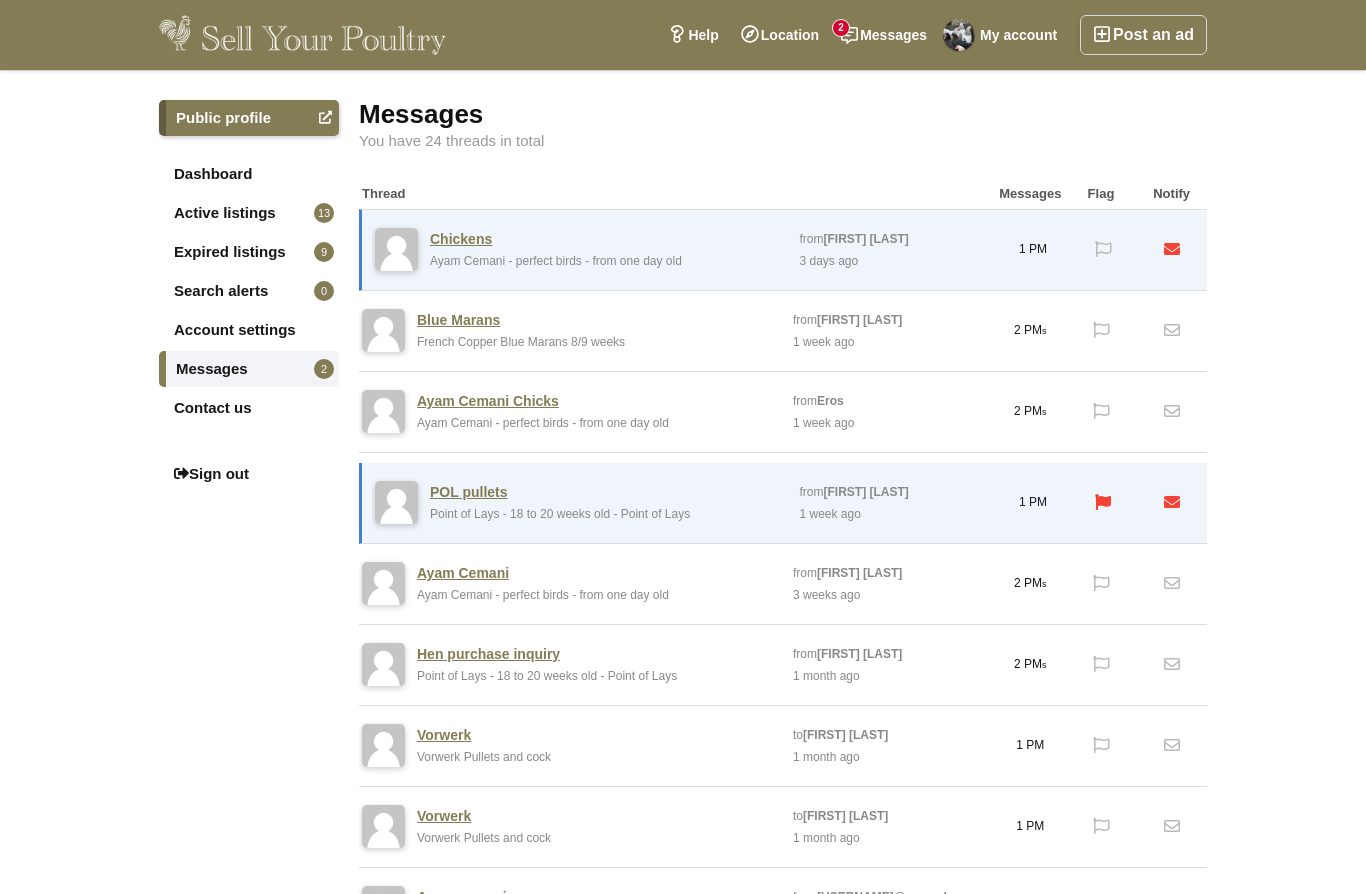 scroll, scrollTop: 0, scrollLeft: 0, axis: both 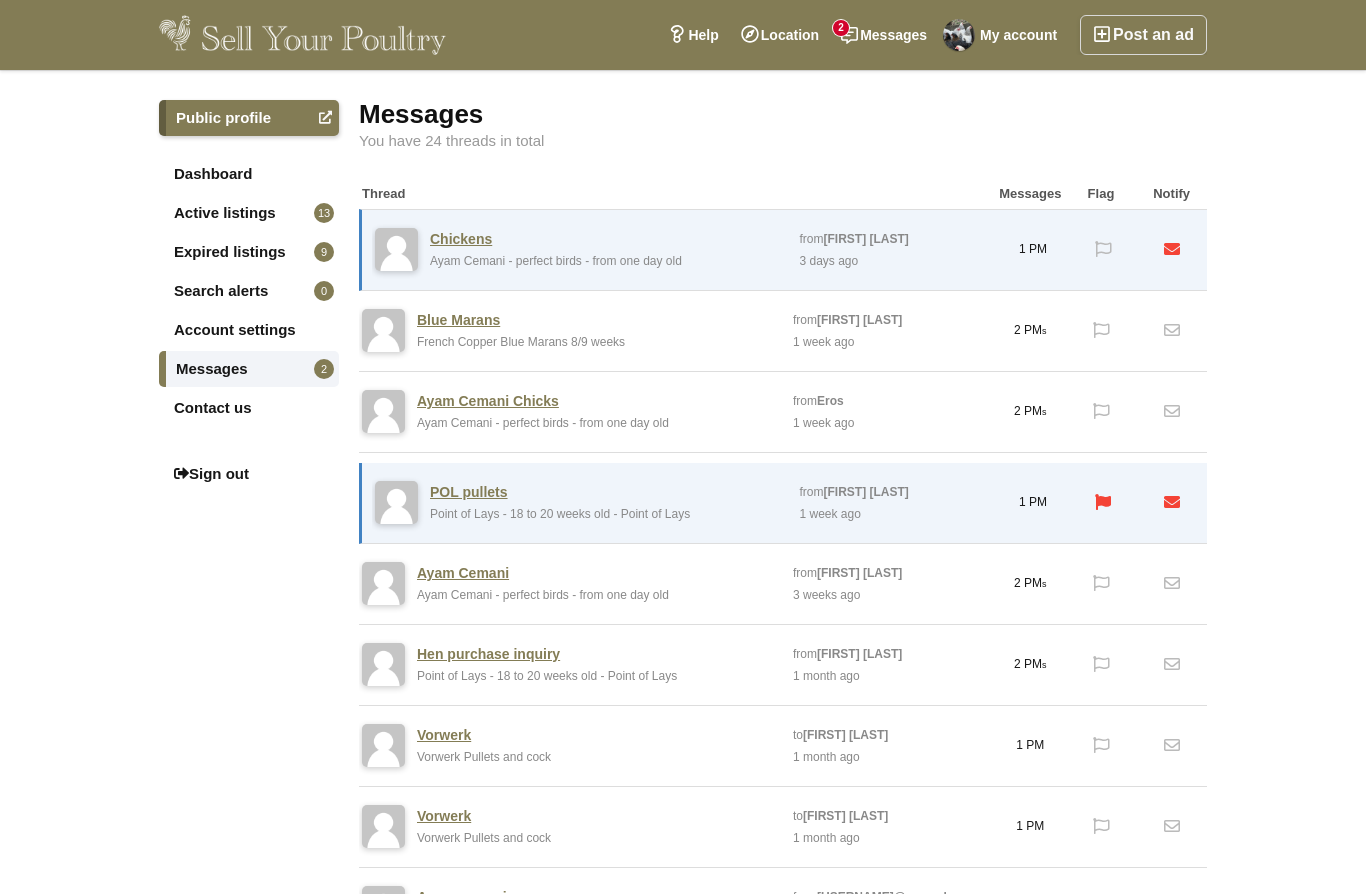 click on "1 PM" at bounding box center [1033, 502] 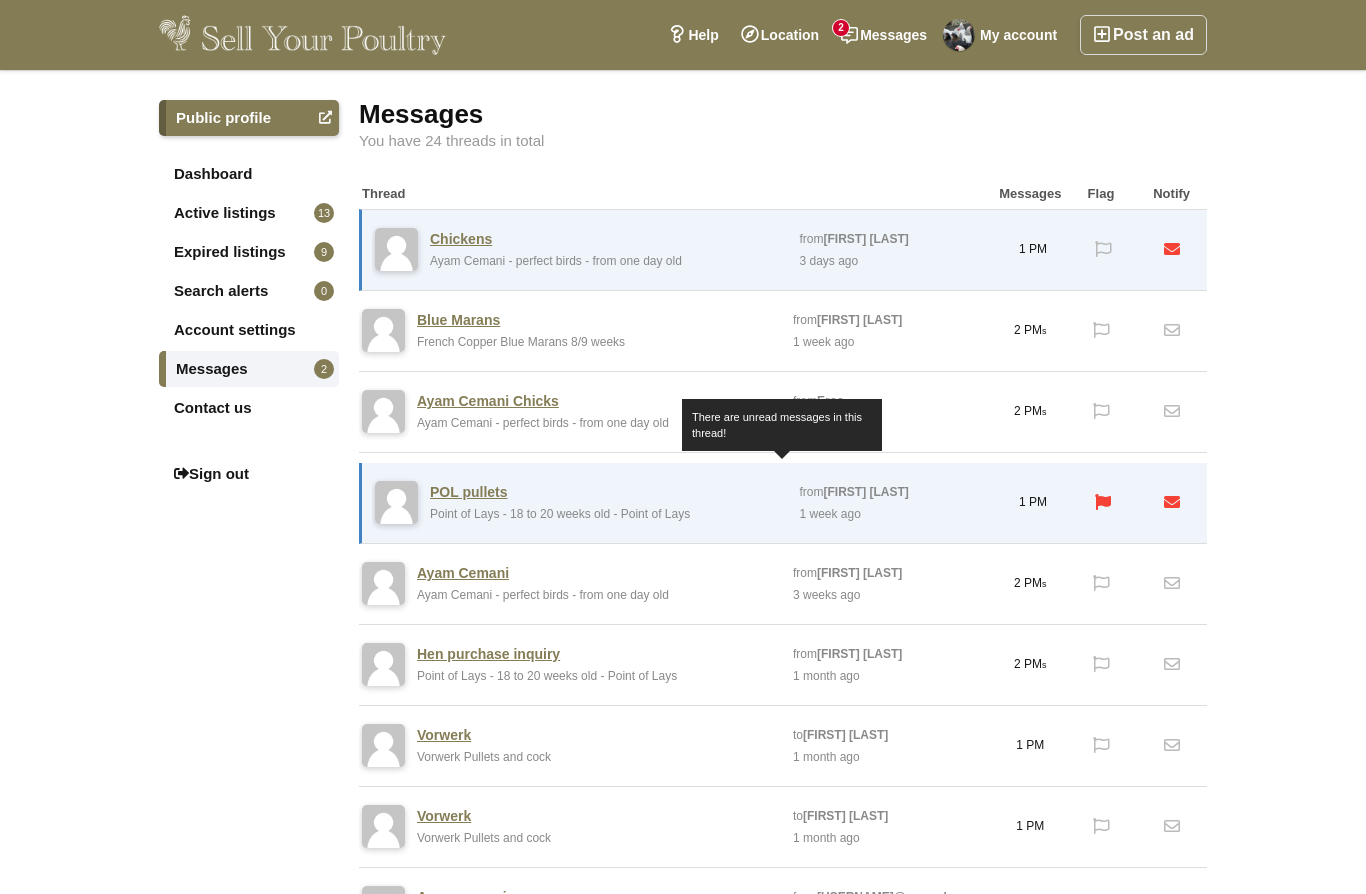 click on "1 week ago" at bounding box center [830, 514] 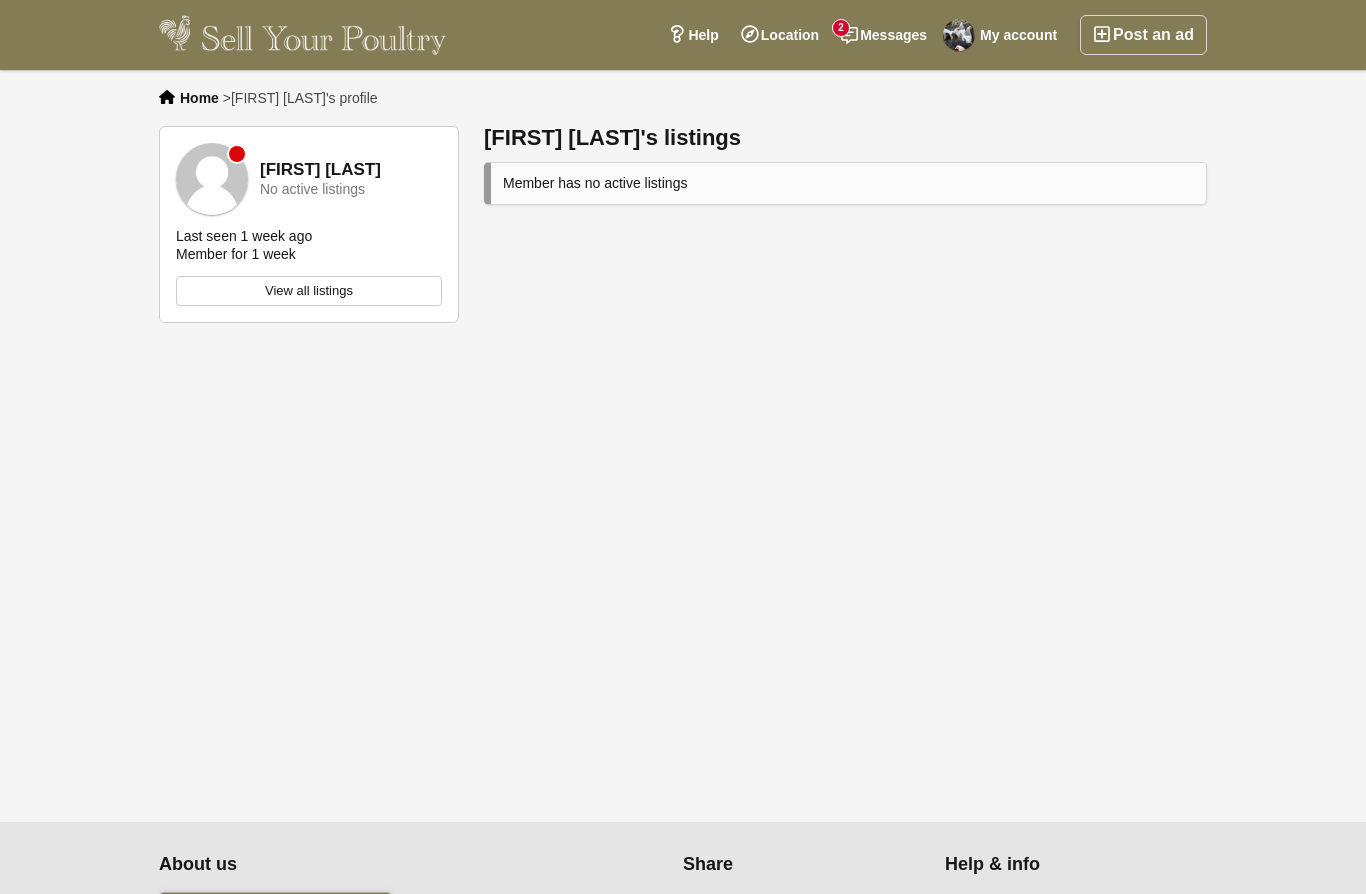 scroll, scrollTop: 0, scrollLeft: 0, axis: both 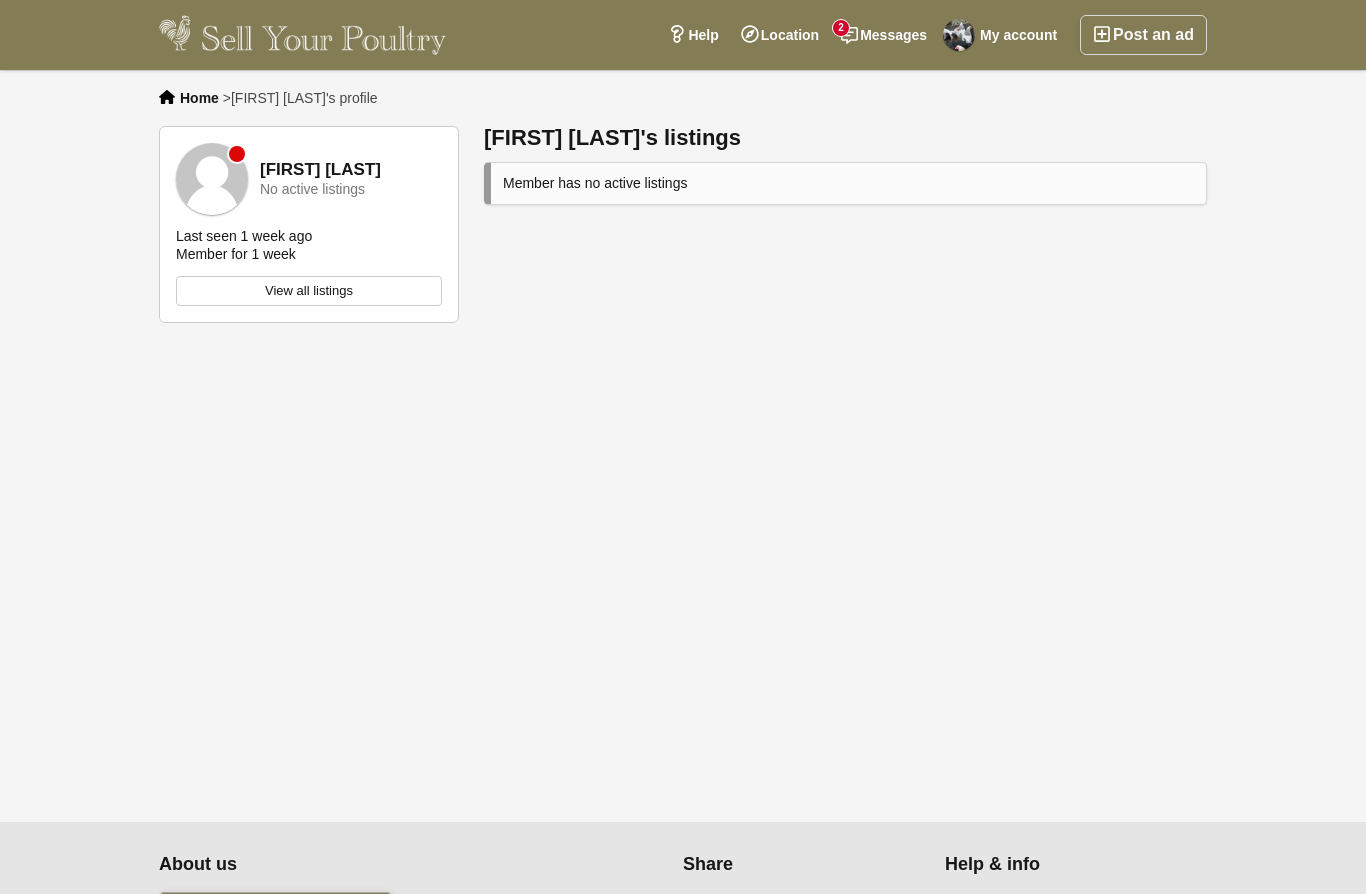 click on "My account" at bounding box center (1003, 35) 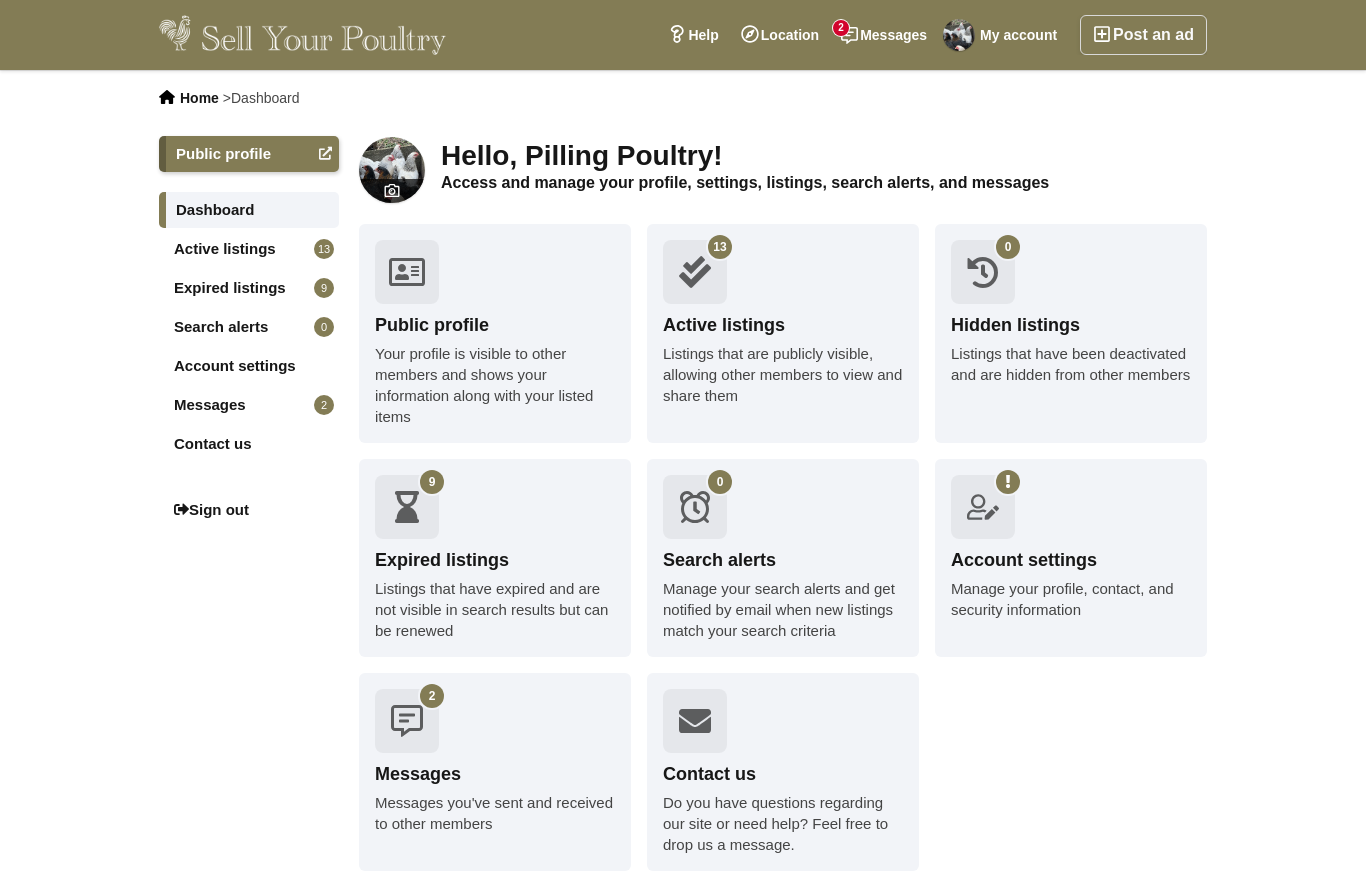 scroll, scrollTop: 0, scrollLeft: 0, axis: both 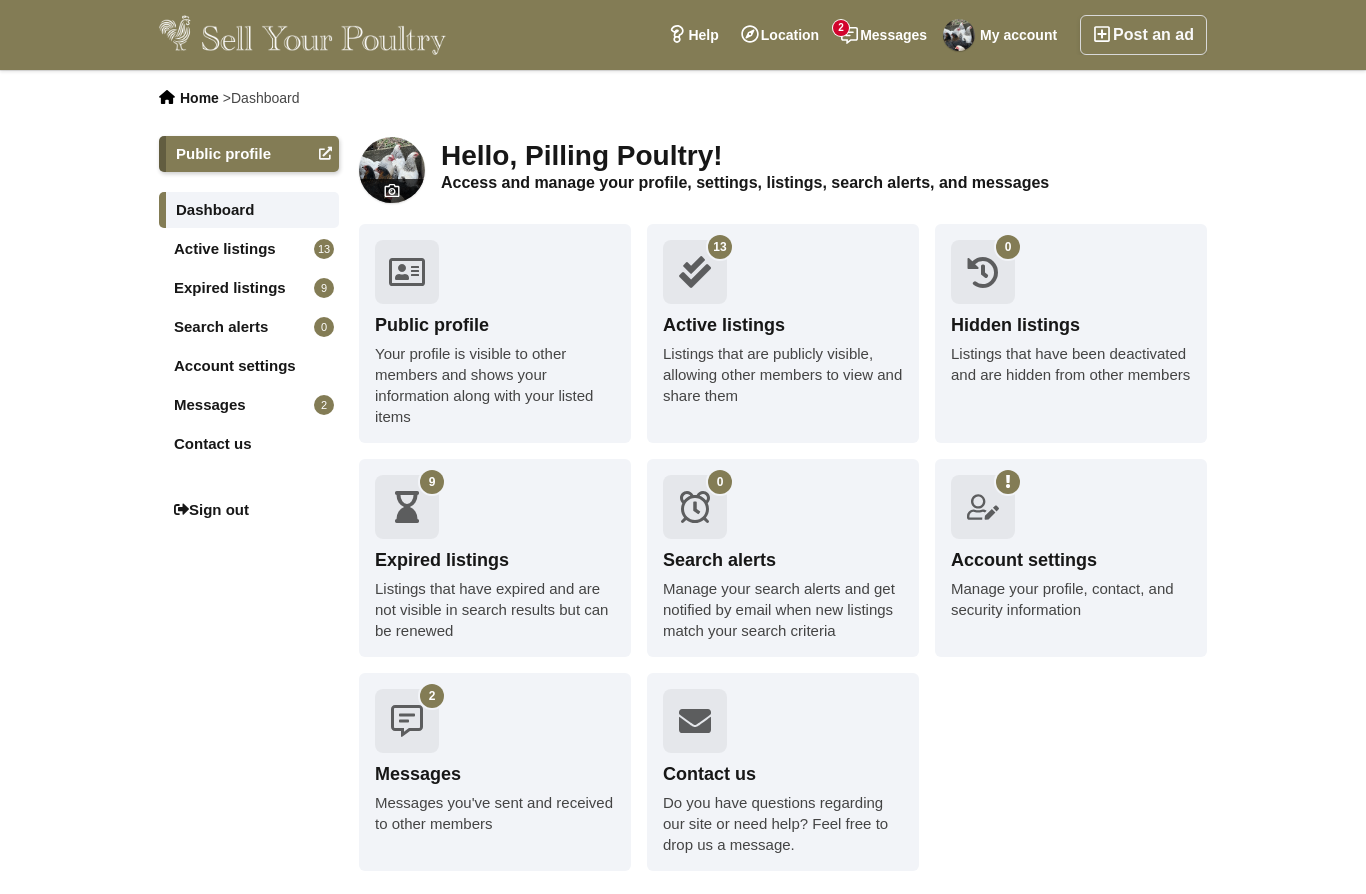 click on "2" at bounding box center (407, 721) 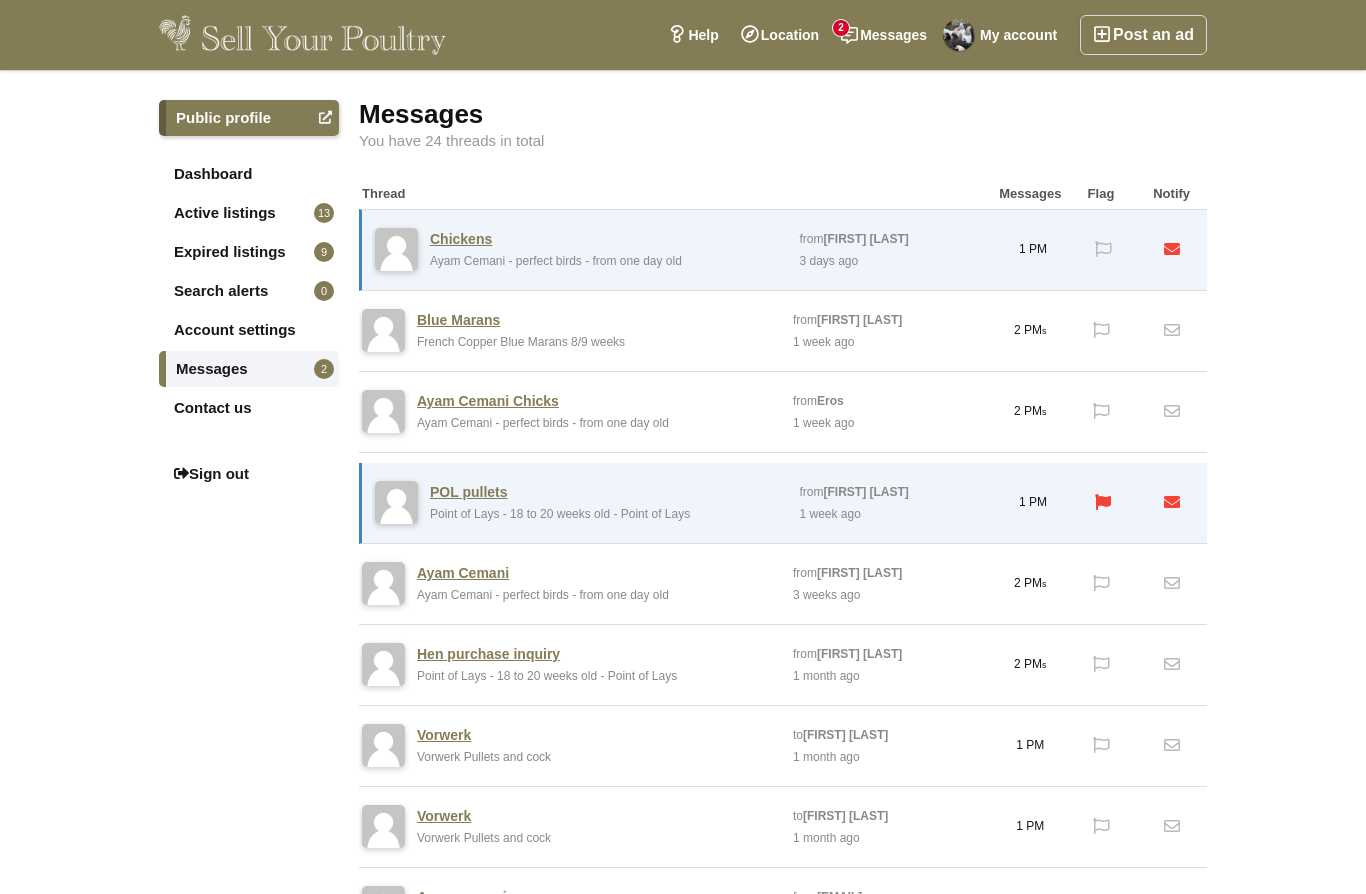 scroll, scrollTop: 0, scrollLeft: 0, axis: both 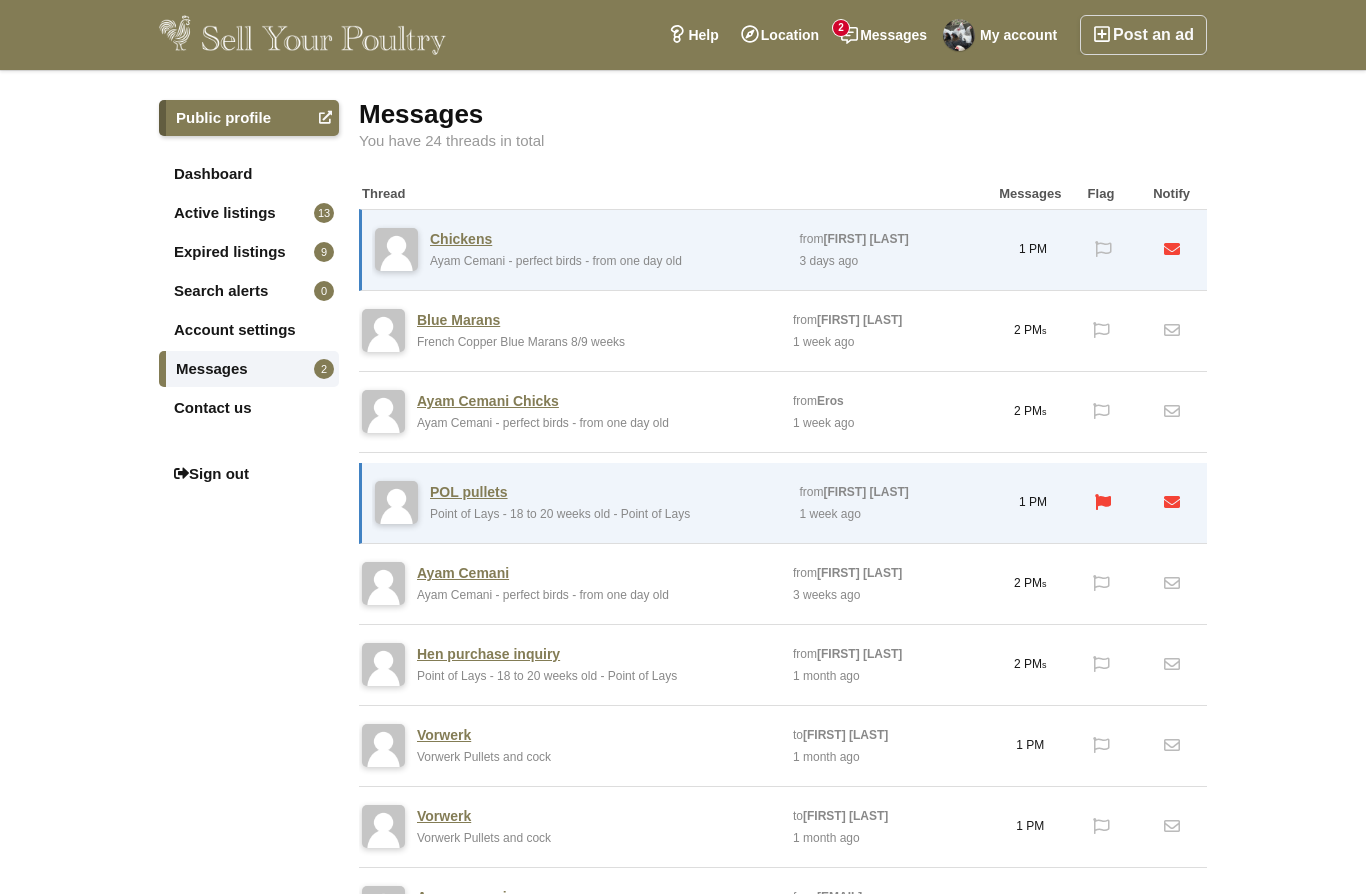 click at bounding box center [1172, 503] 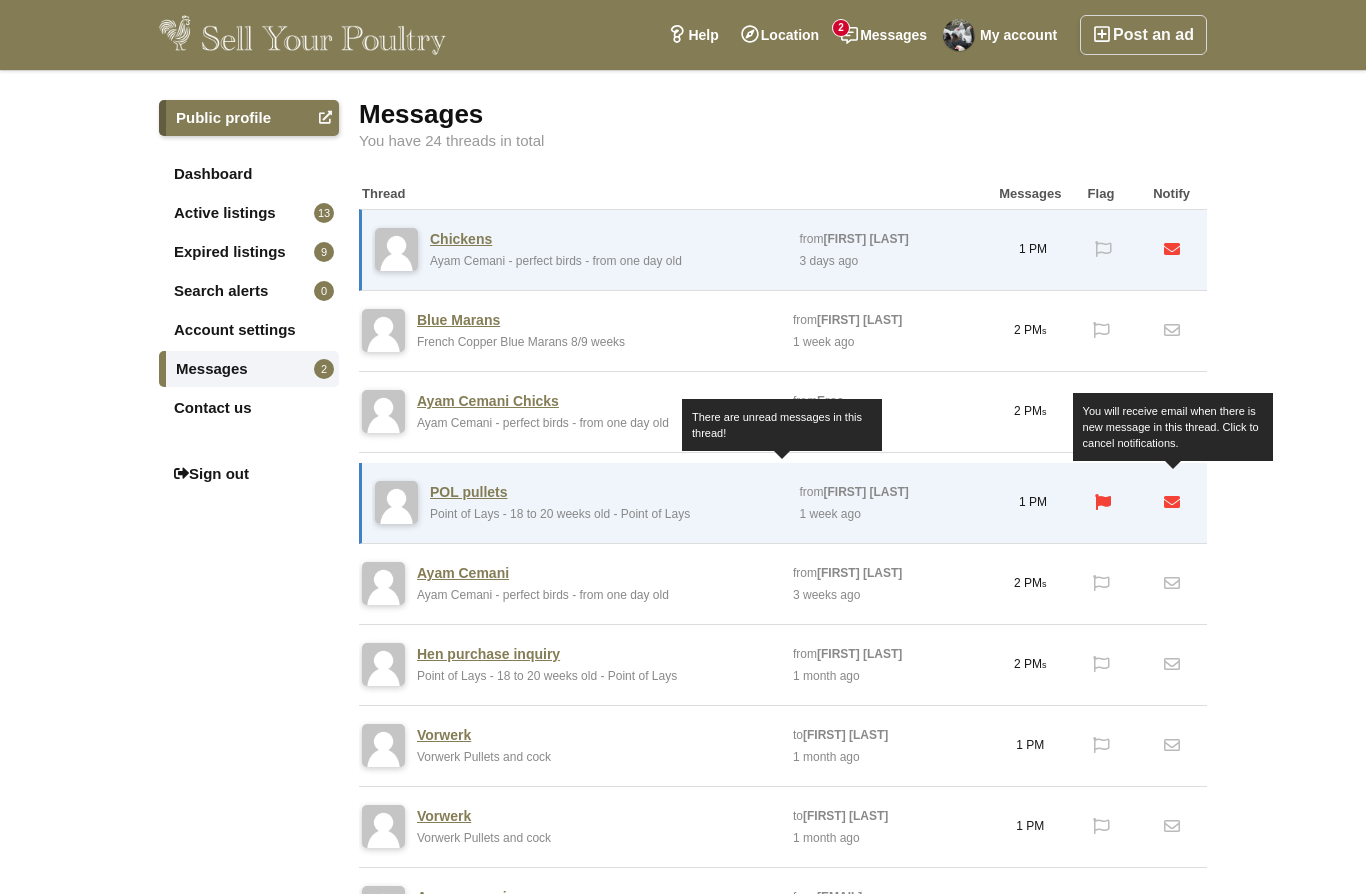 click on "POL pullets
Point of Lays - 18 to 20 weeks old - Point of Lays" at bounding box center (581, 503) 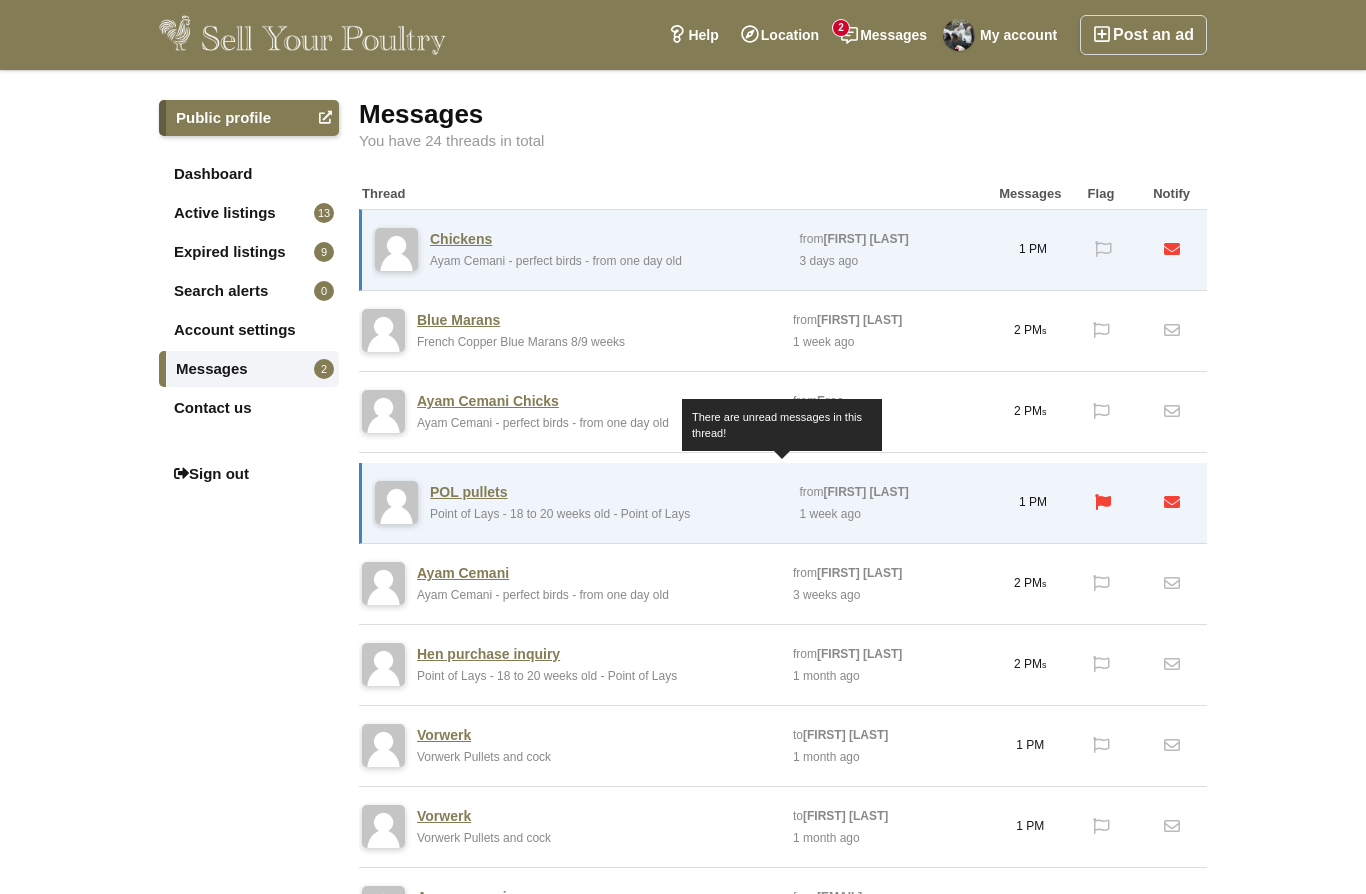click at bounding box center (396, 502) 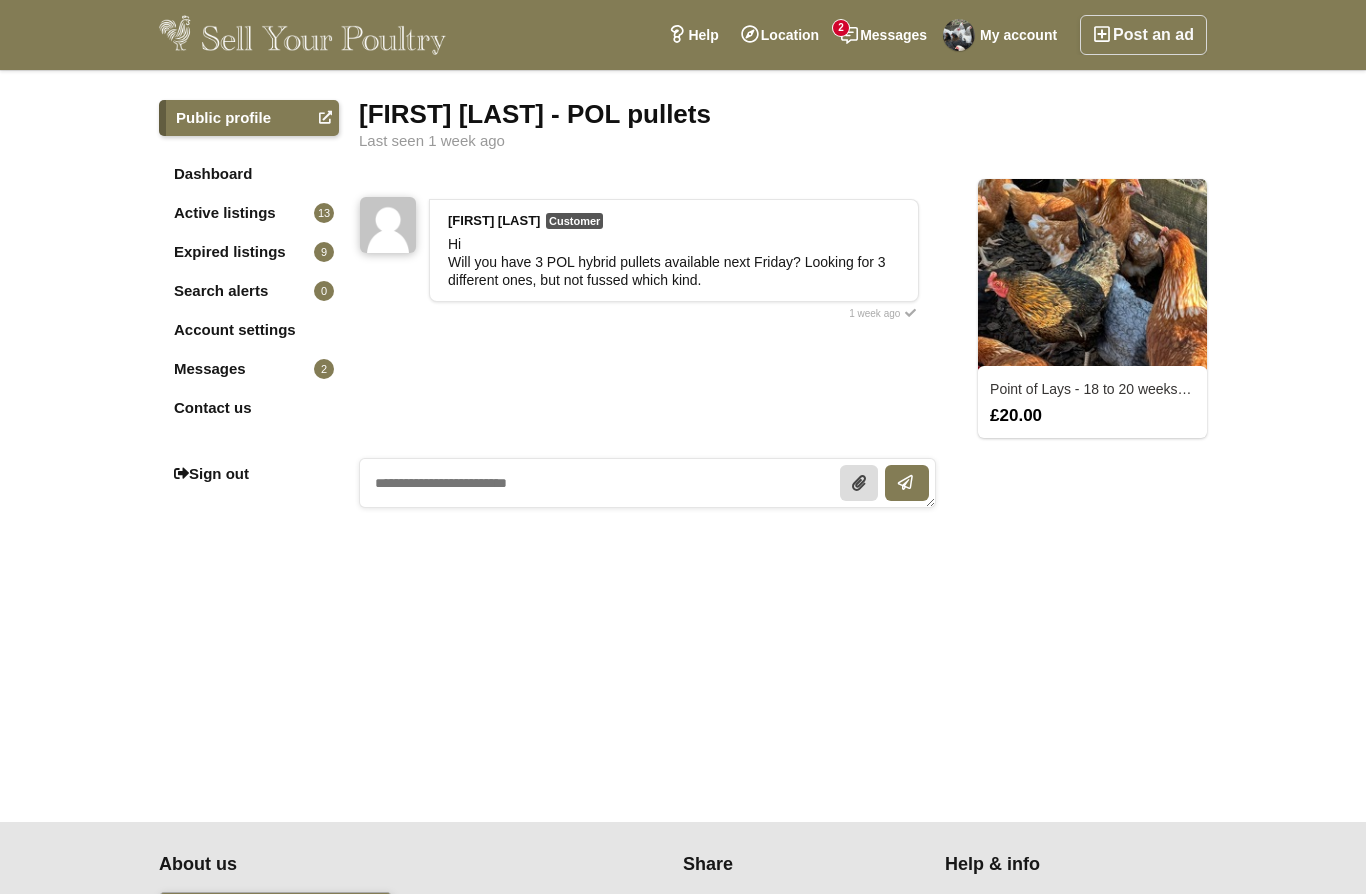 scroll, scrollTop: 0, scrollLeft: 0, axis: both 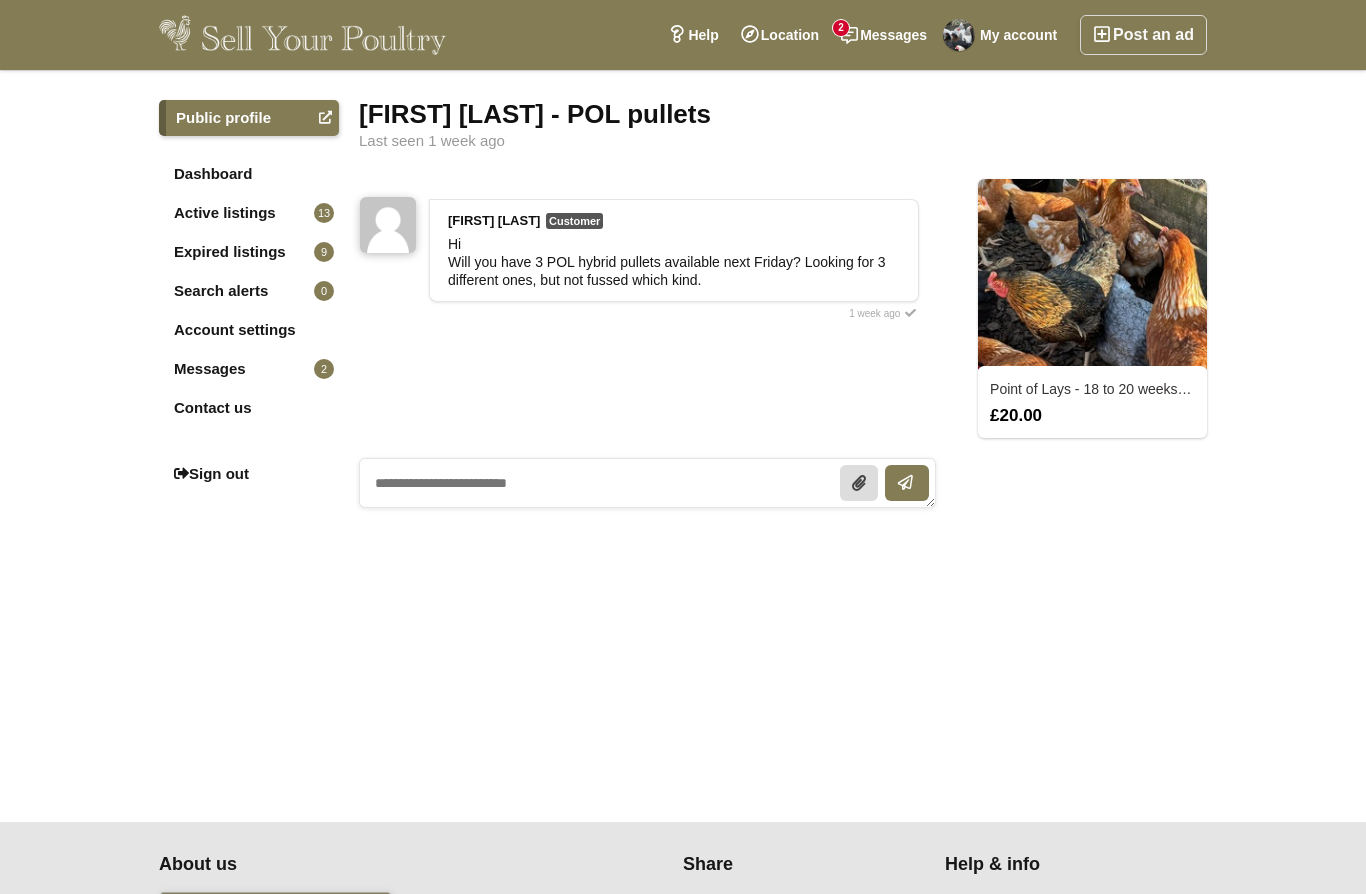 click at bounding box center (647, 483) 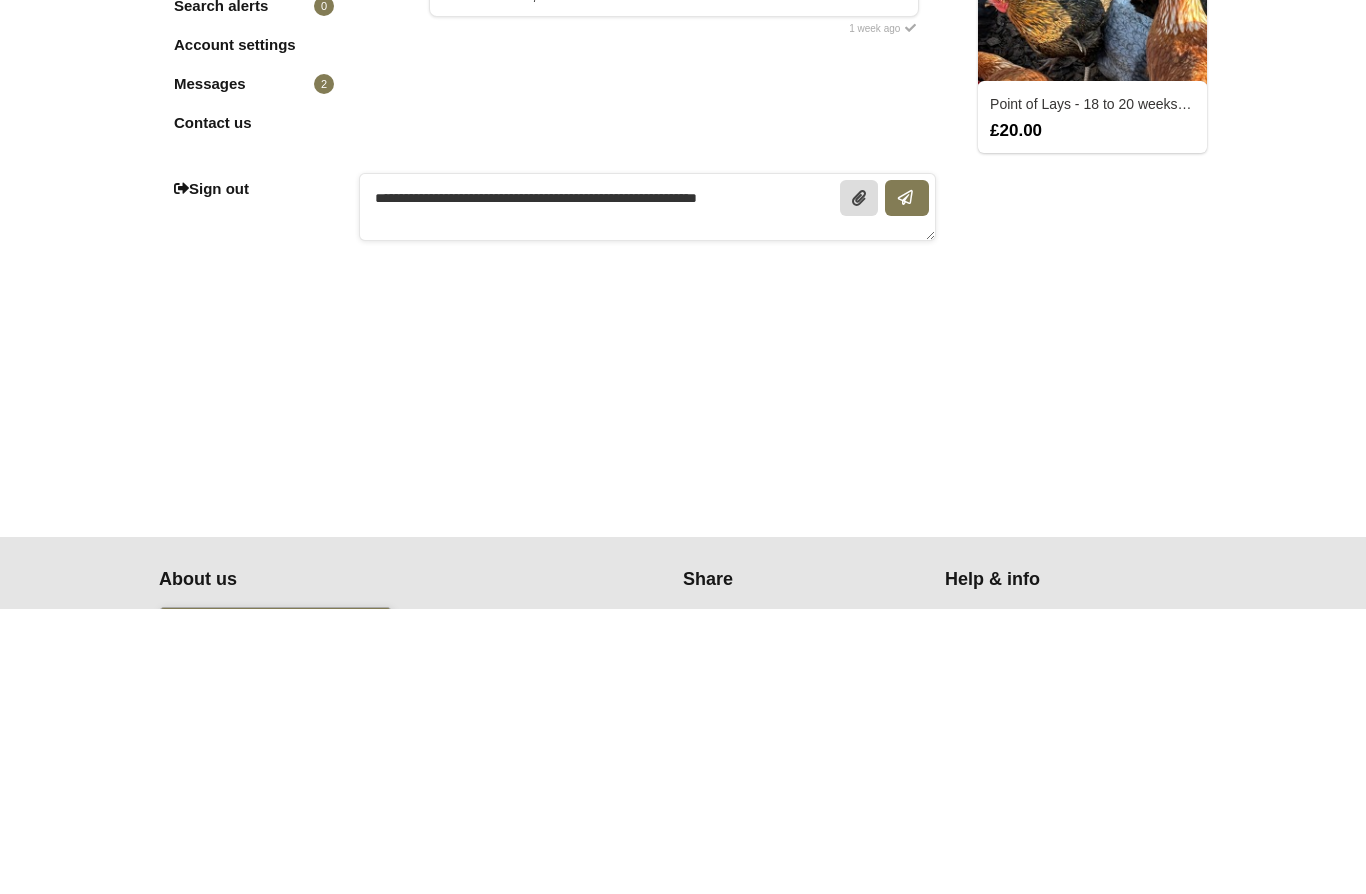 scroll, scrollTop: 0, scrollLeft: 0, axis: both 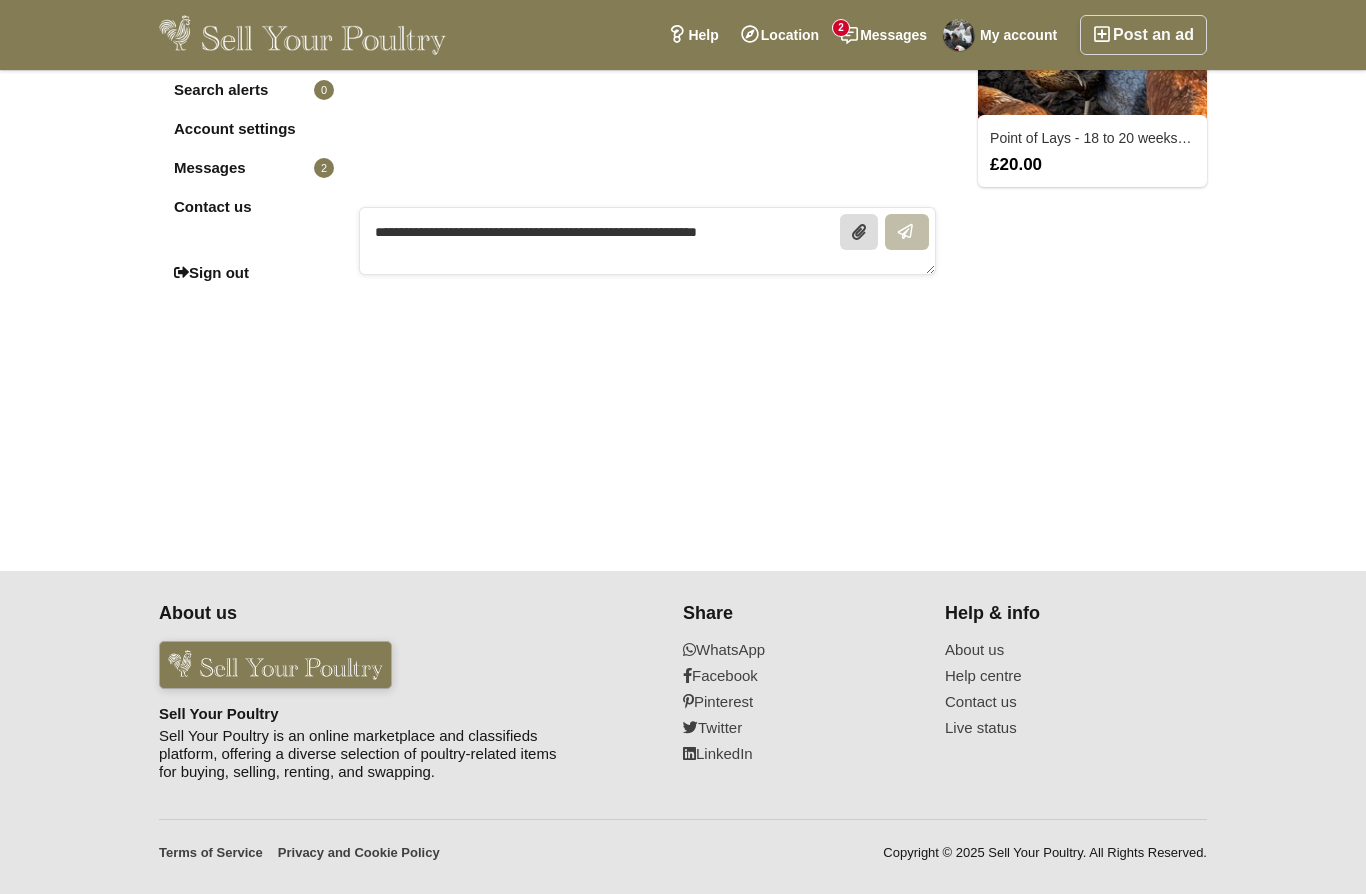 type 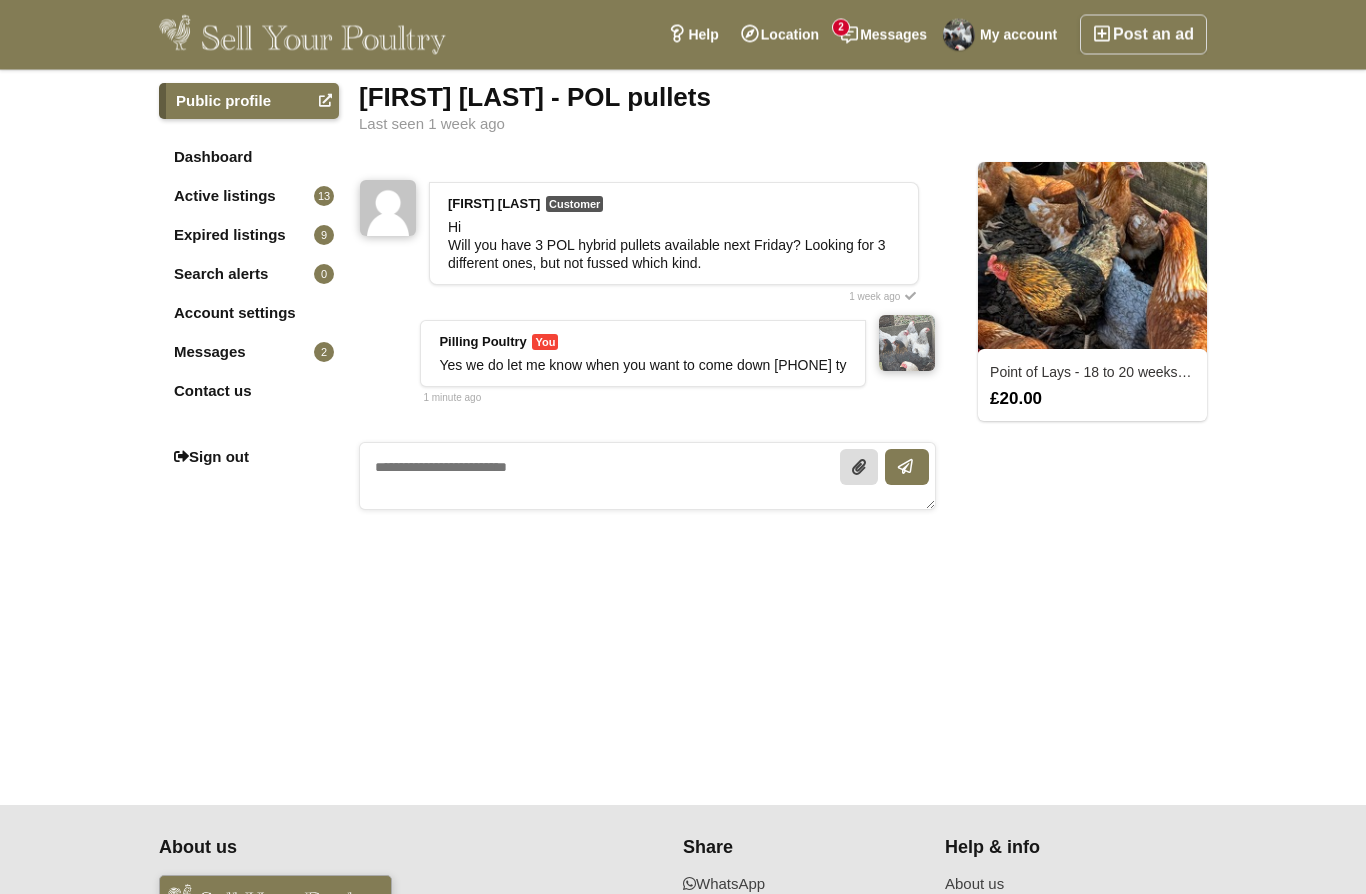 scroll, scrollTop: 0, scrollLeft: 0, axis: both 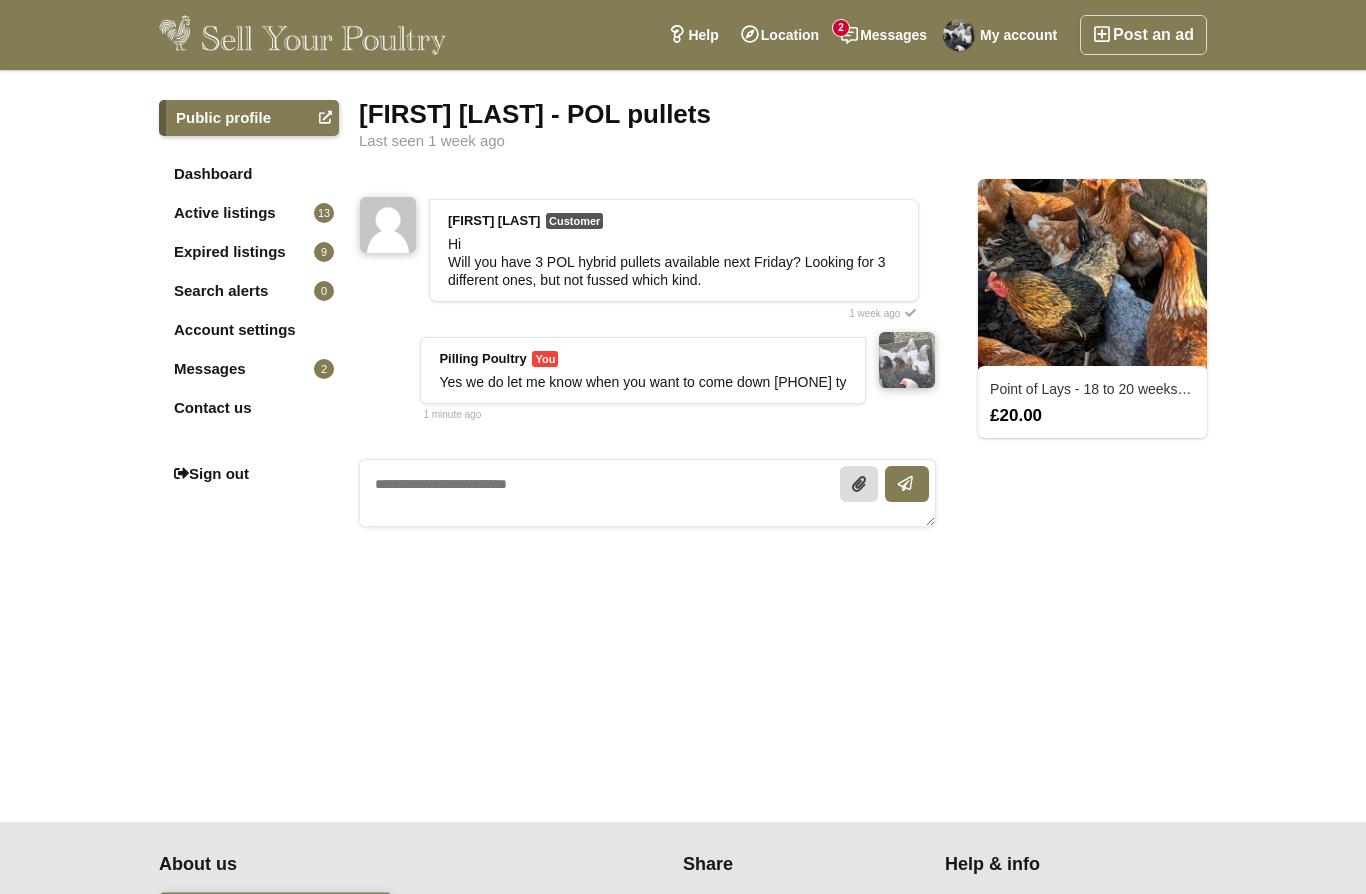 click on "Messages 2" at bounding box center (249, 369) 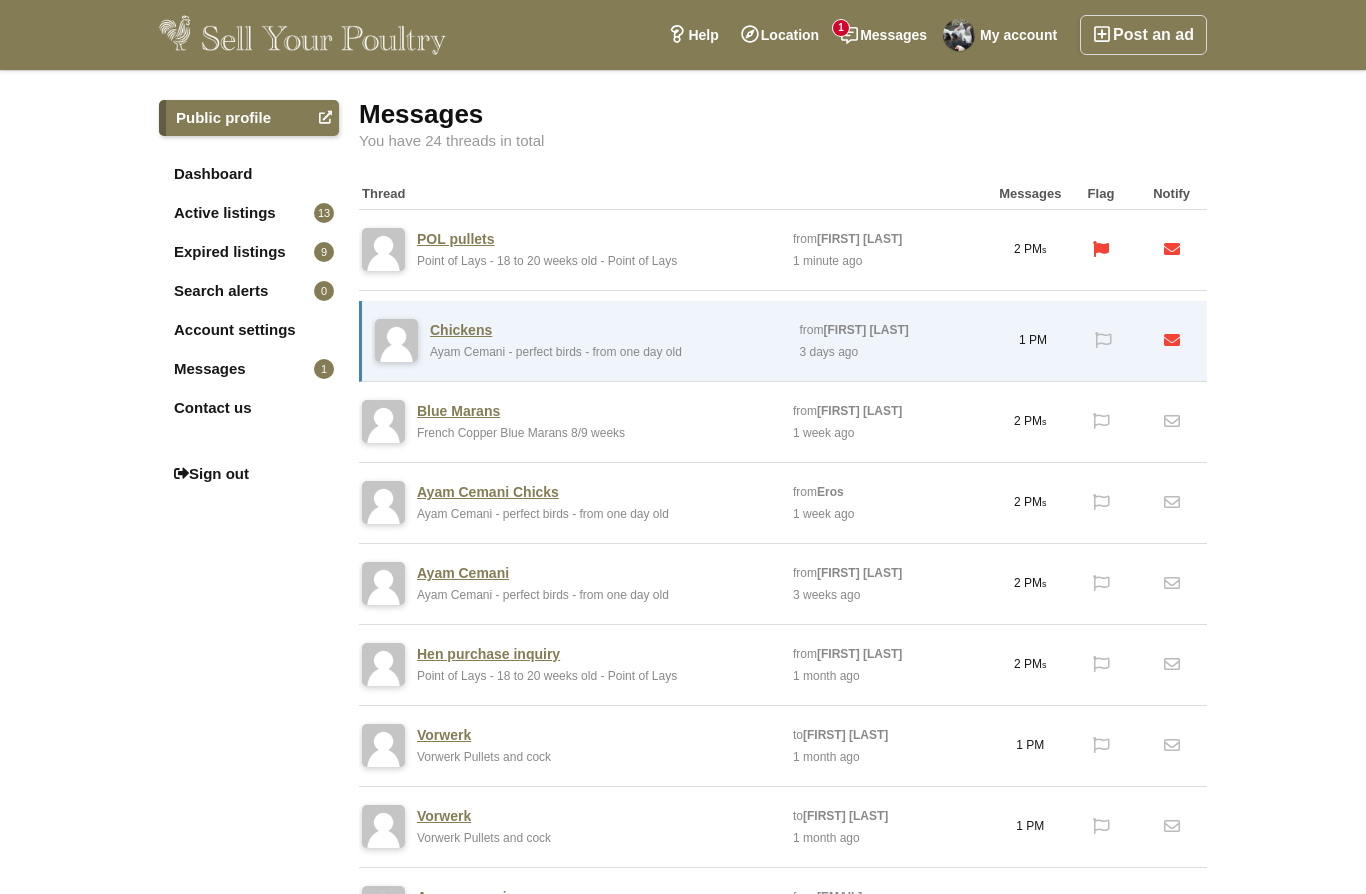 scroll, scrollTop: 0, scrollLeft: 0, axis: both 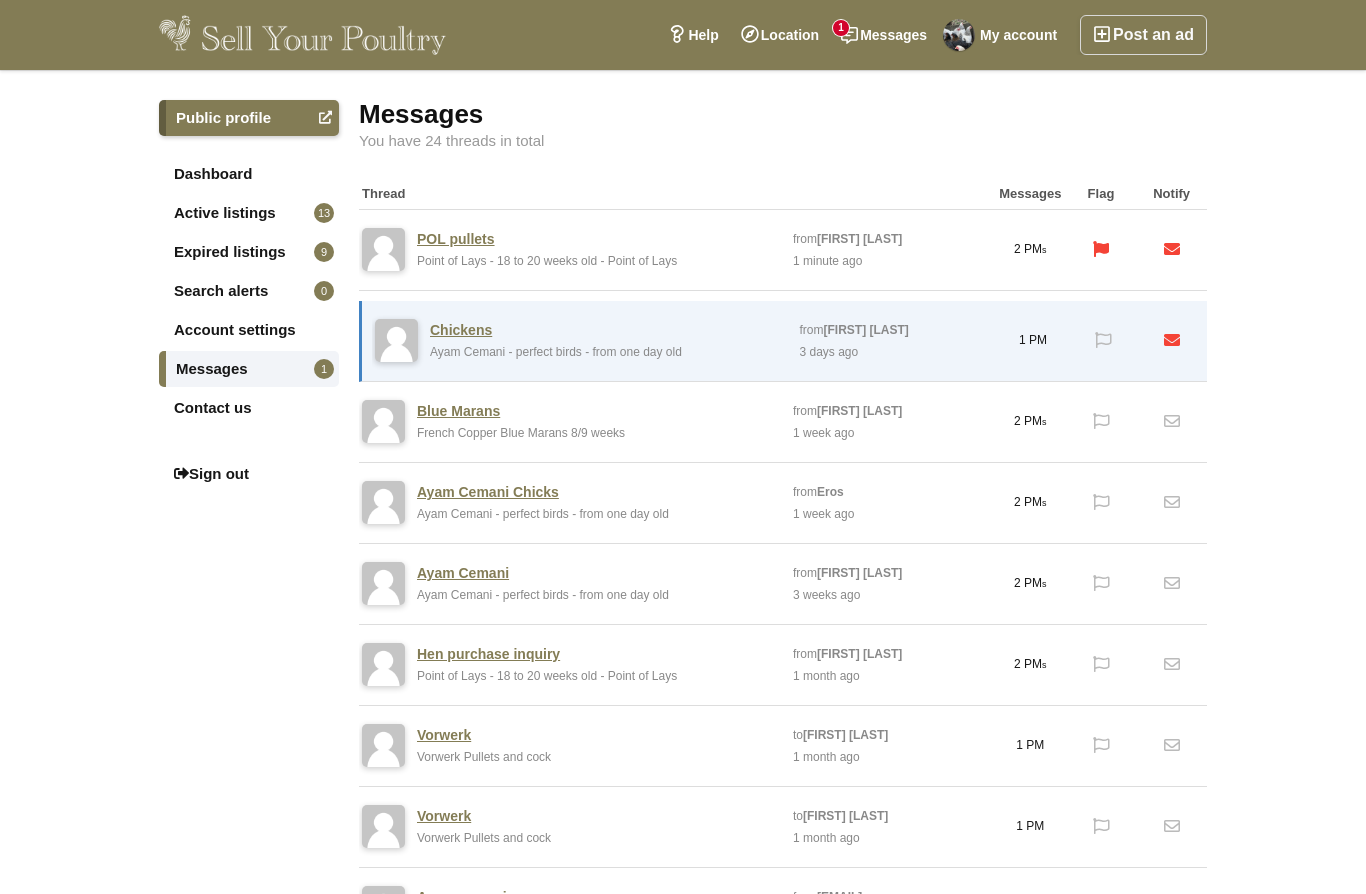 click at bounding box center (396, 340) 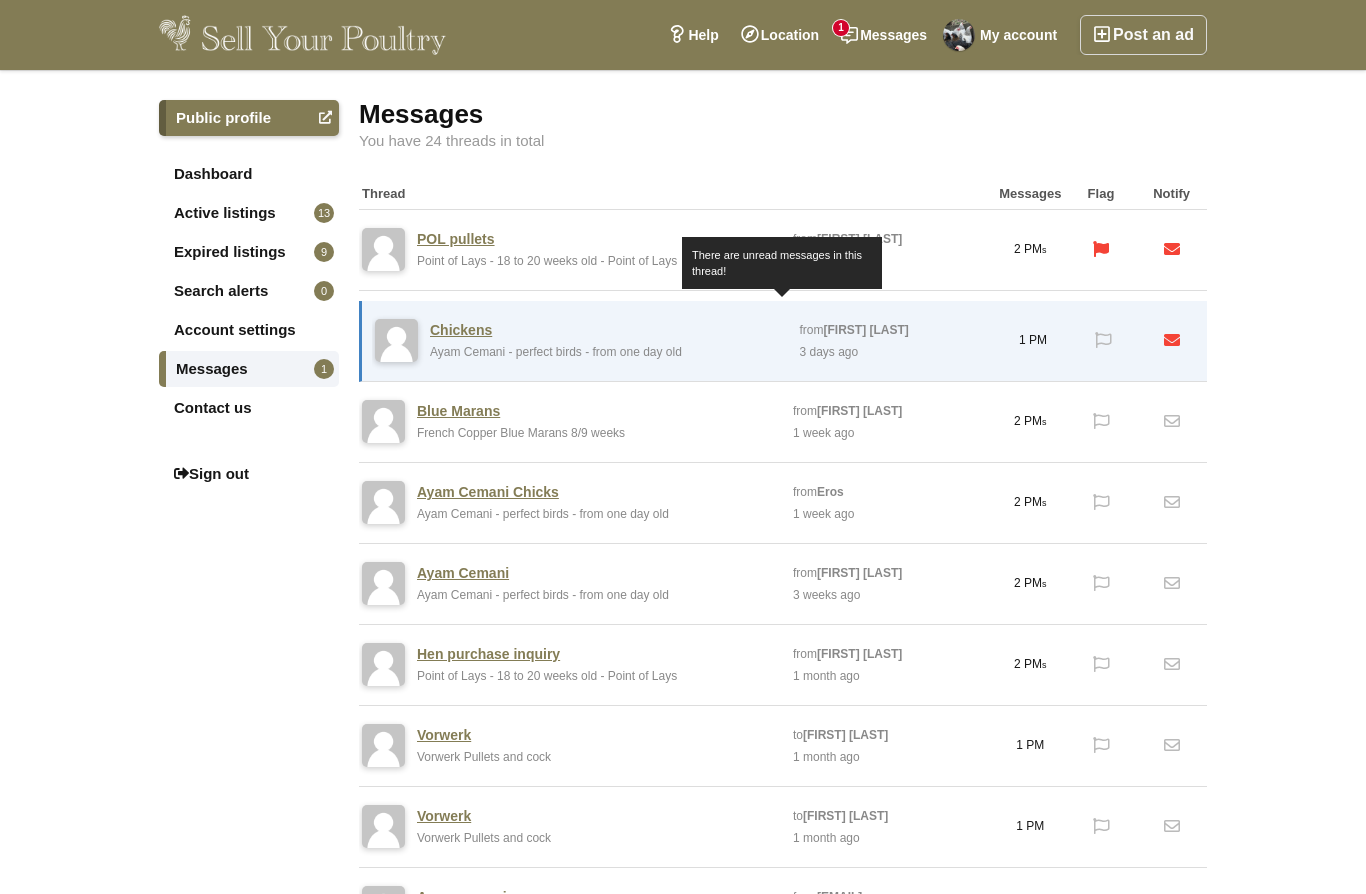 click at bounding box center (396, 340) 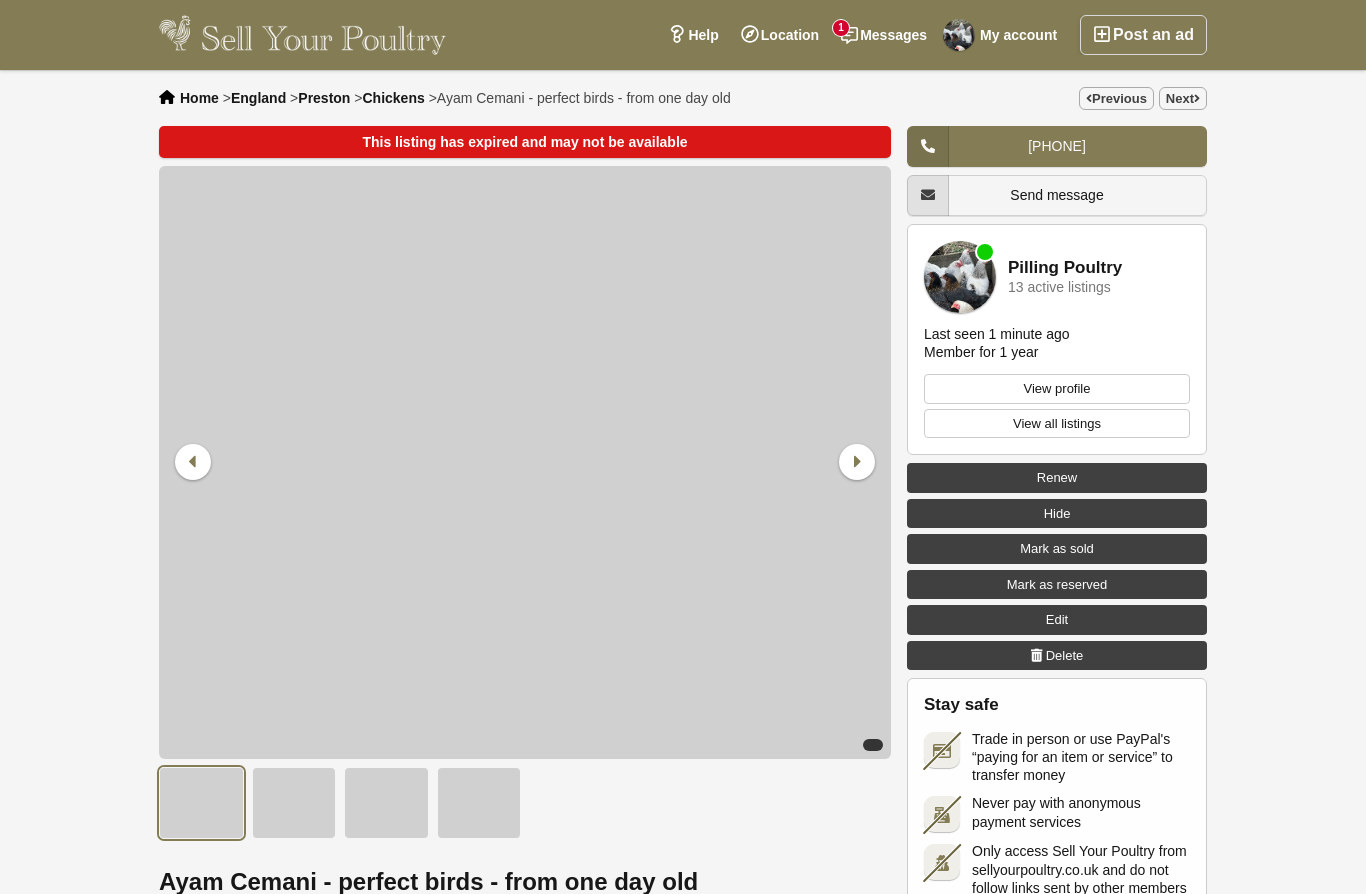 scroll, scrollTop: 0, scrollLeft: 0, axis: both 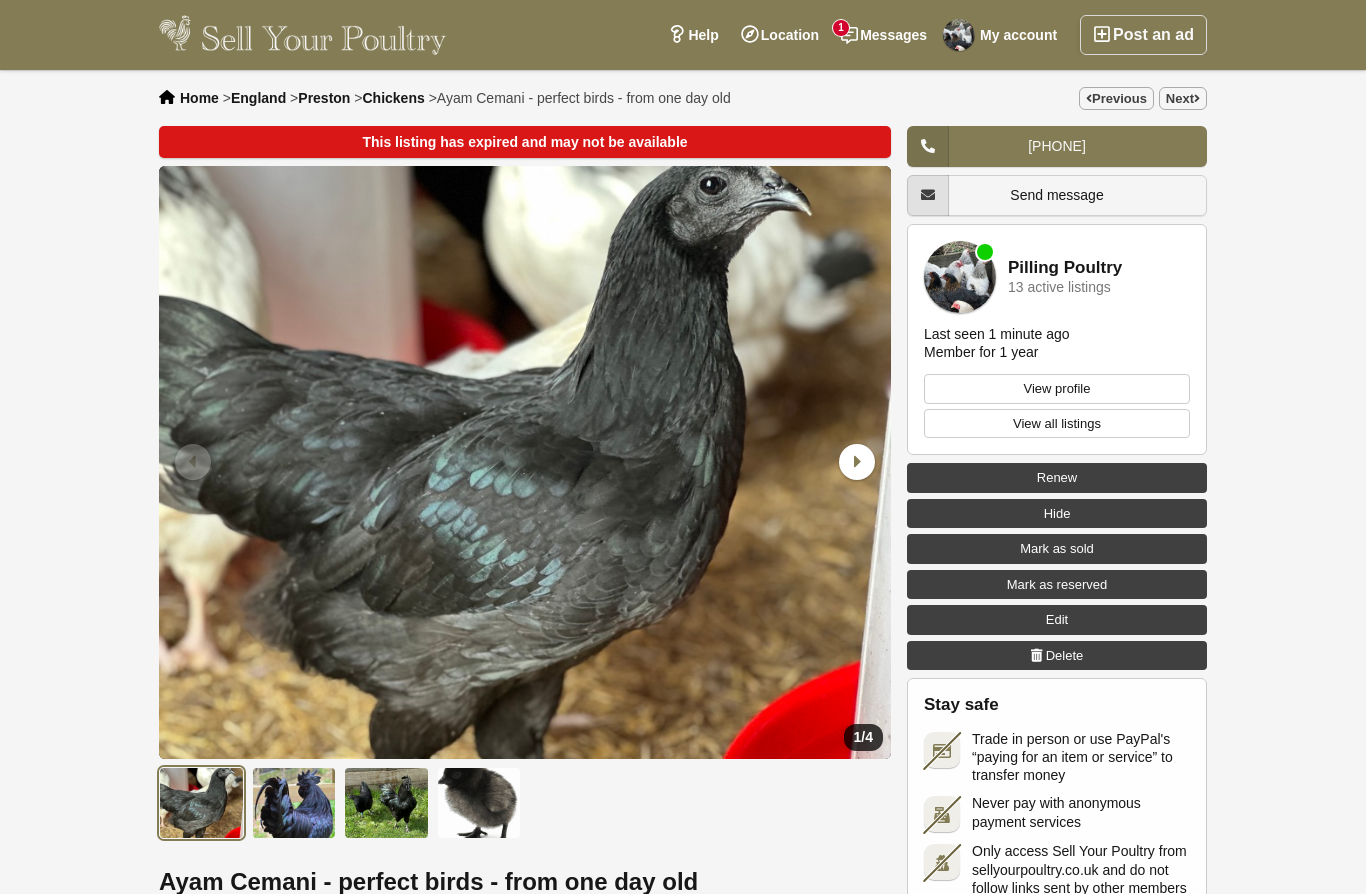 click on "Messages
1" at bounding box center [884, 35] 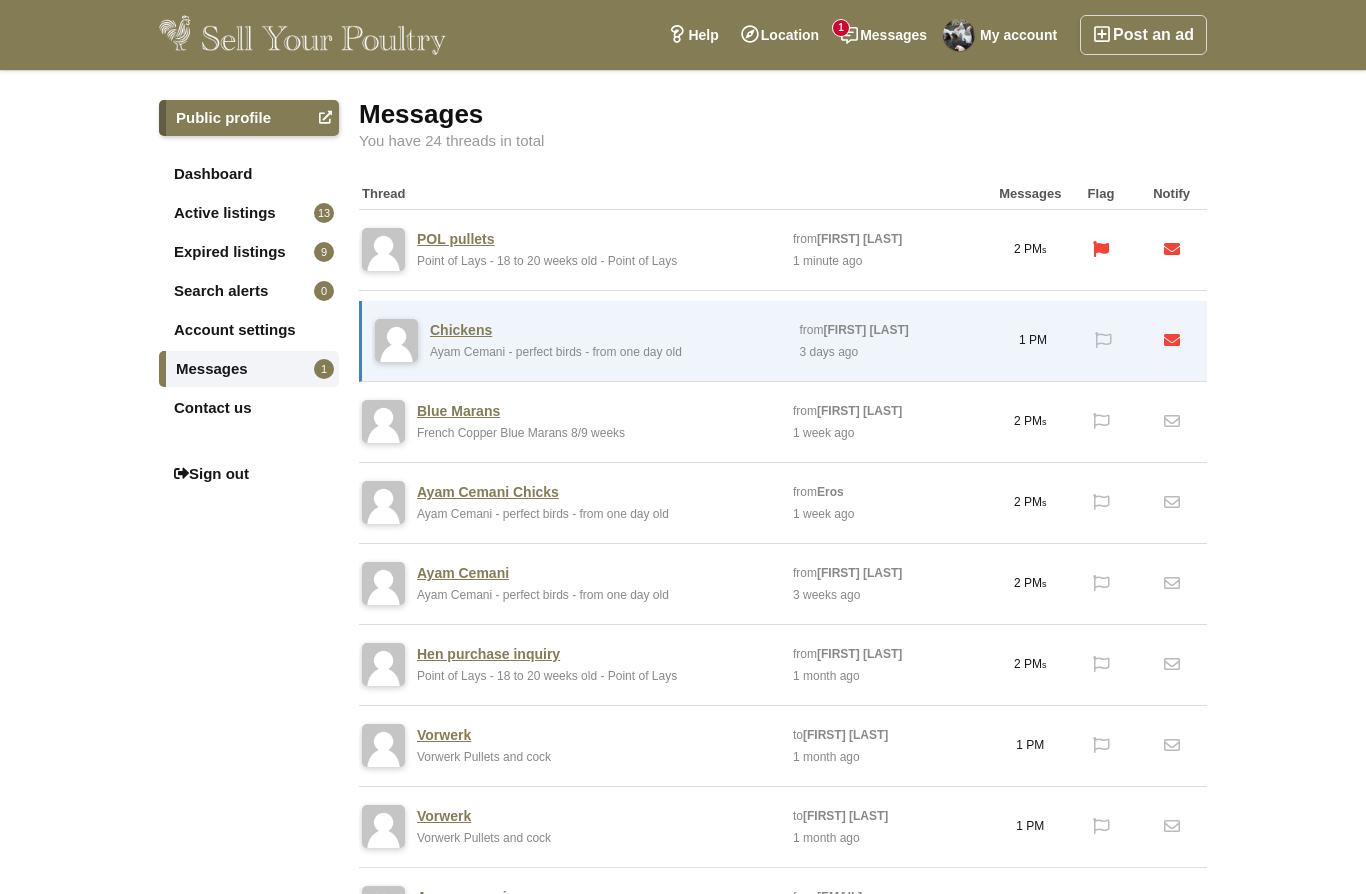 scroll, scrollTop: 0, scrollLeft: 0, axis: both 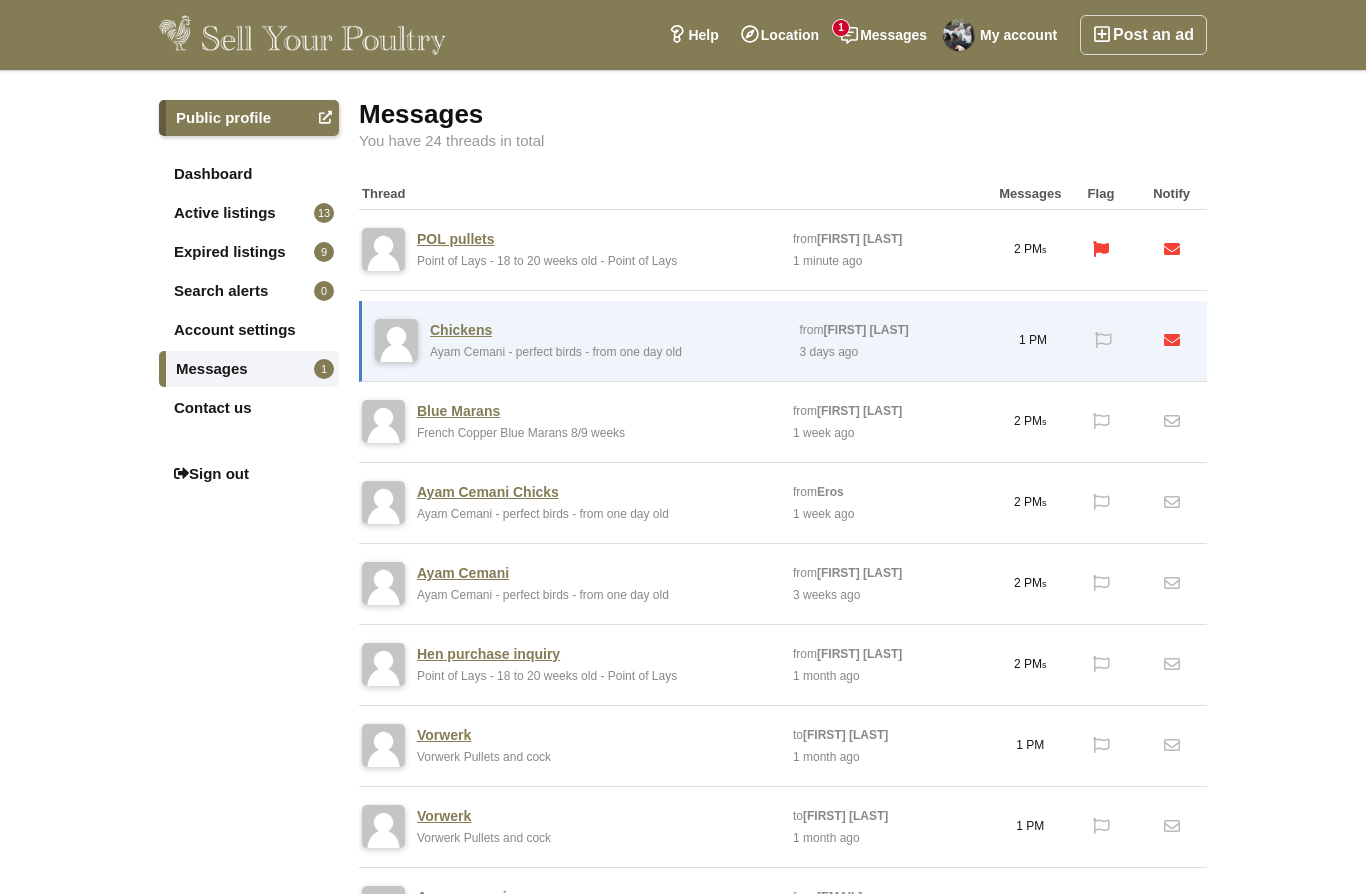 click on "Point of Lays - 18 to 20 weeks old - Point of Lays" at bounding box center (547, 261) 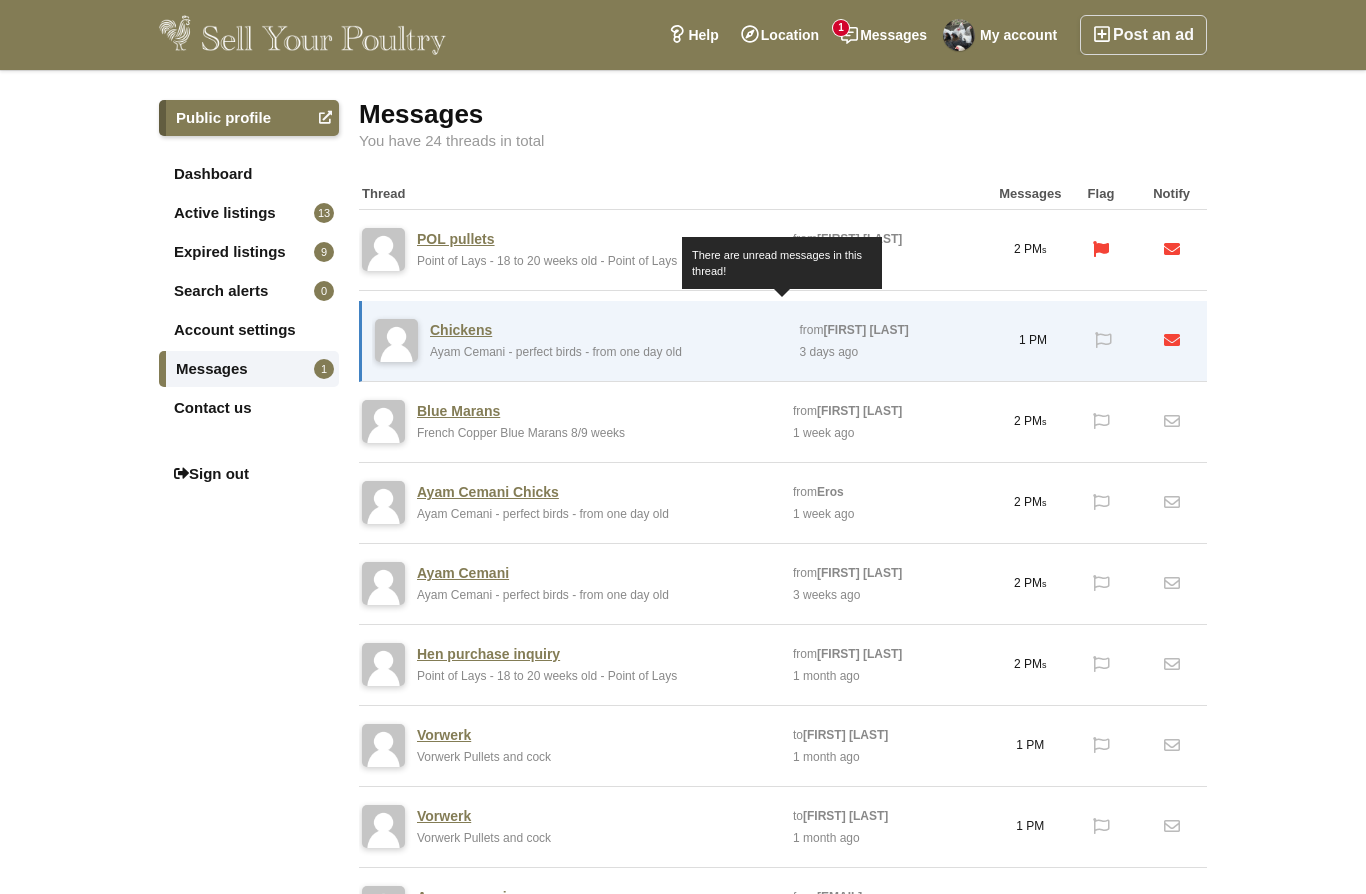 click on "[FIRST] [LAST]" at bounding box center (866, 330) 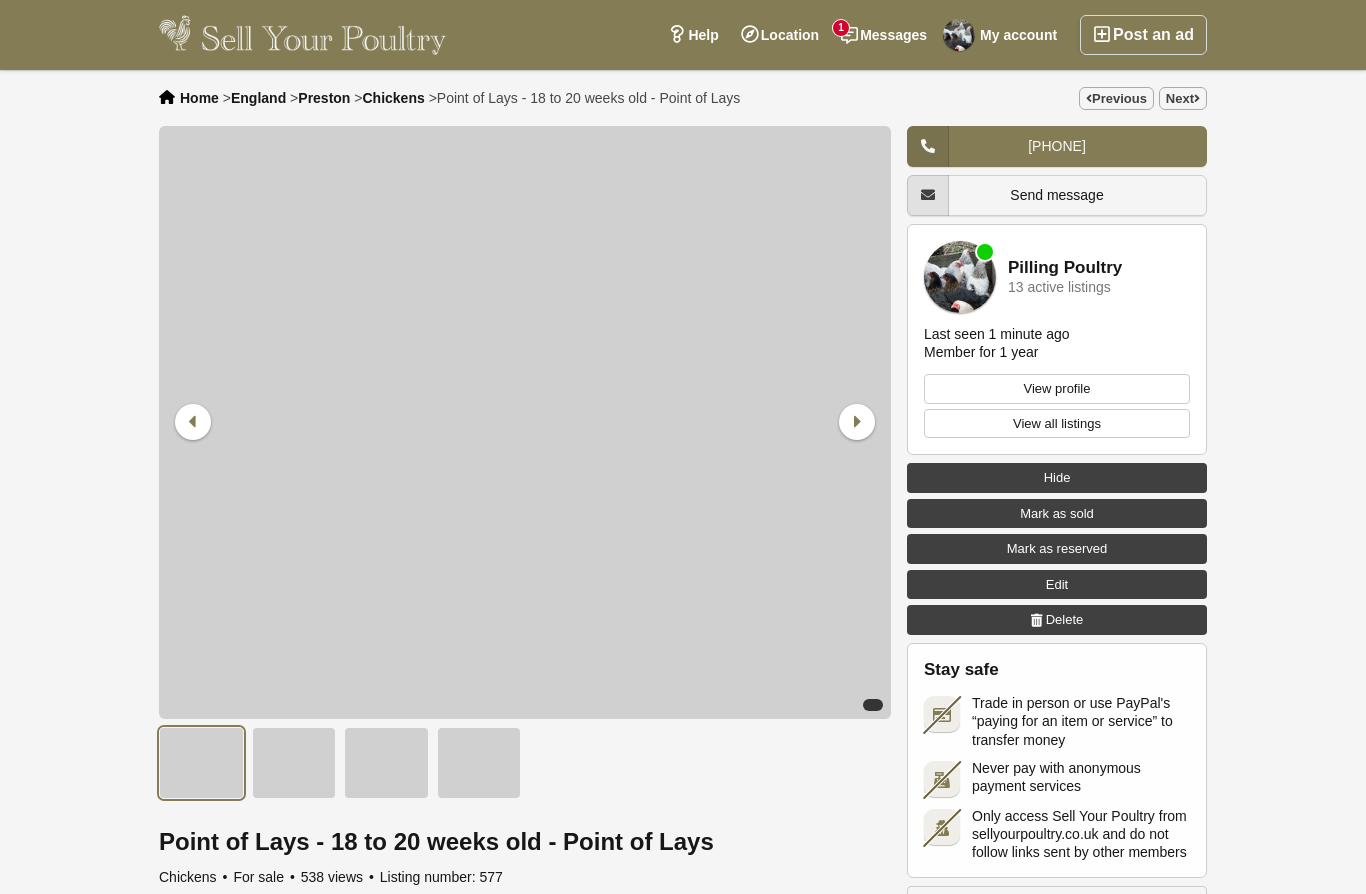 scroll, scrollTop: 0, scrollLeft: 0, axis: both 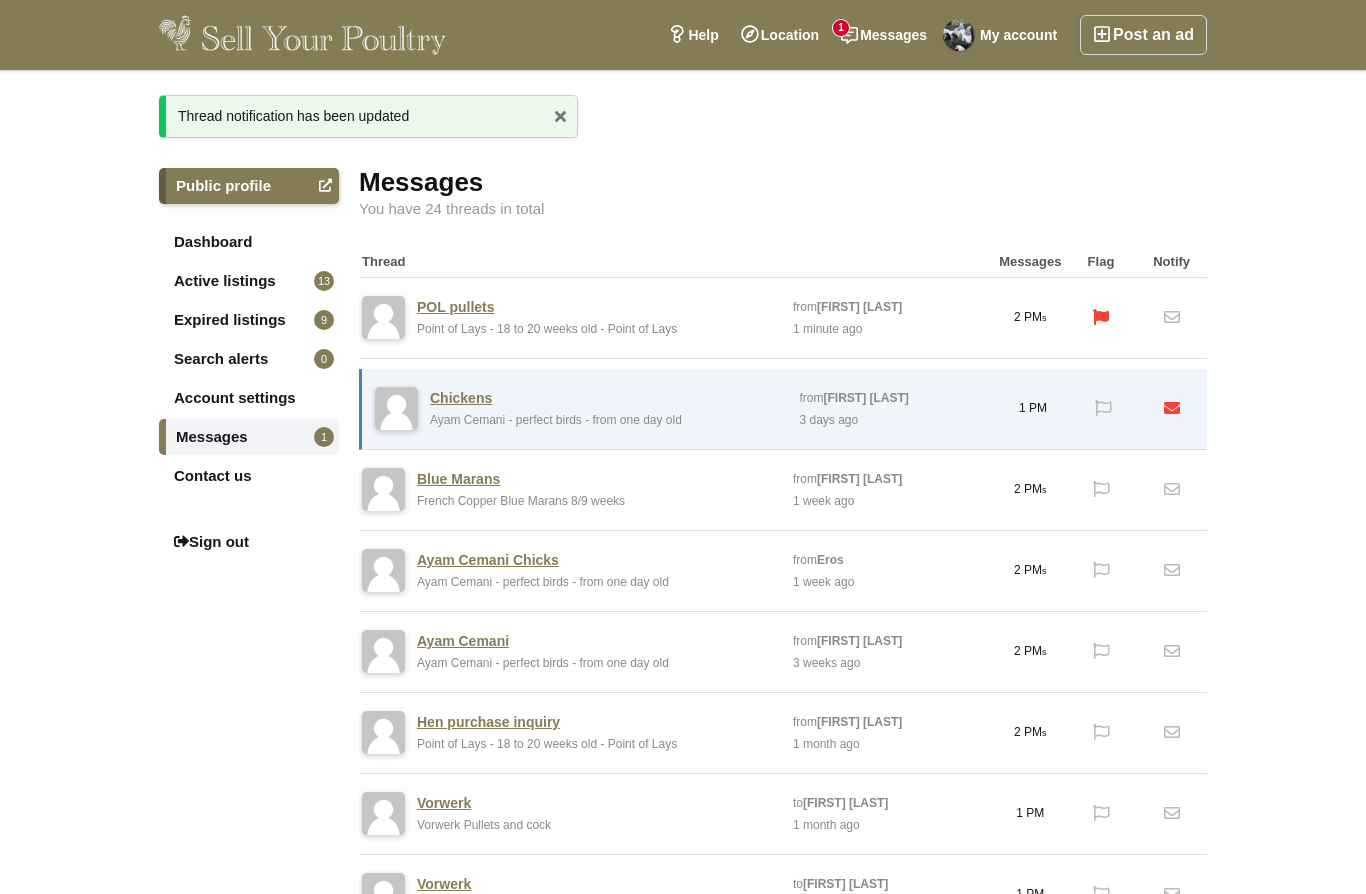 click on "Ayam Cemani - perfect birds - from one day old" at bounding box center (556, 420) 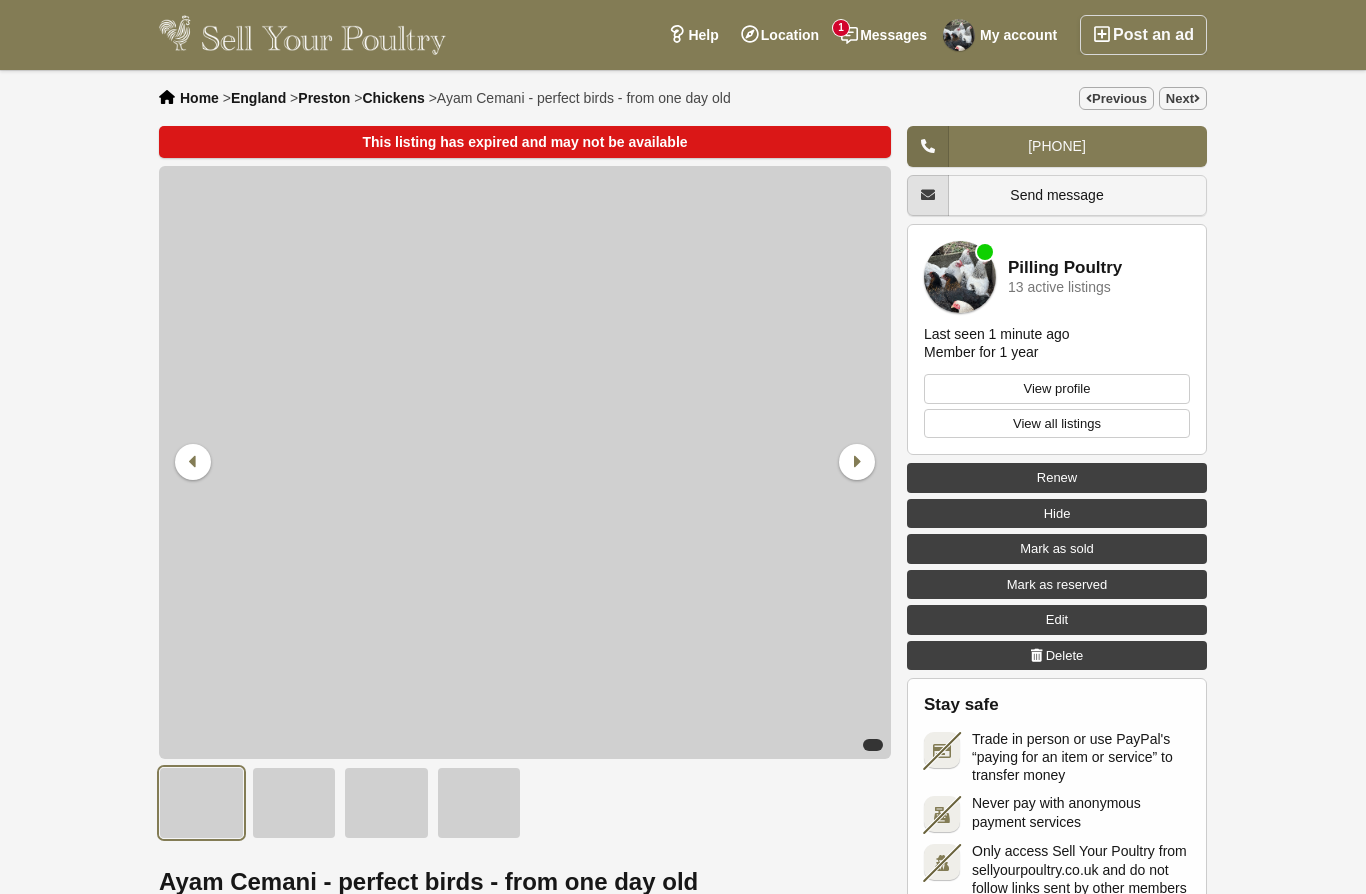 scroll, scrollTop: 0, scrollLeft: 0, axis: both 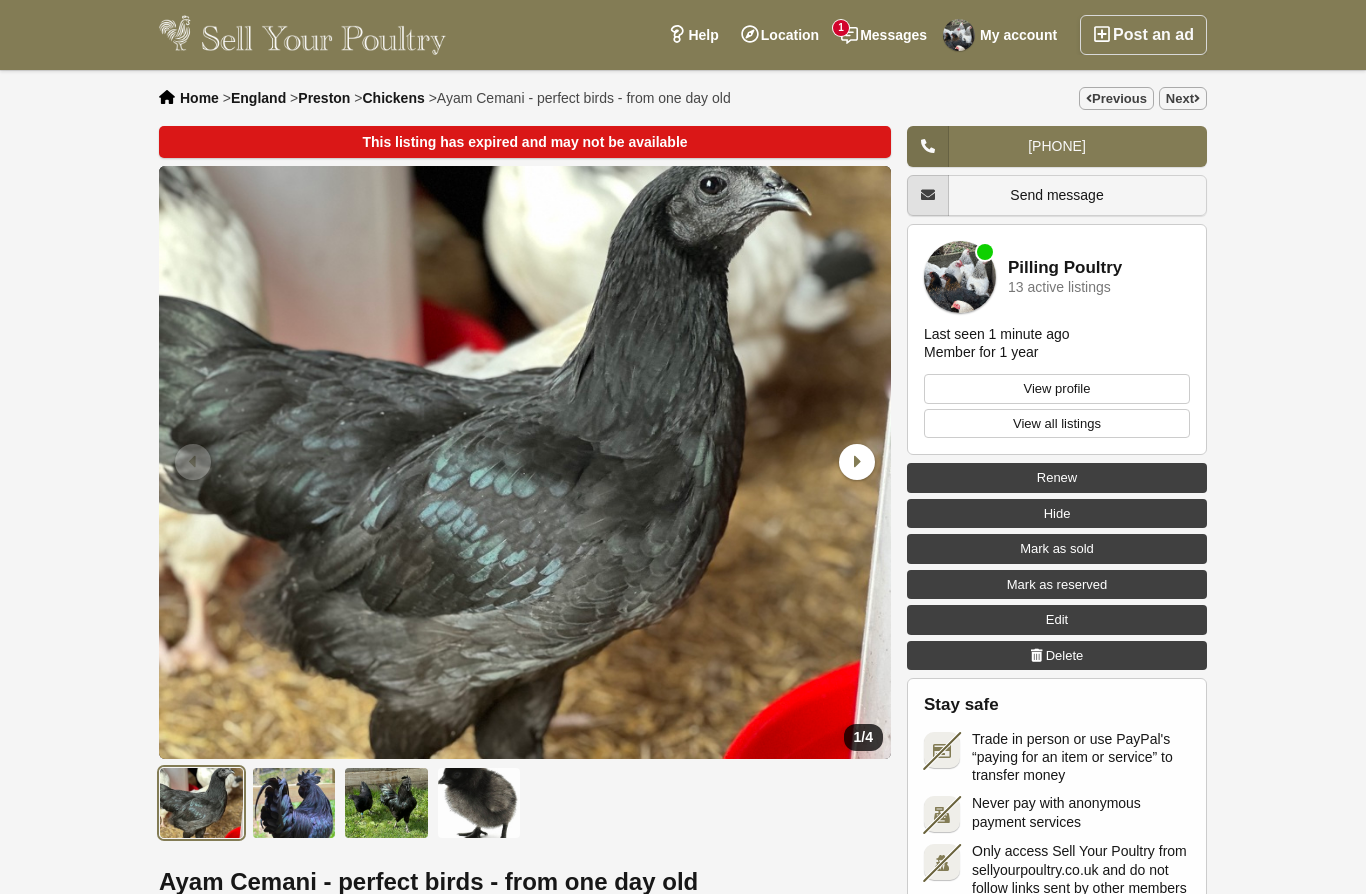click on "This listing has expired and may not be available" at bounding box center (525, 142) 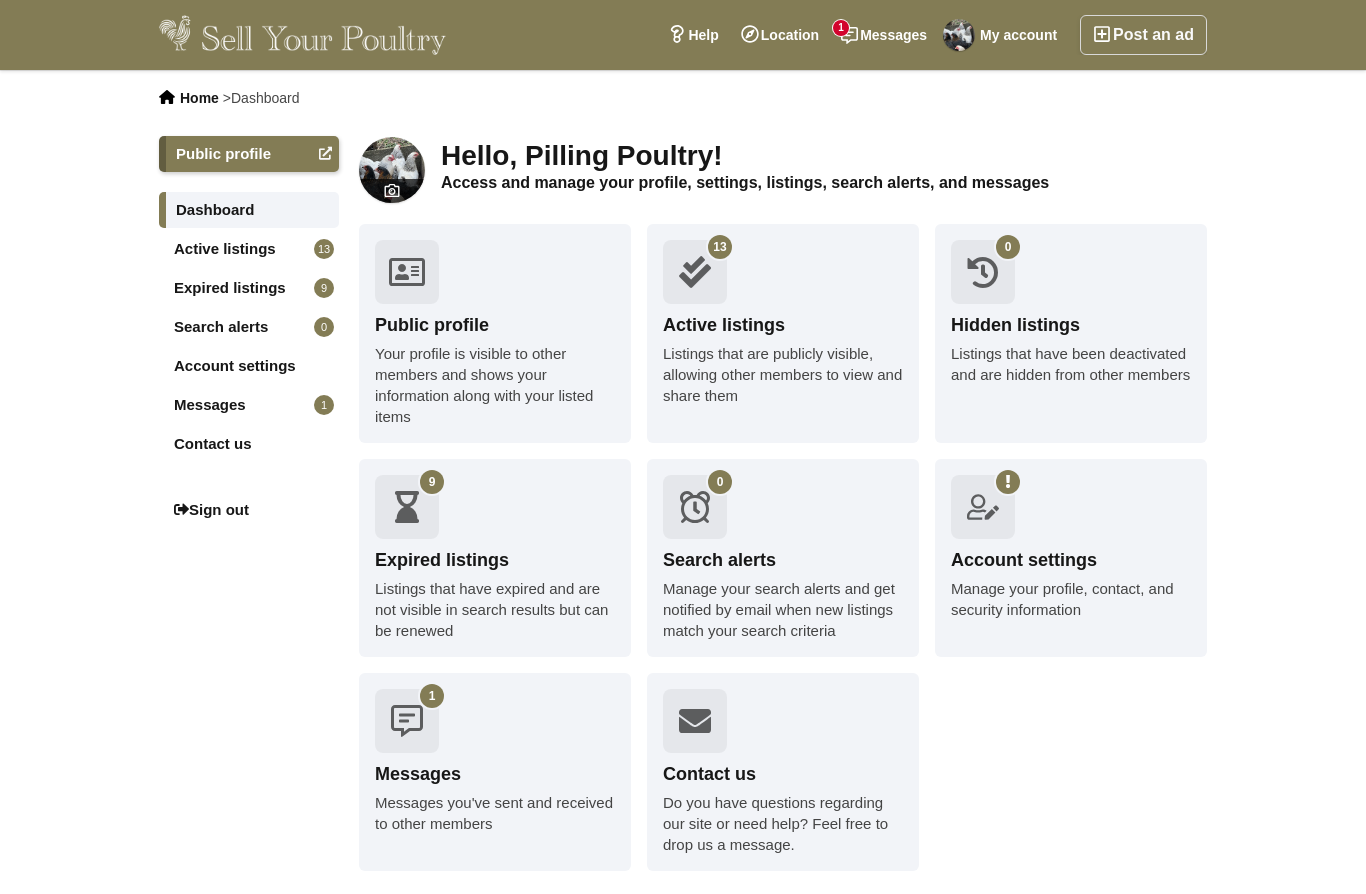 scroll, scrollTop: 0, scrollLeft: 0, axis: both 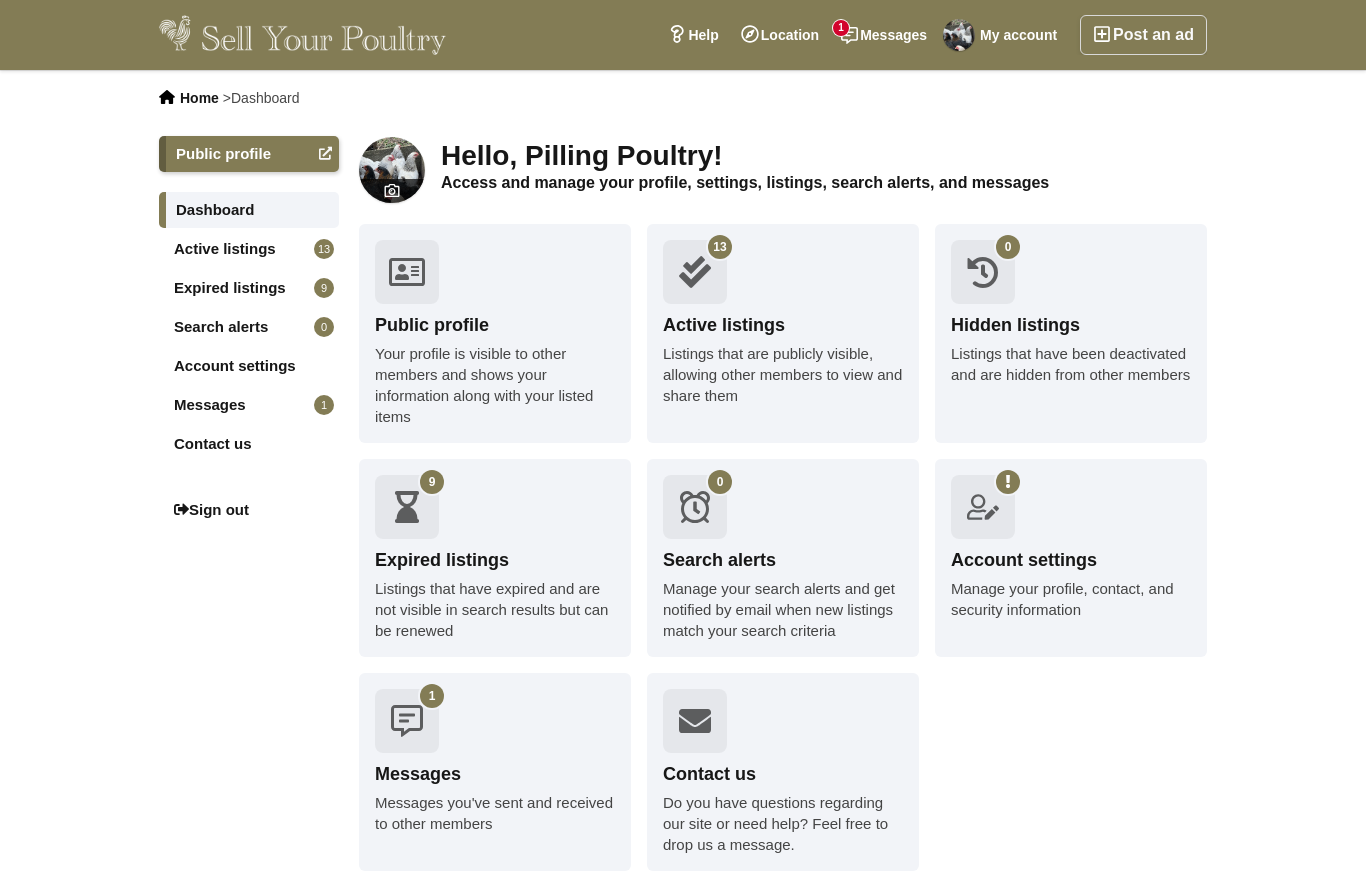 click on "Listings that have expired and are not visible in search results but can be renewed" at bounding box center (495, 609) 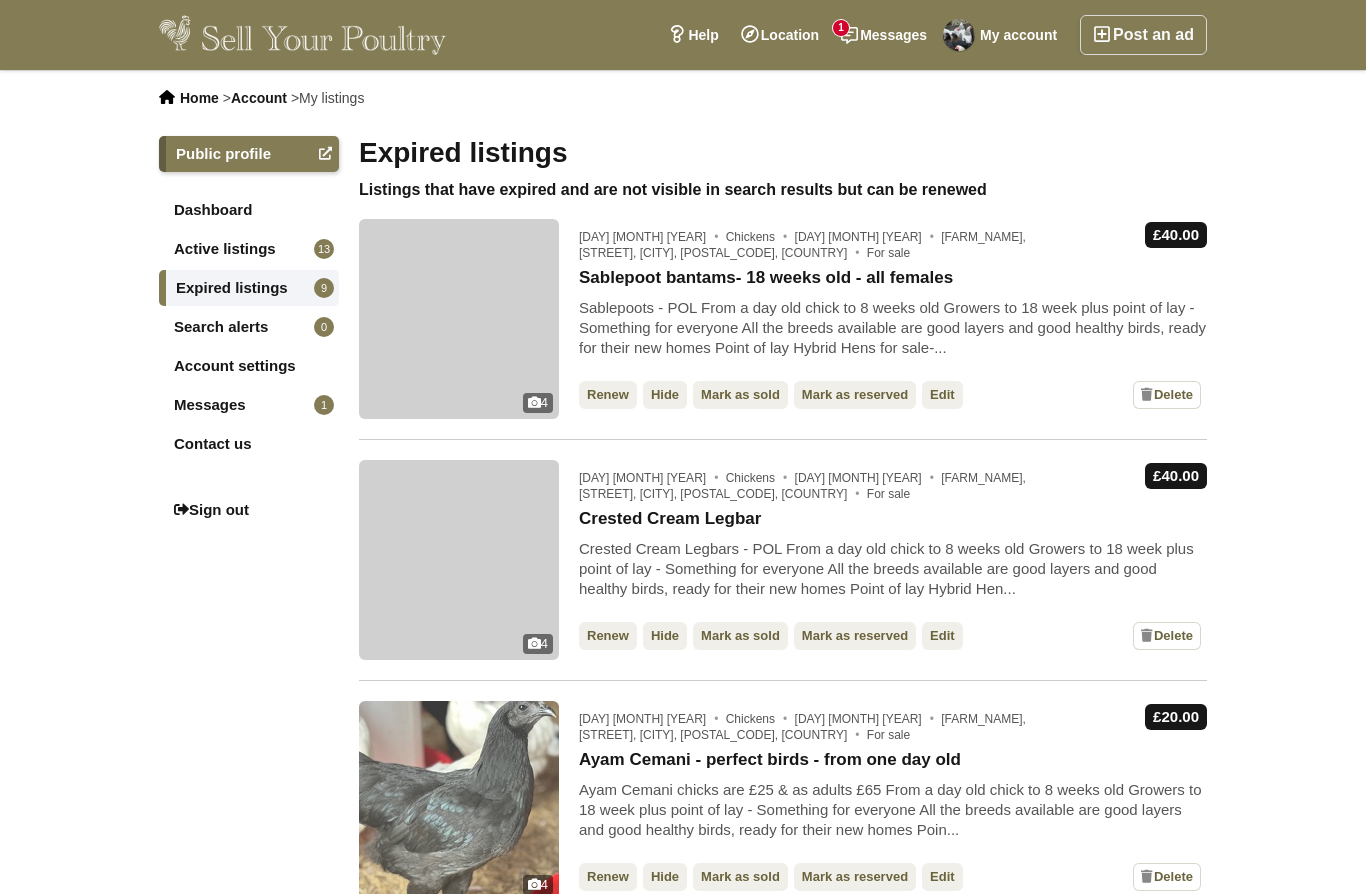 scroll, scrollTop: 0, scrollLeft: 0, axis: both 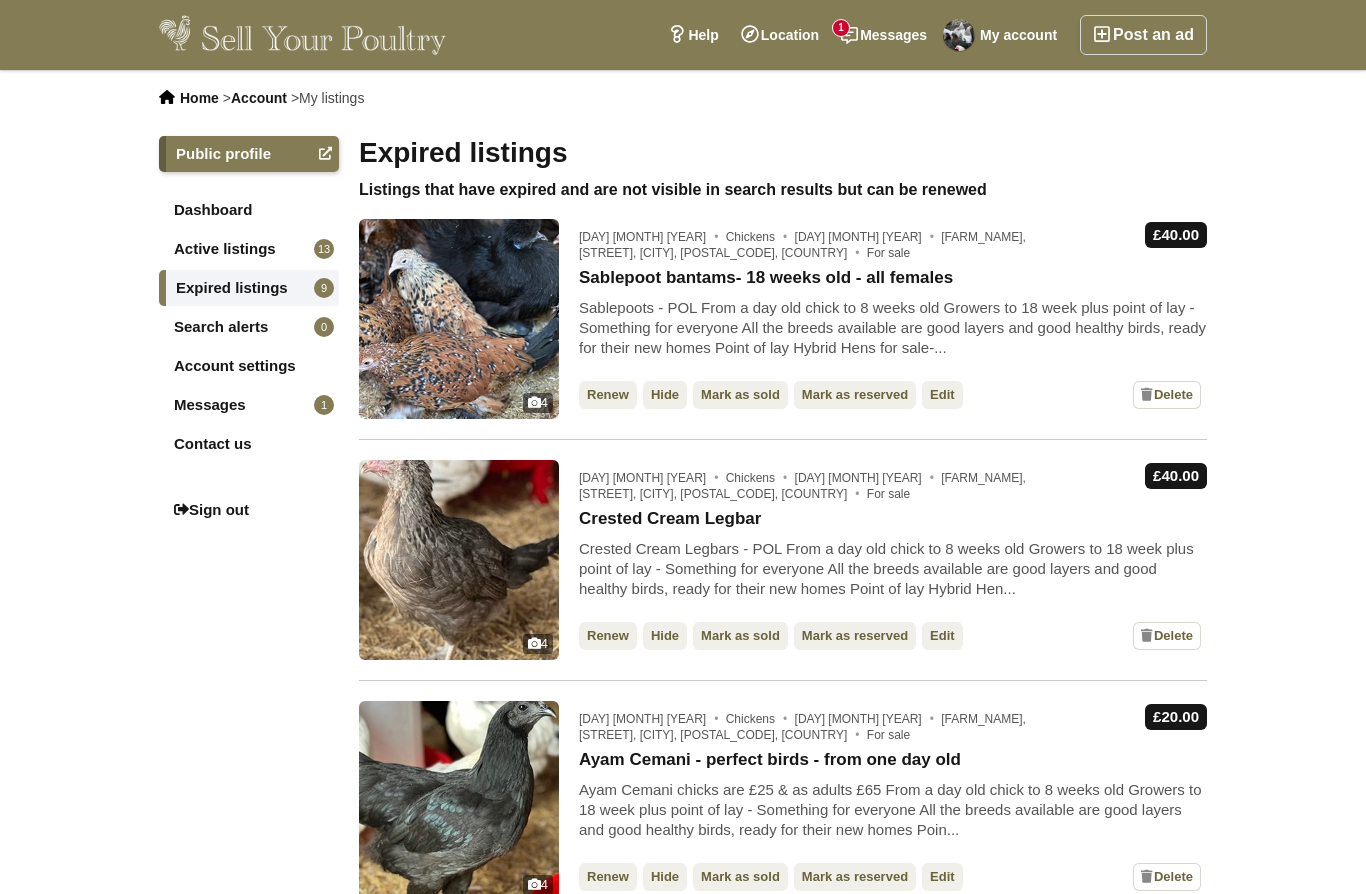 click on "Renew" at bounding box center [608, 395] 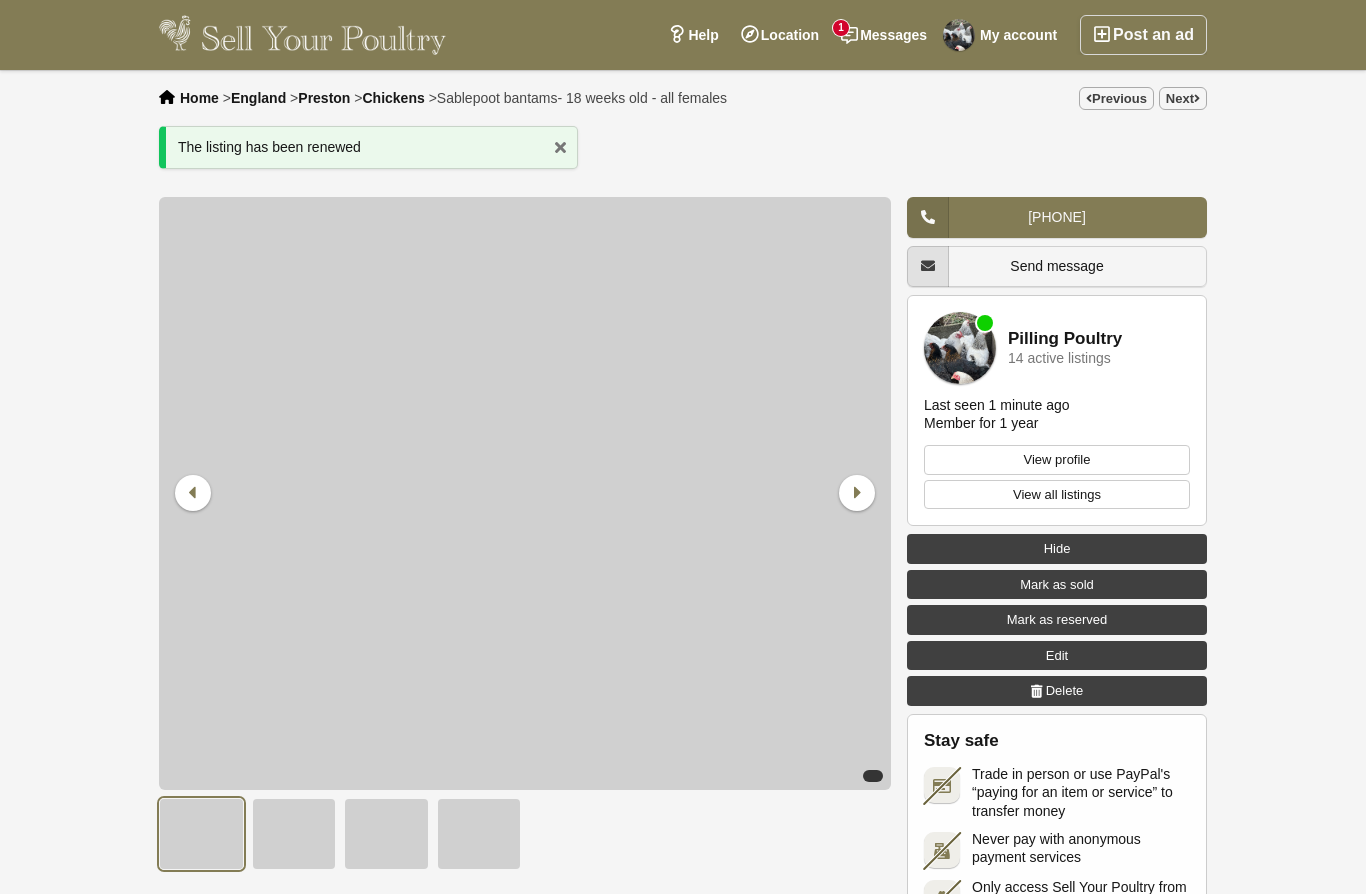 scroll, scrollTop: 0, scrollLeft: 0, axis: both 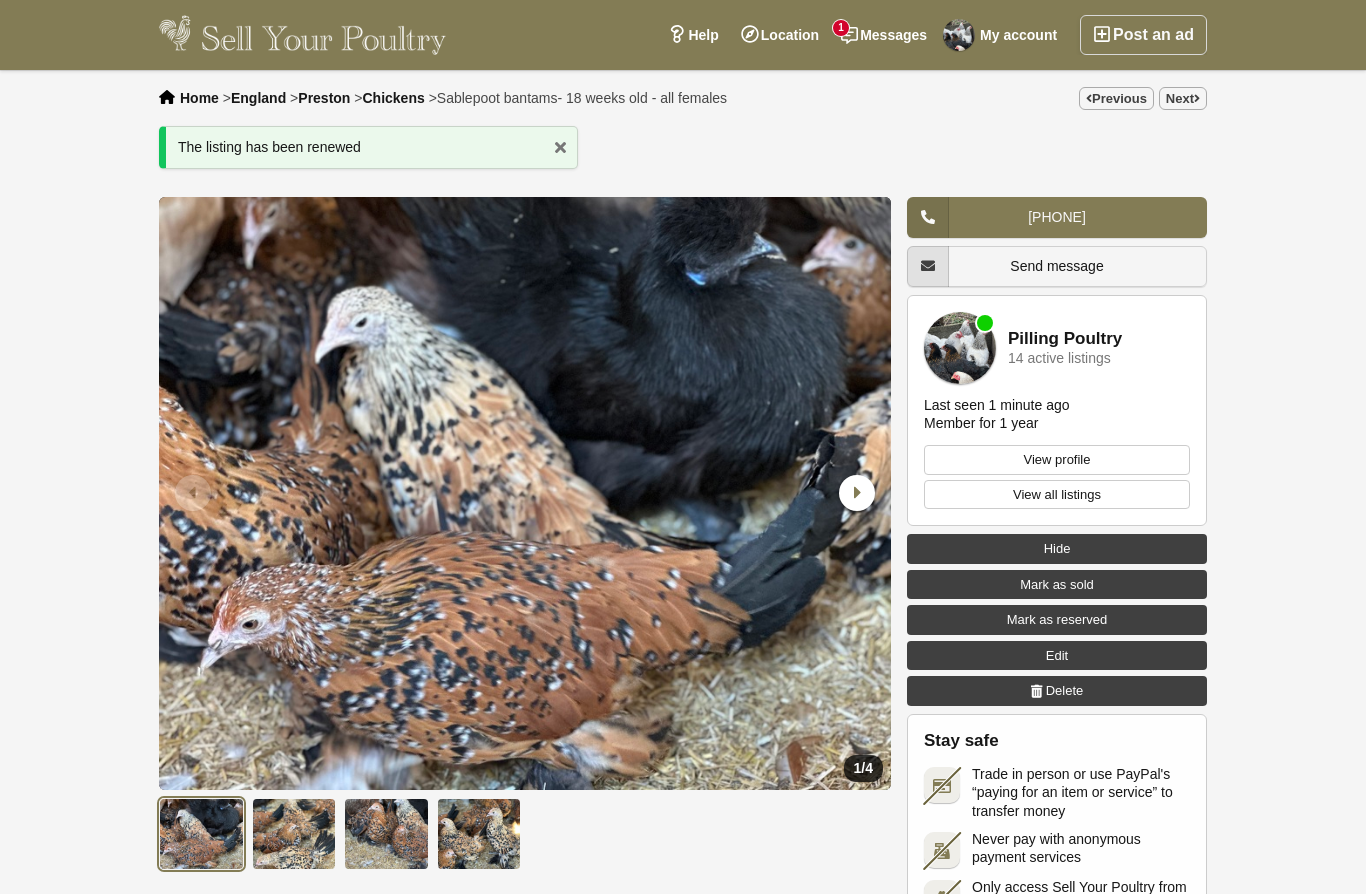 click on "My account" at bounding box center [1003, 35] 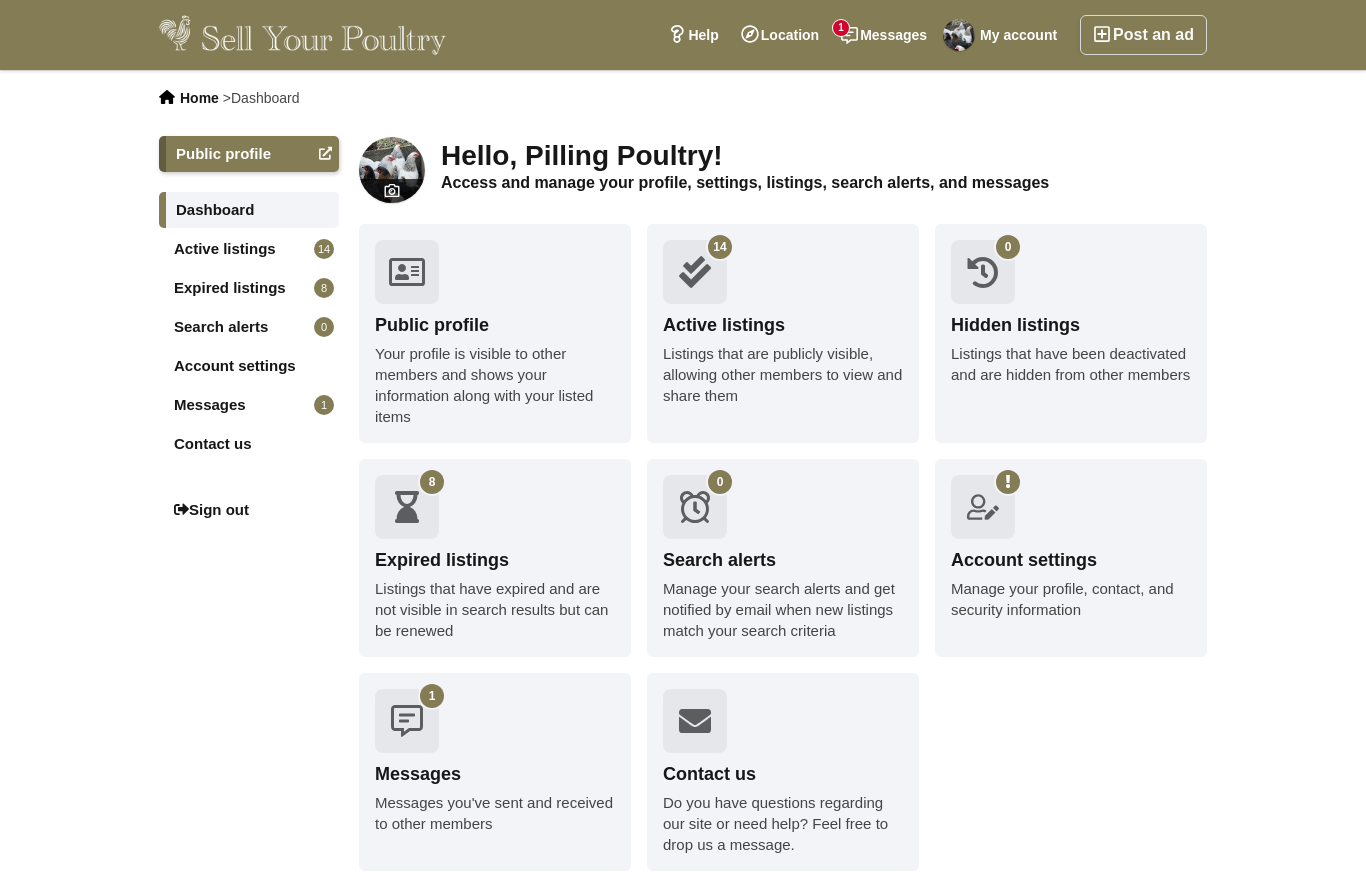 scroll, scrollTop: 0, scrollLeft: 0, axis: both 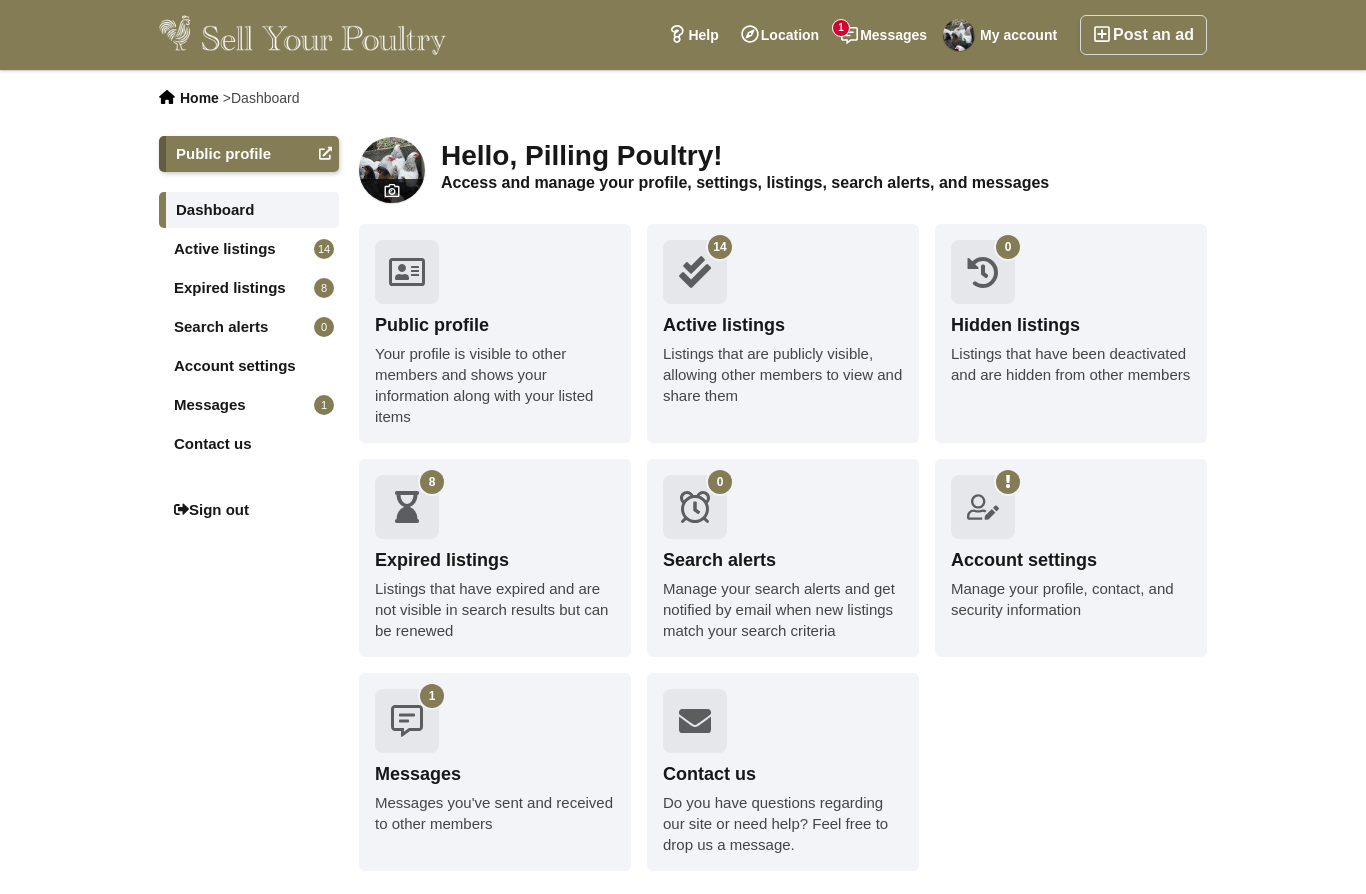 click on "Listings that have expired and are not visible in search results but can be renewed" at bounding box center [495, 609] 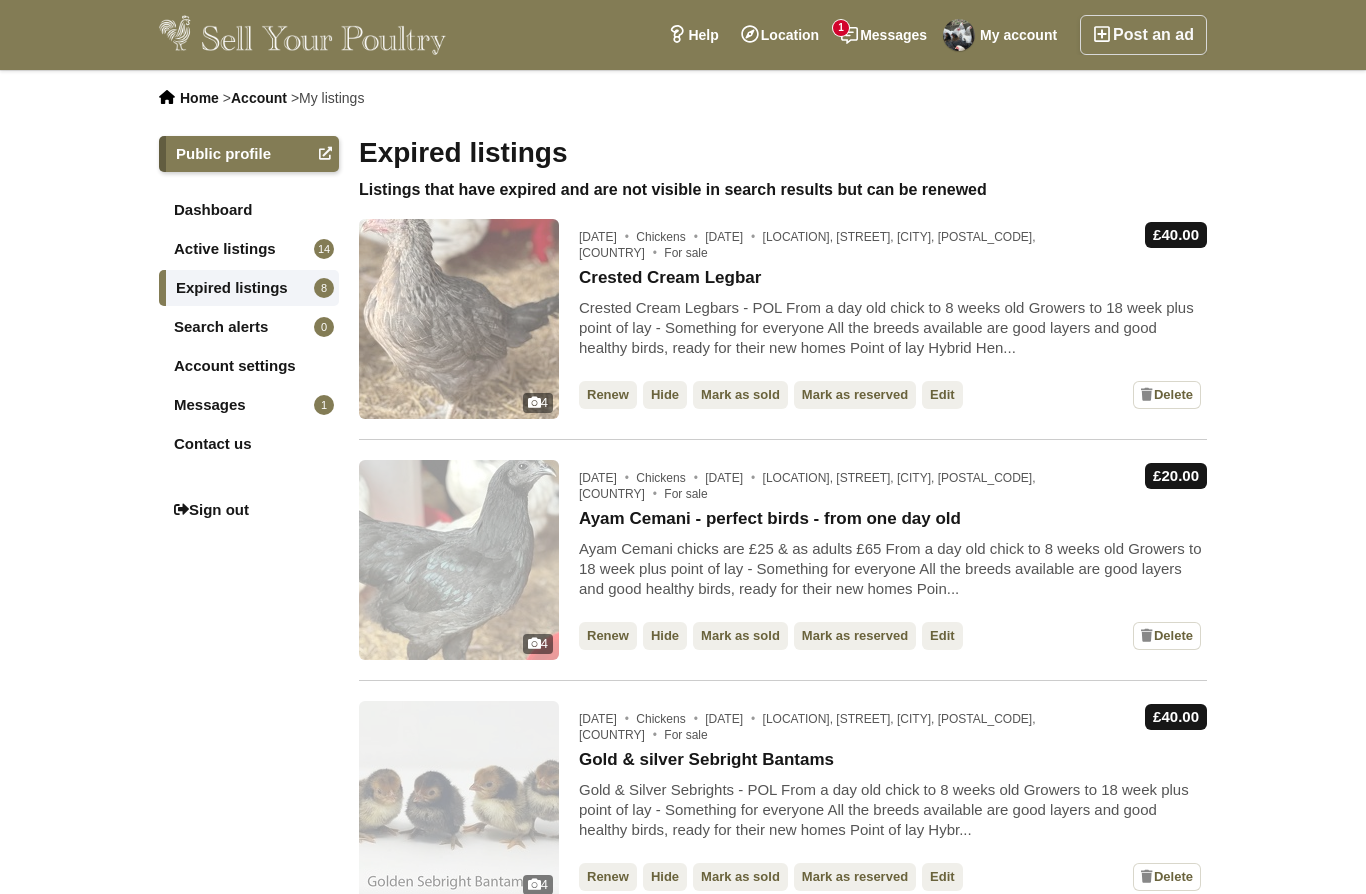 scroll, scrollTop: 0, scrollLeft: 0, axis: both 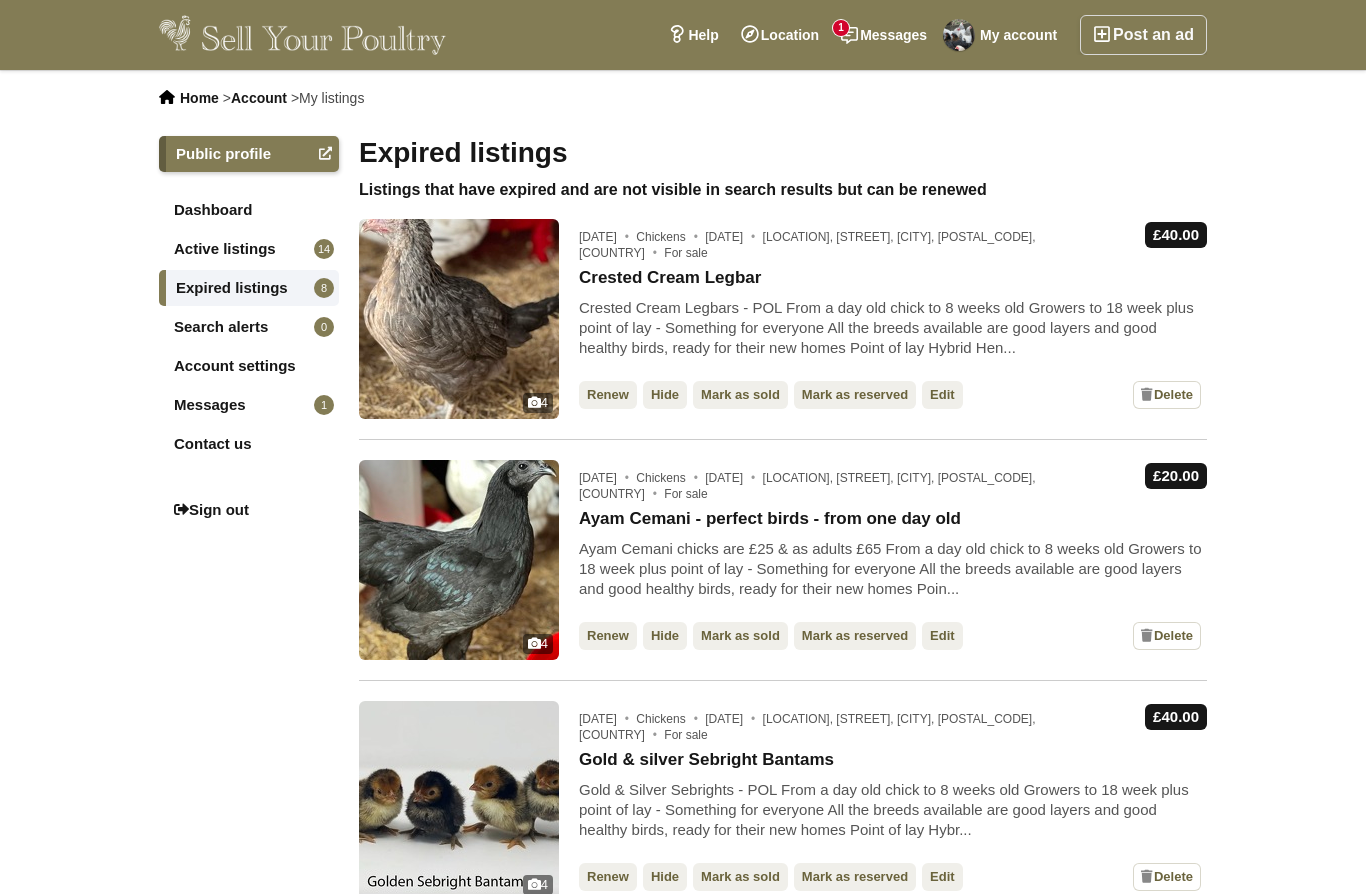 click on "Renew" at bounding box center [608, 395] 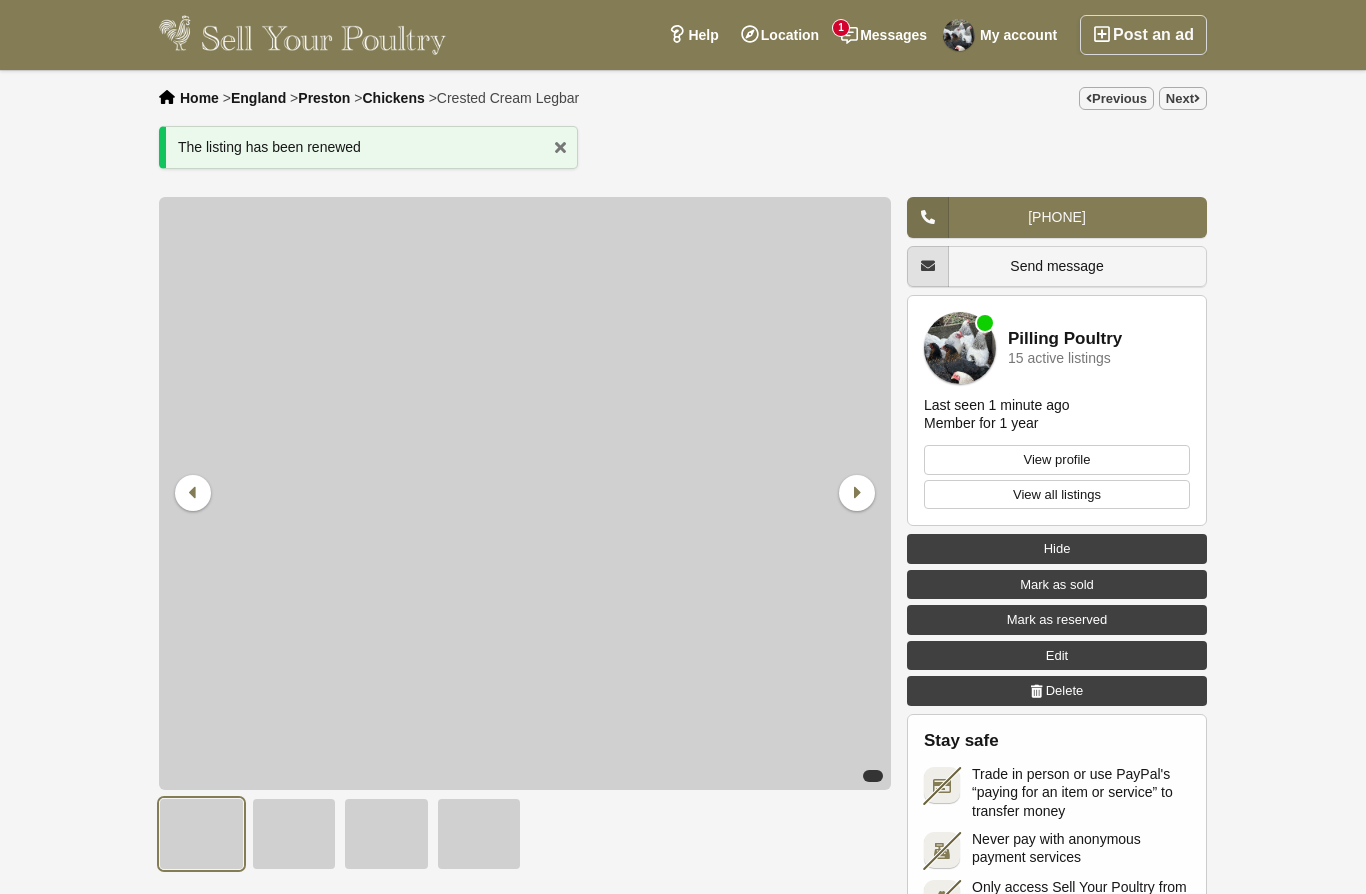 scroll, scrollTop: 0, scrollLeft: 0, axis: both 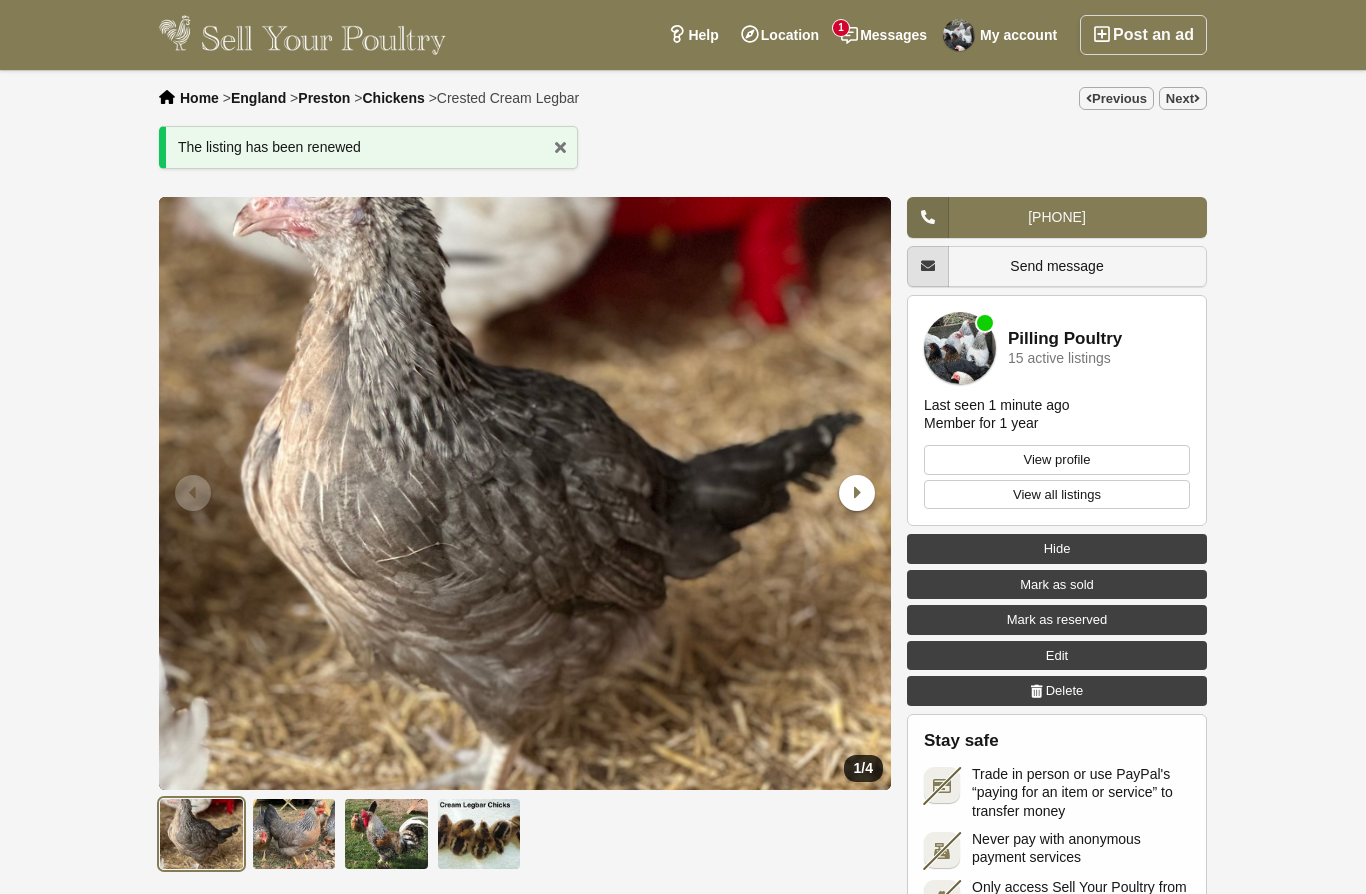 click on "My account" at bounding box center [1003, 35] 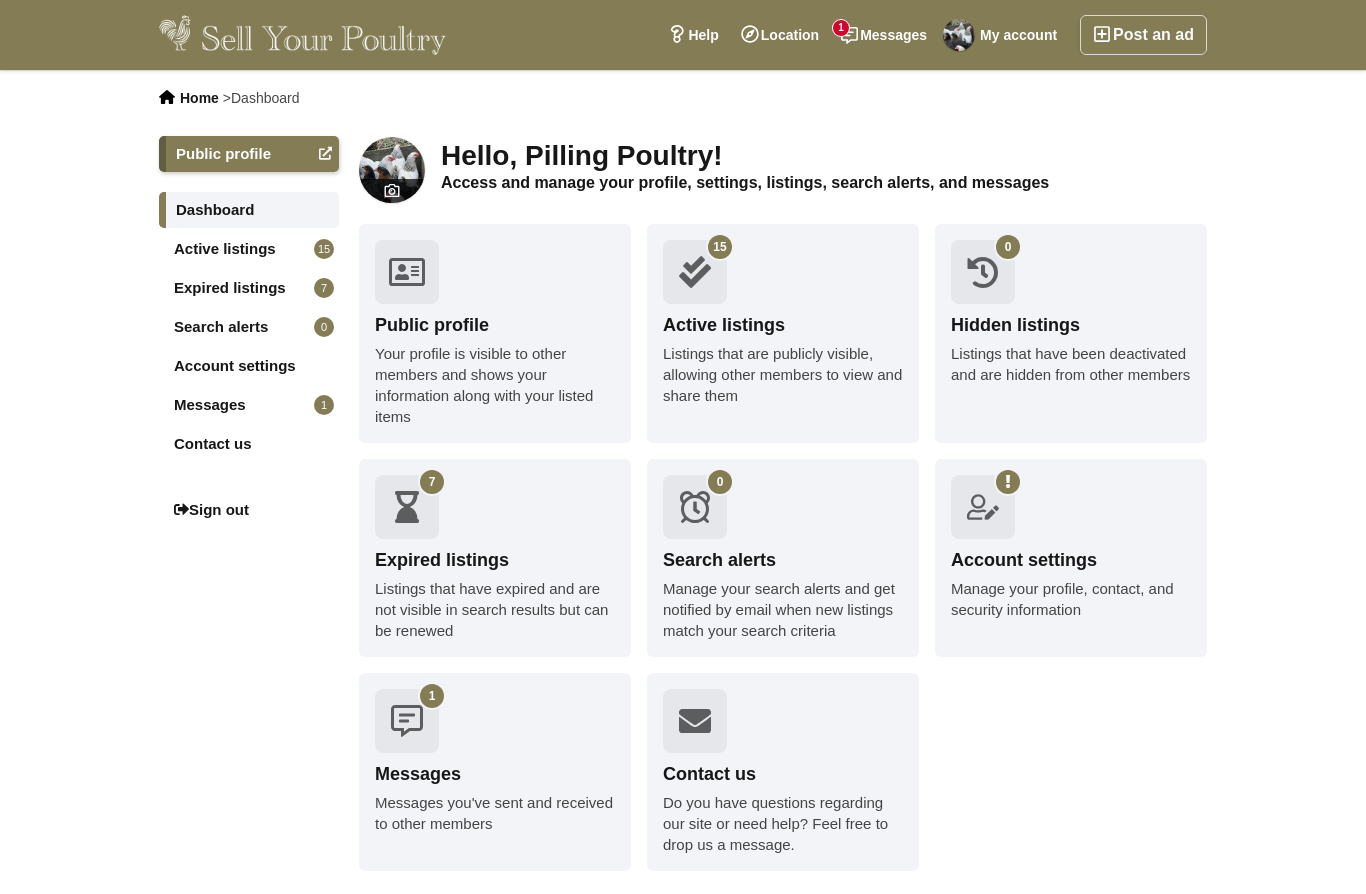 scroll, scrollTop: 0, scrollLeft: 0, axis: both 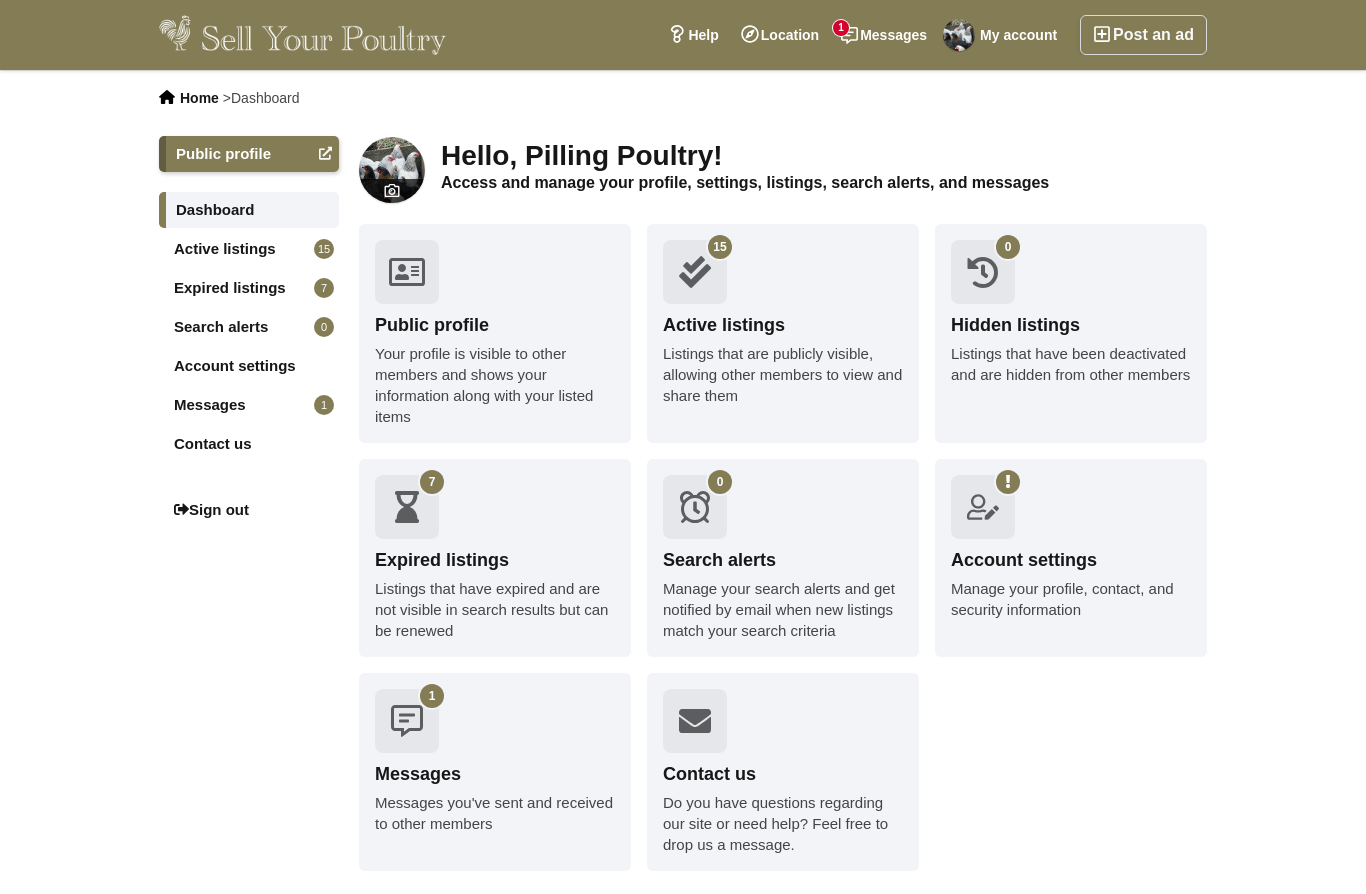 click on "Listings that have expired and are not visible in search results but can be renewed" at bounding box center (495, 609) 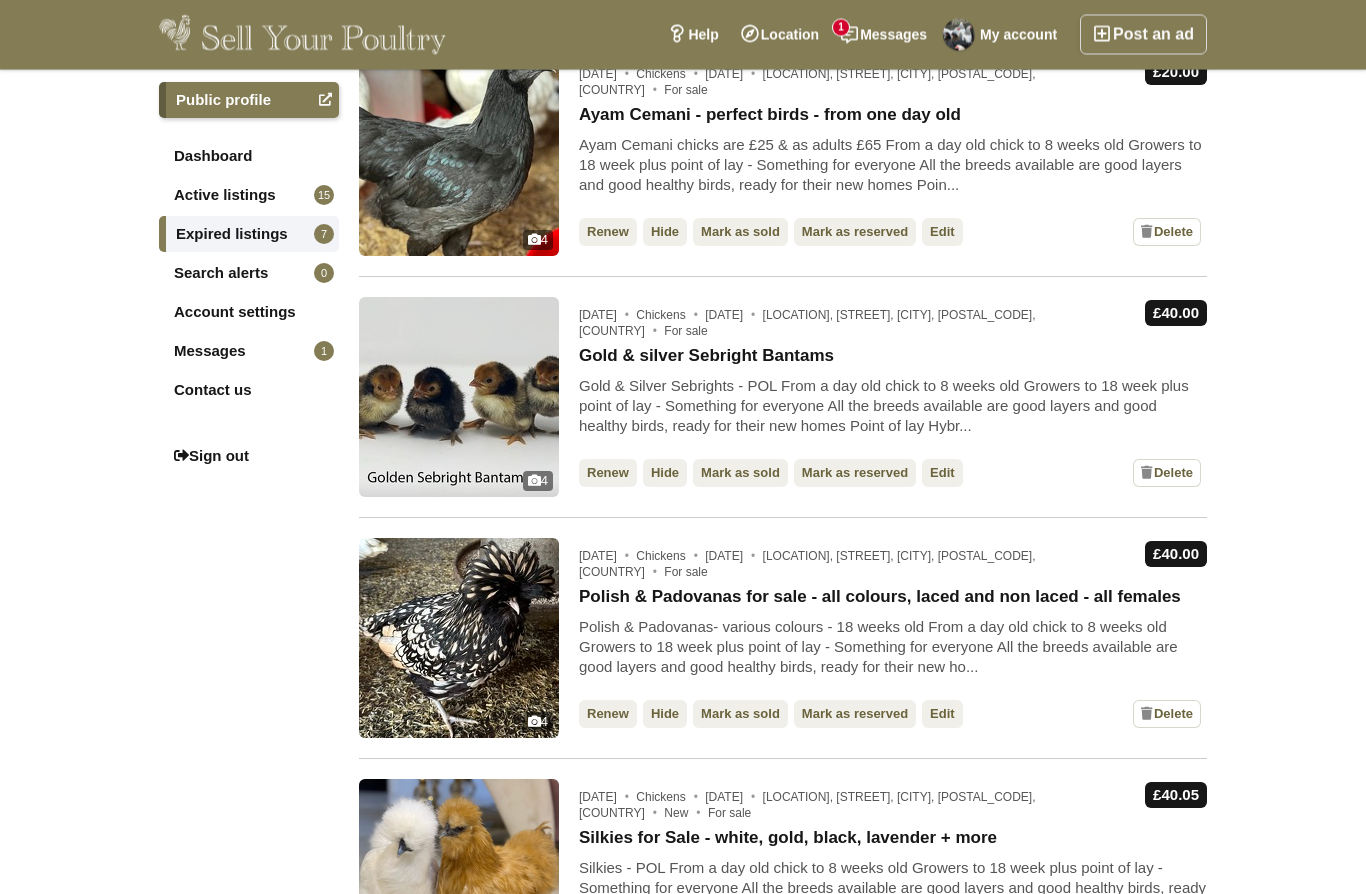 scroll, scrollTop: 163, scrollLeft: 0, axis: vertical 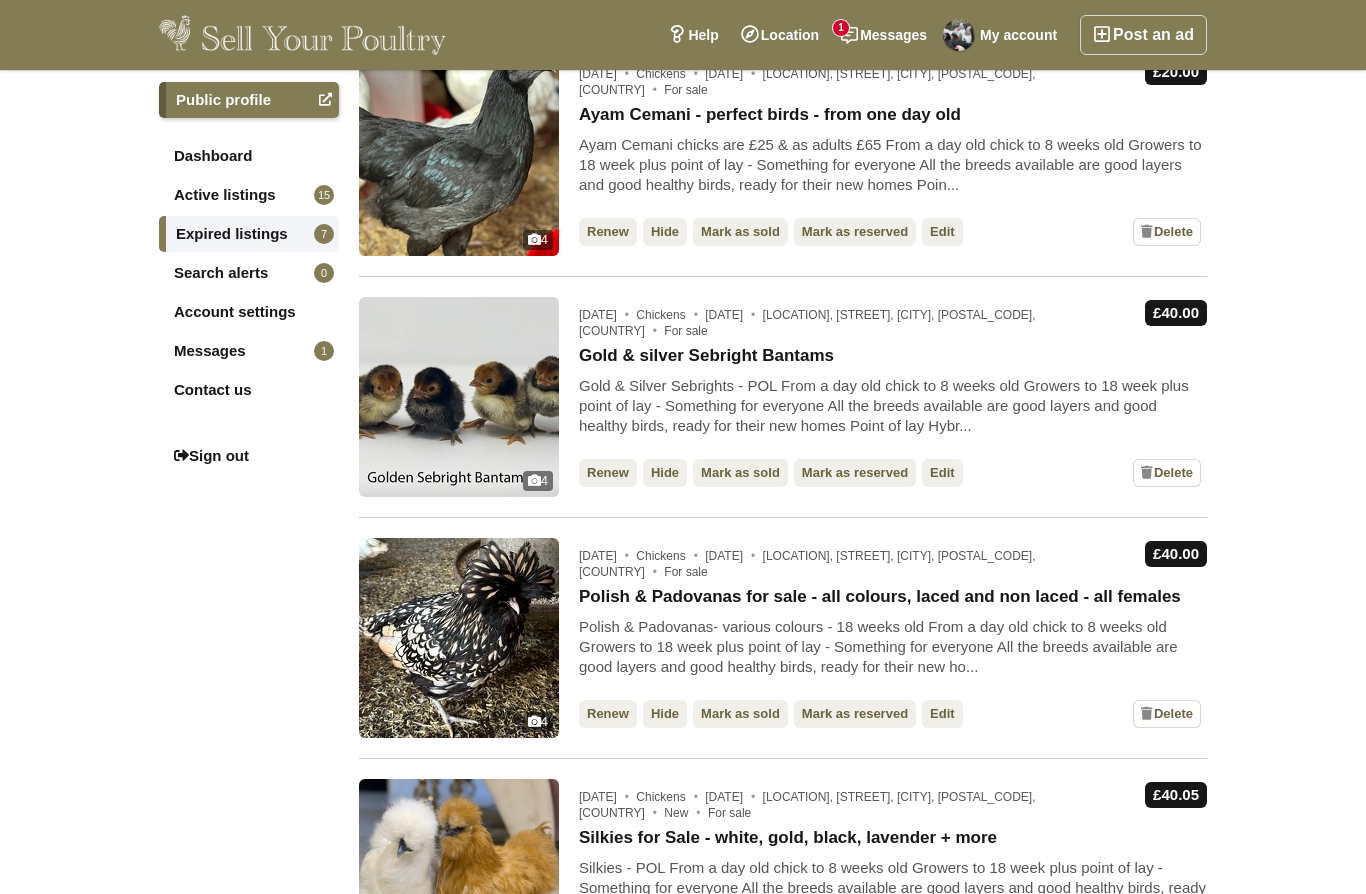 click on "Renew" at bounding box center [608, 714] 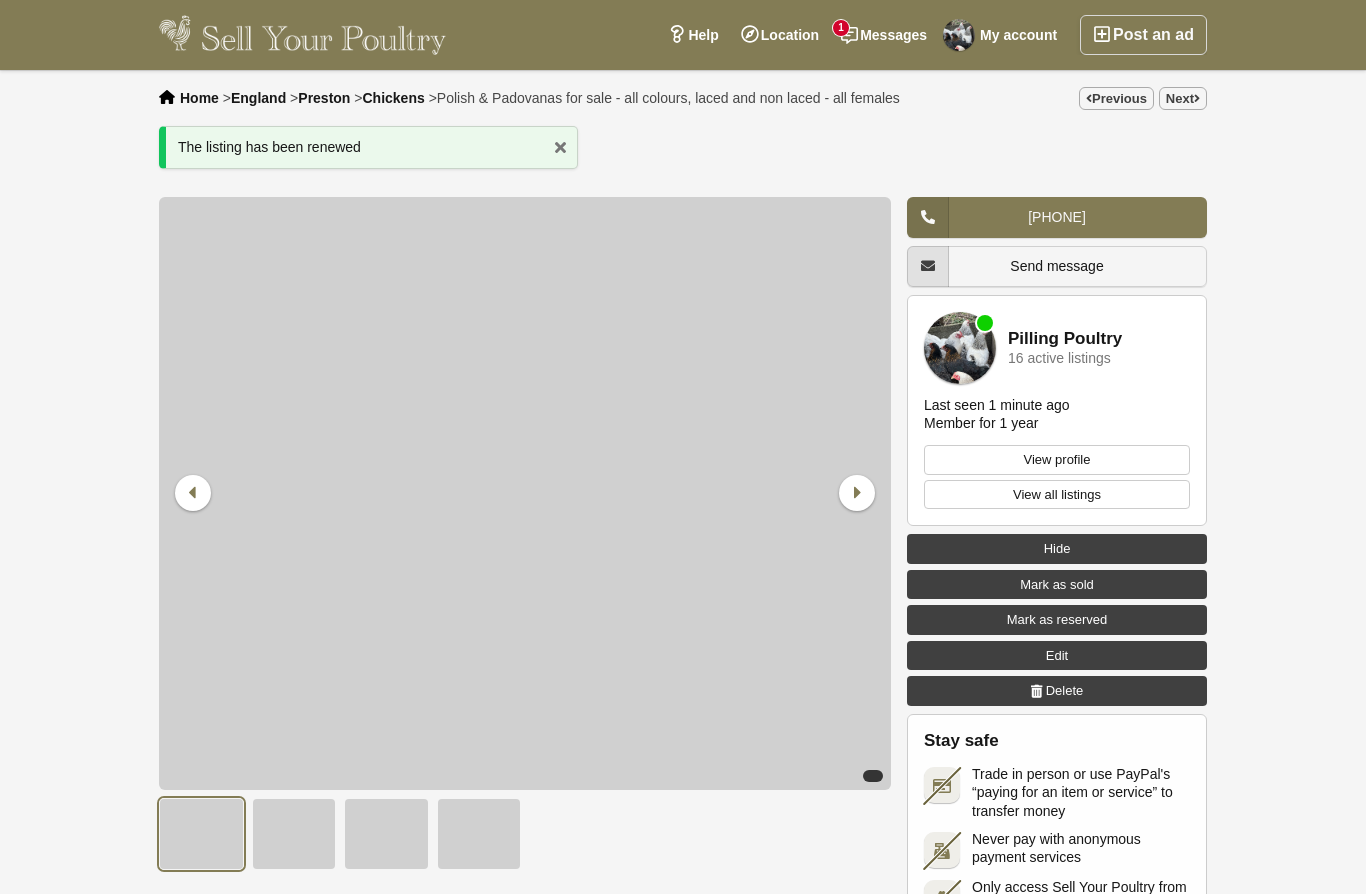 scroll, scrollTop: 0, scrollLeft: 0, axis: both 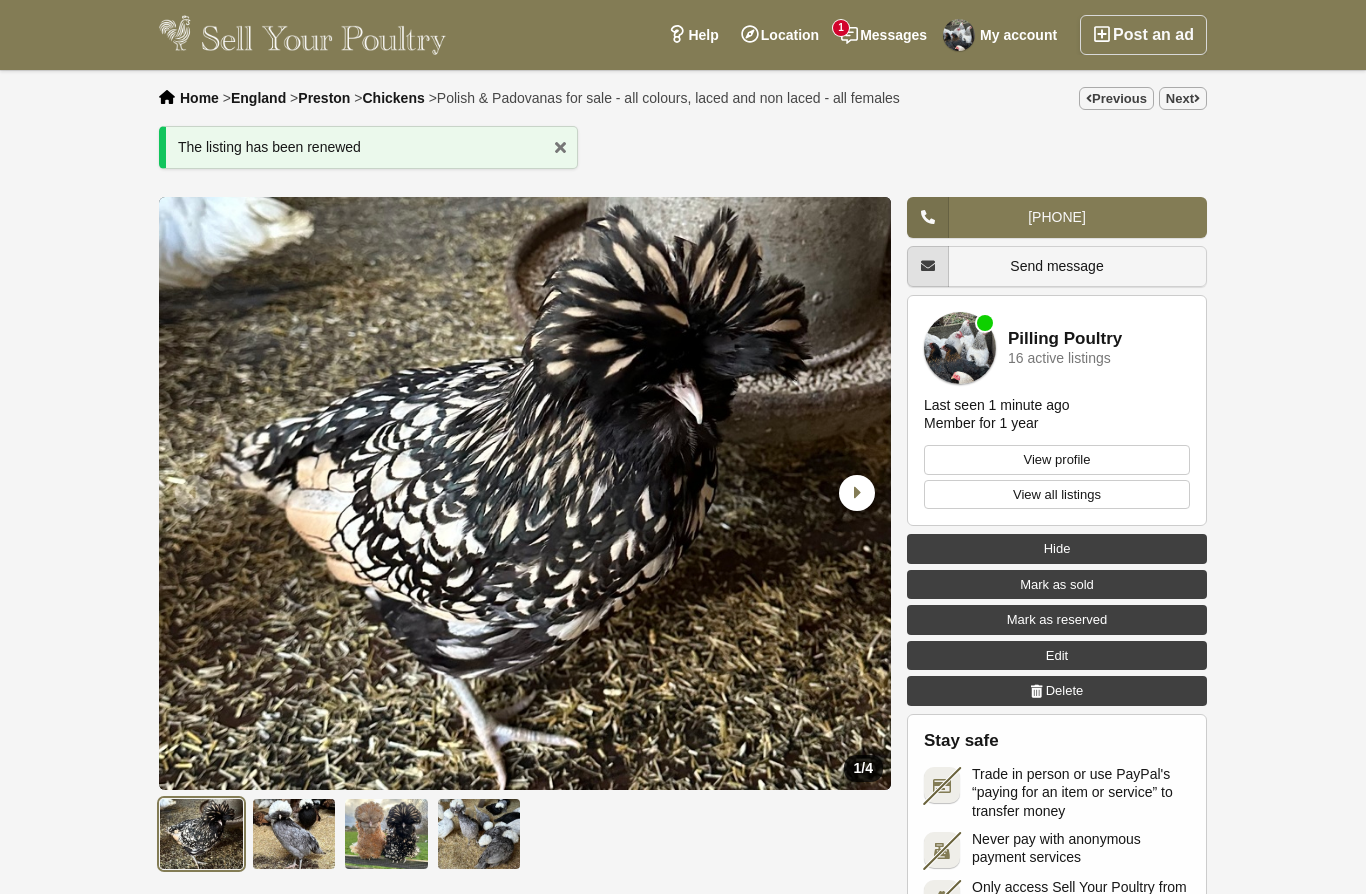 click on "My account" at bounding box center [1003, 35] 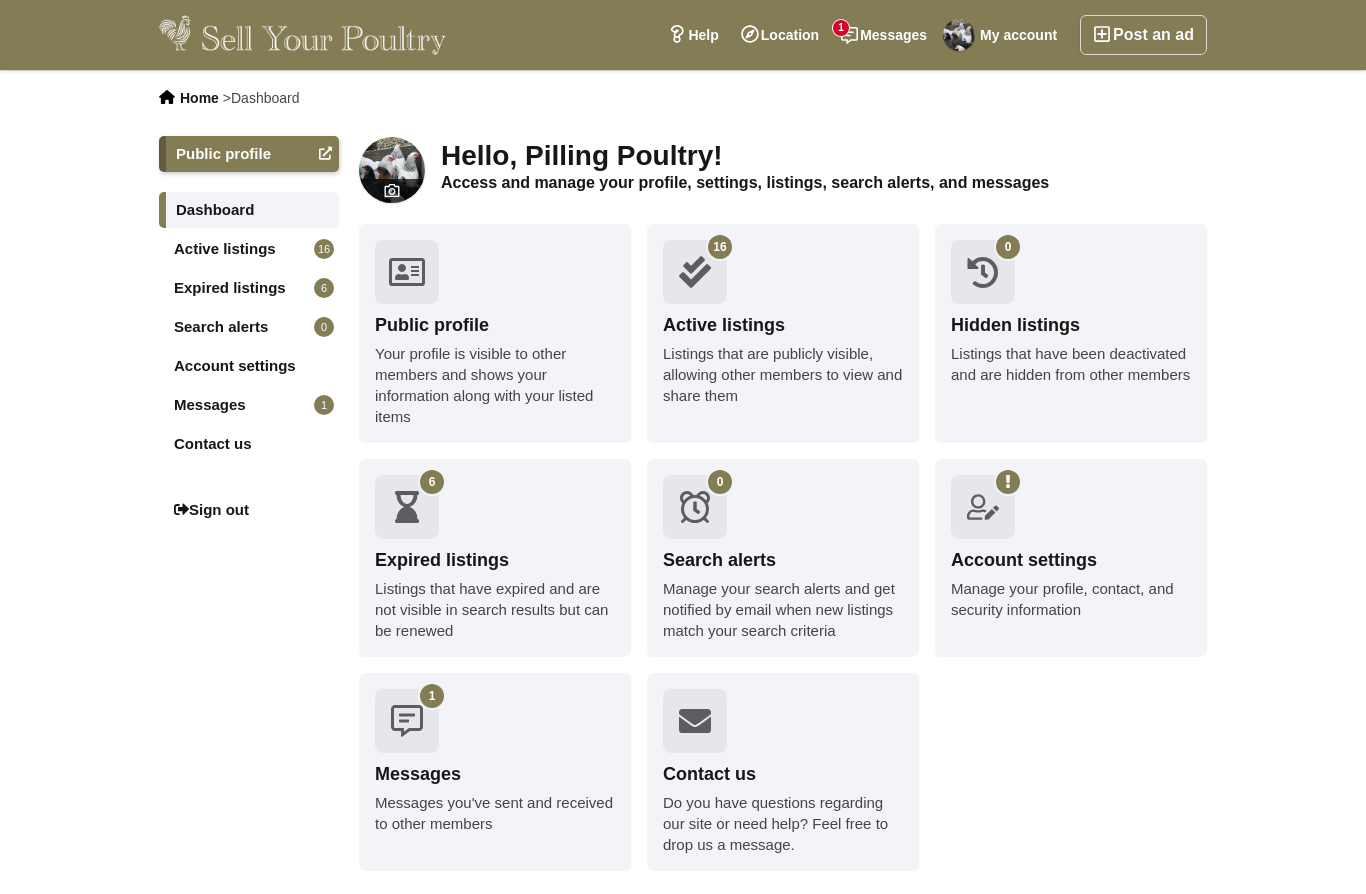 scroll, scrollTop: 0, scrollLeft: 0, axis: both 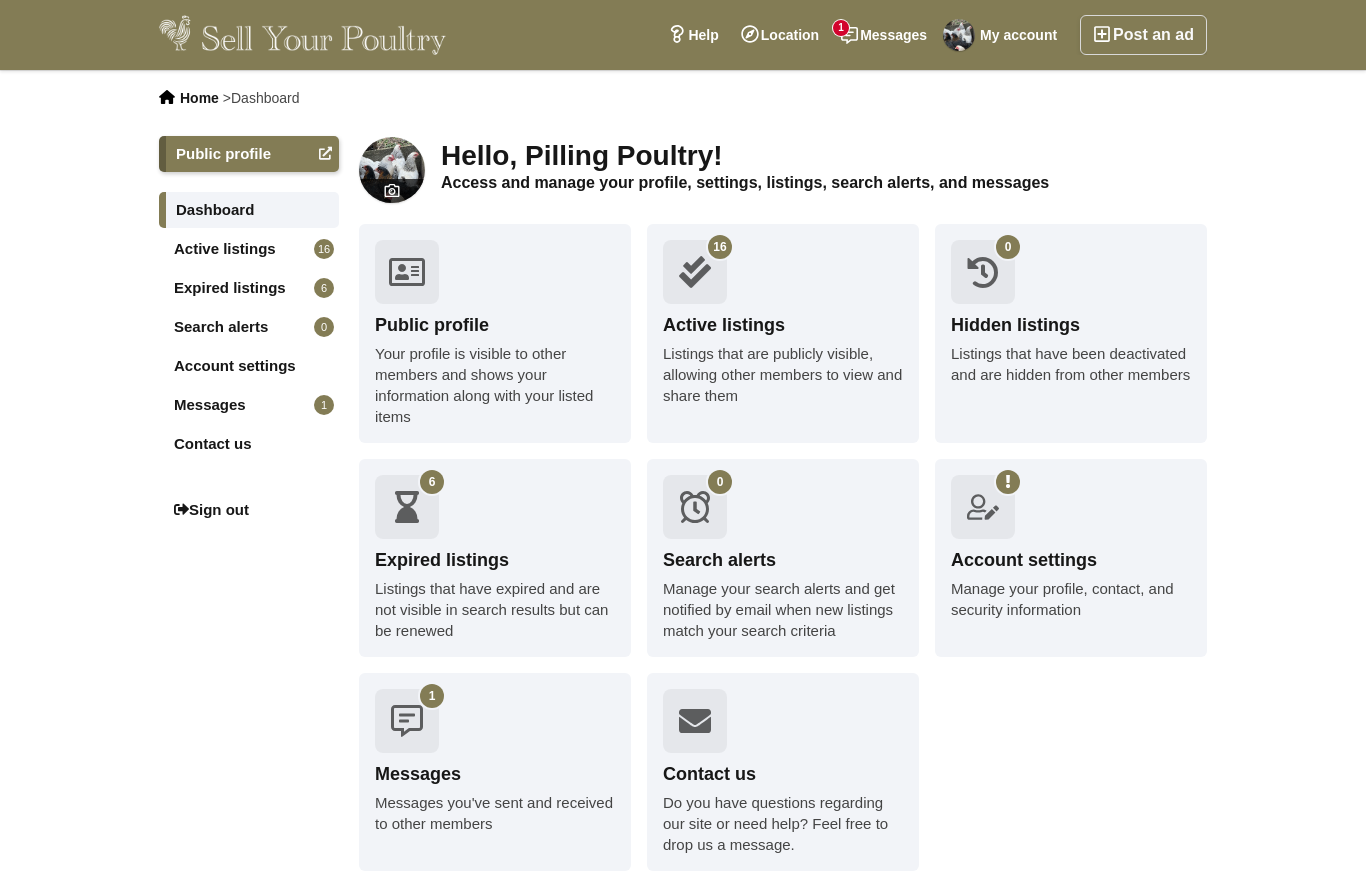 click on "Listings that have expired and are not visible in search results but can be renewed" at bounding box center [495, 609] 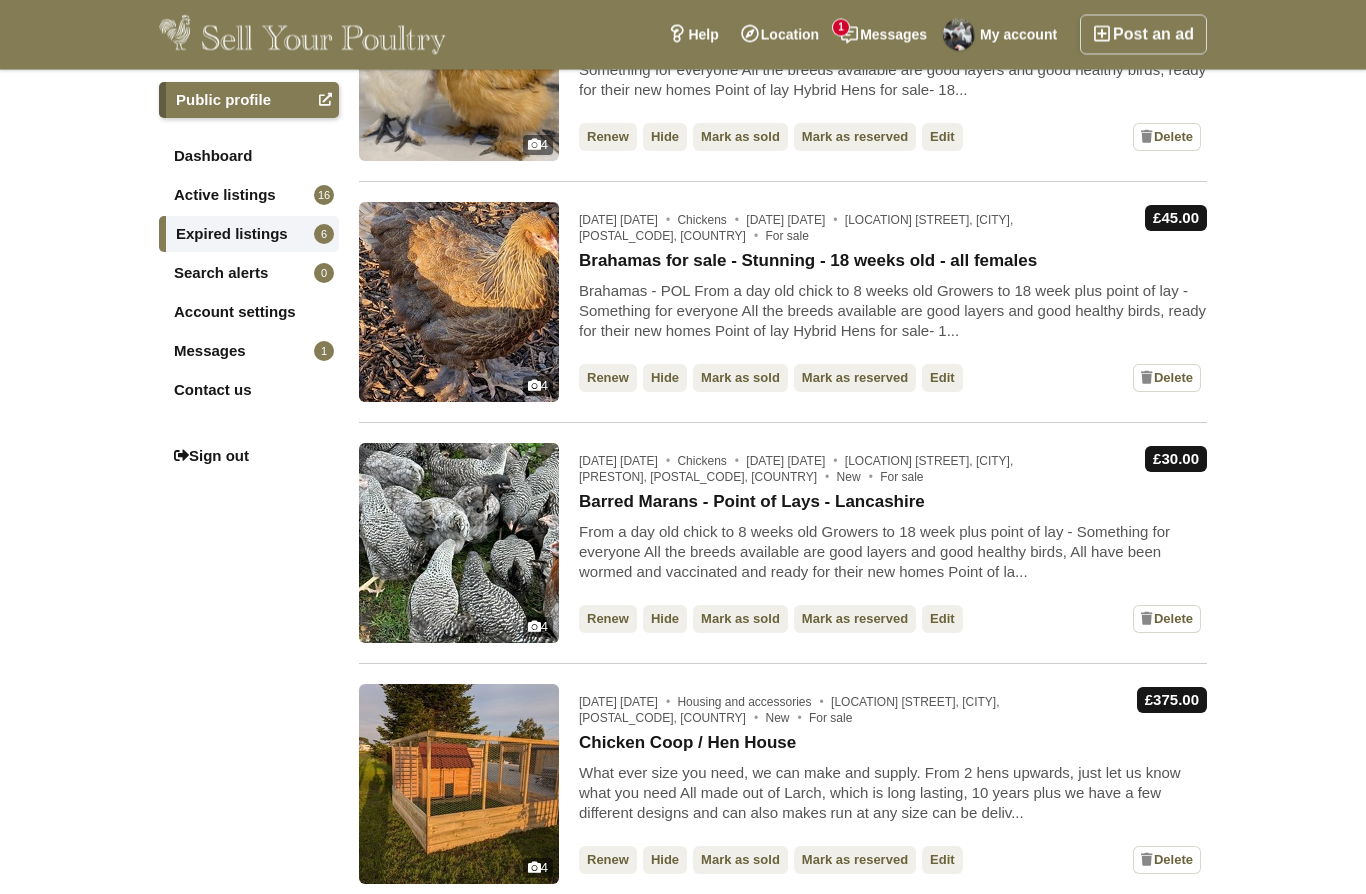 scroll, scrollTop: 741, scrollLeft: 0, axis: vertical 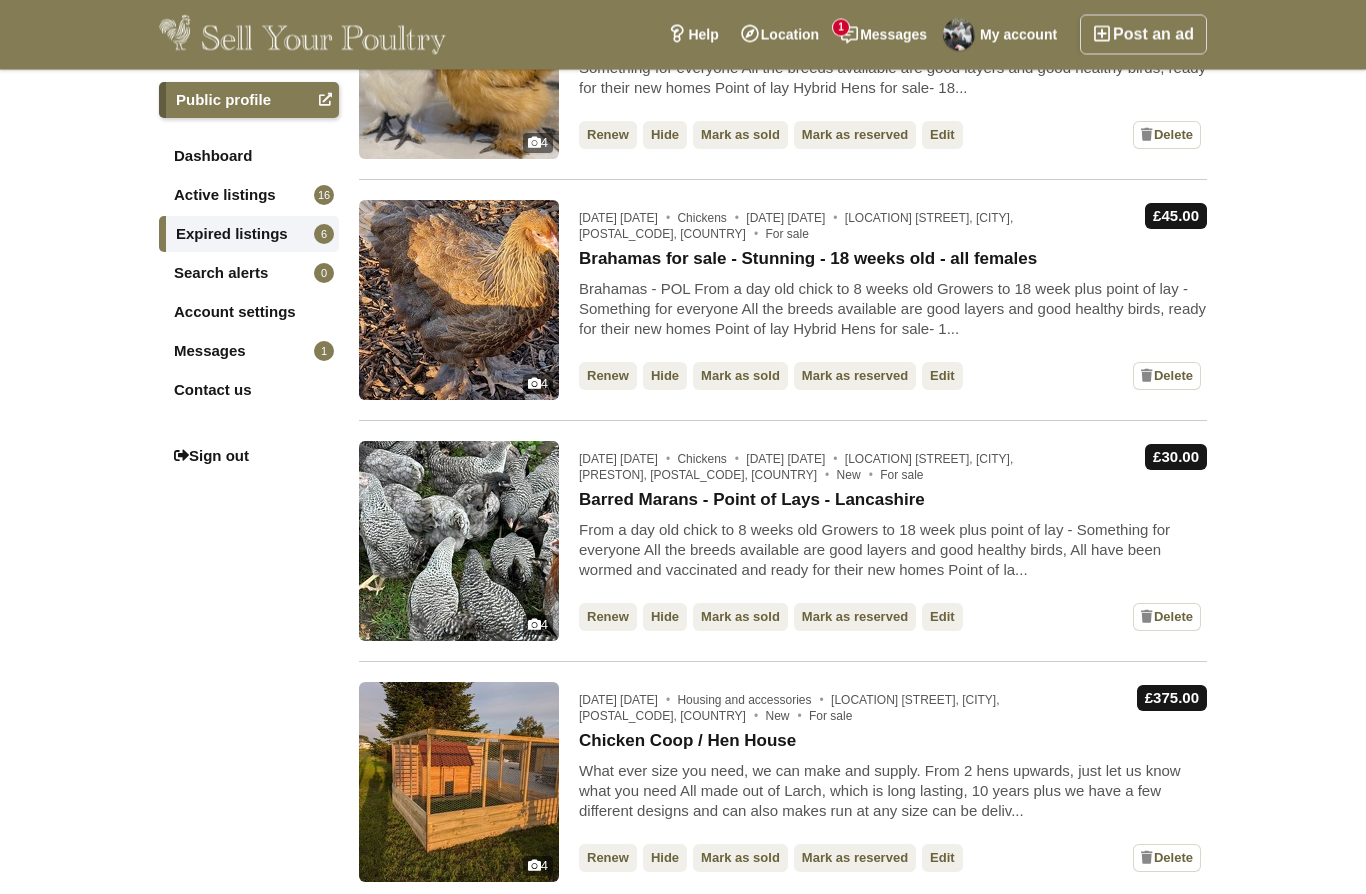 click on "Renew" at bounding box center [608, 618] 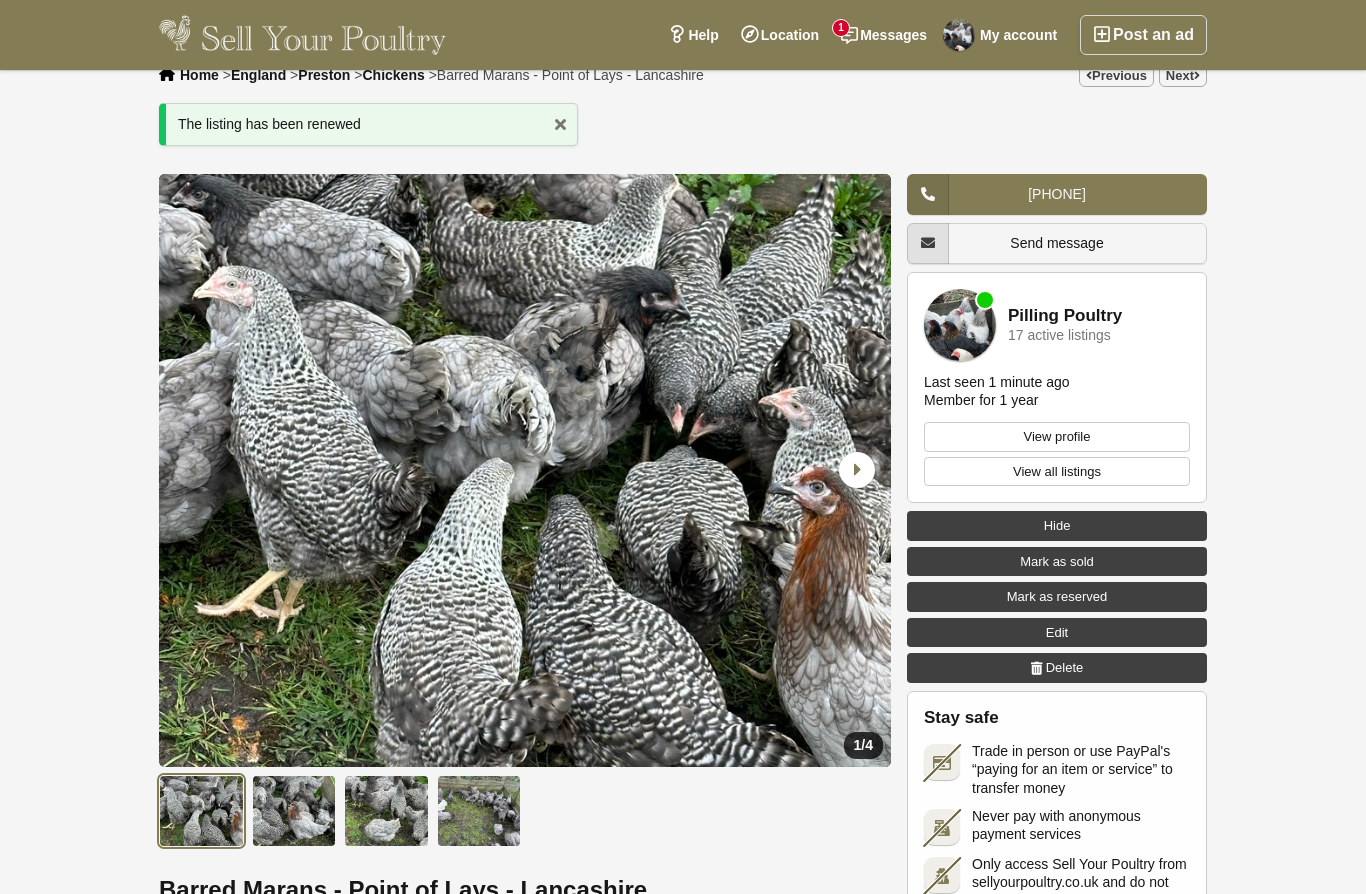 scroll, scrollTop: 25, scrollLeft: 0, axis: vertical 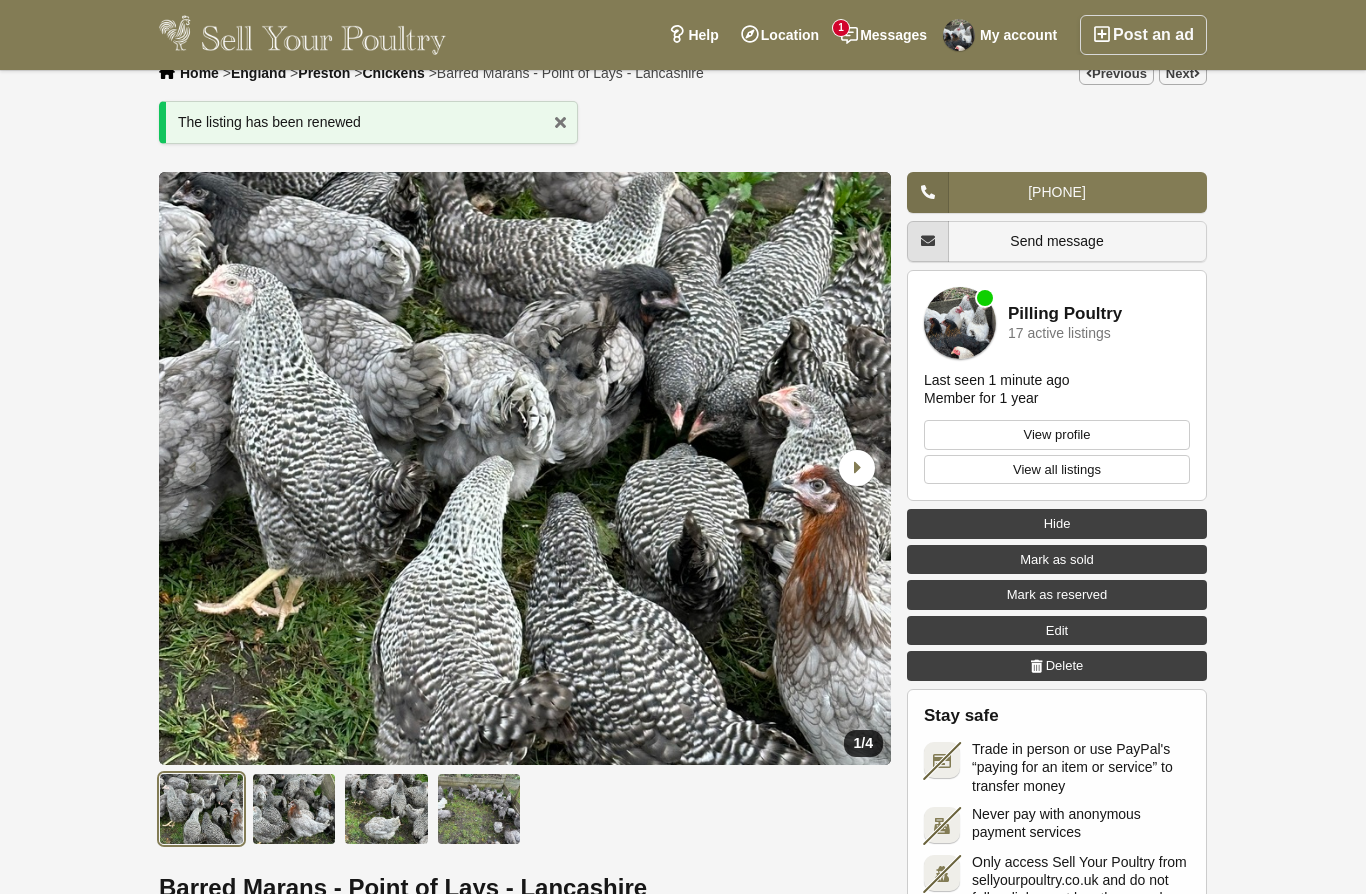 click on "Edit" at bounding box center [1057, 631] 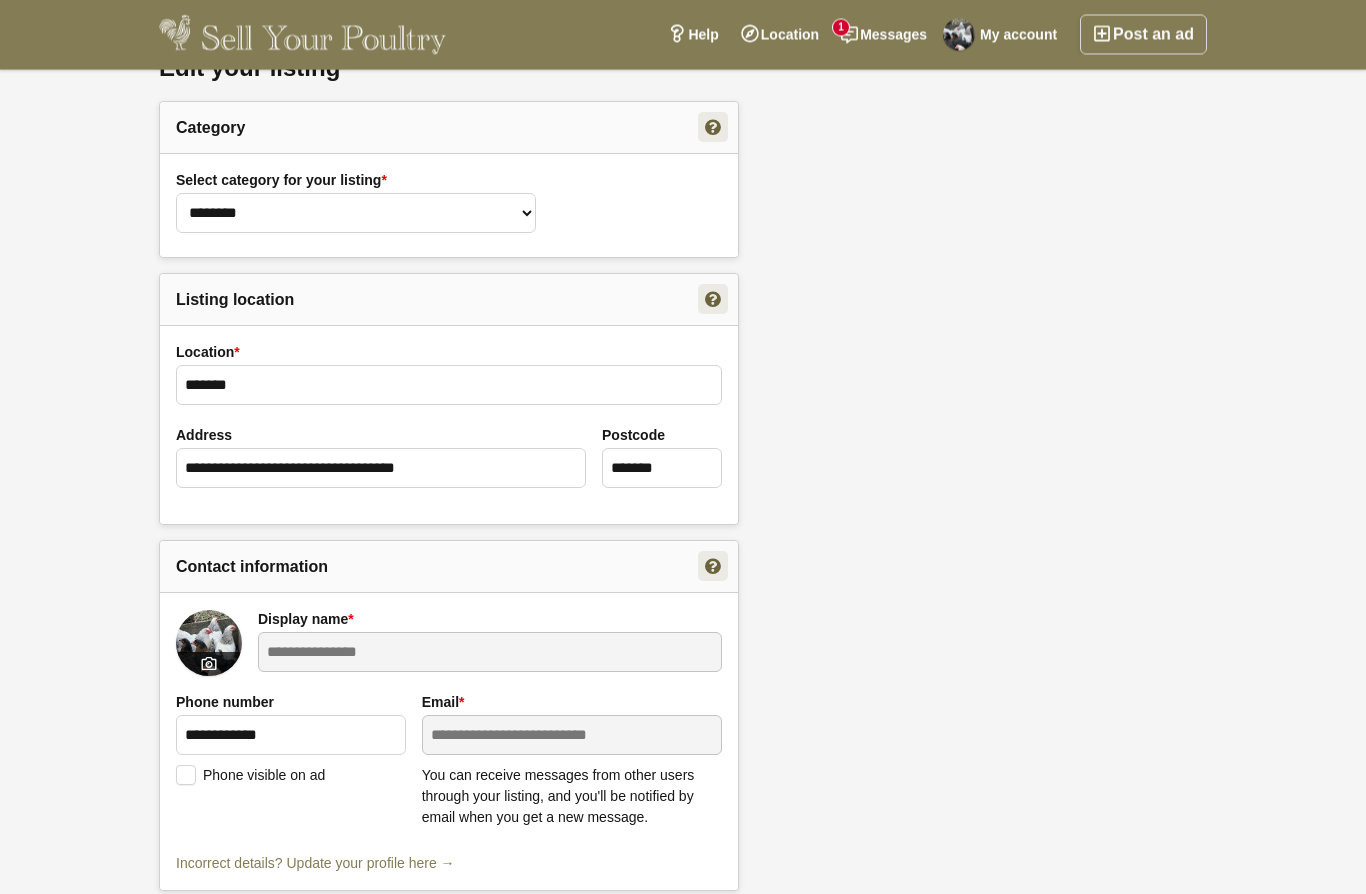 scroll, scrollTop: 754, scrollLeft: 0, axis: vertical 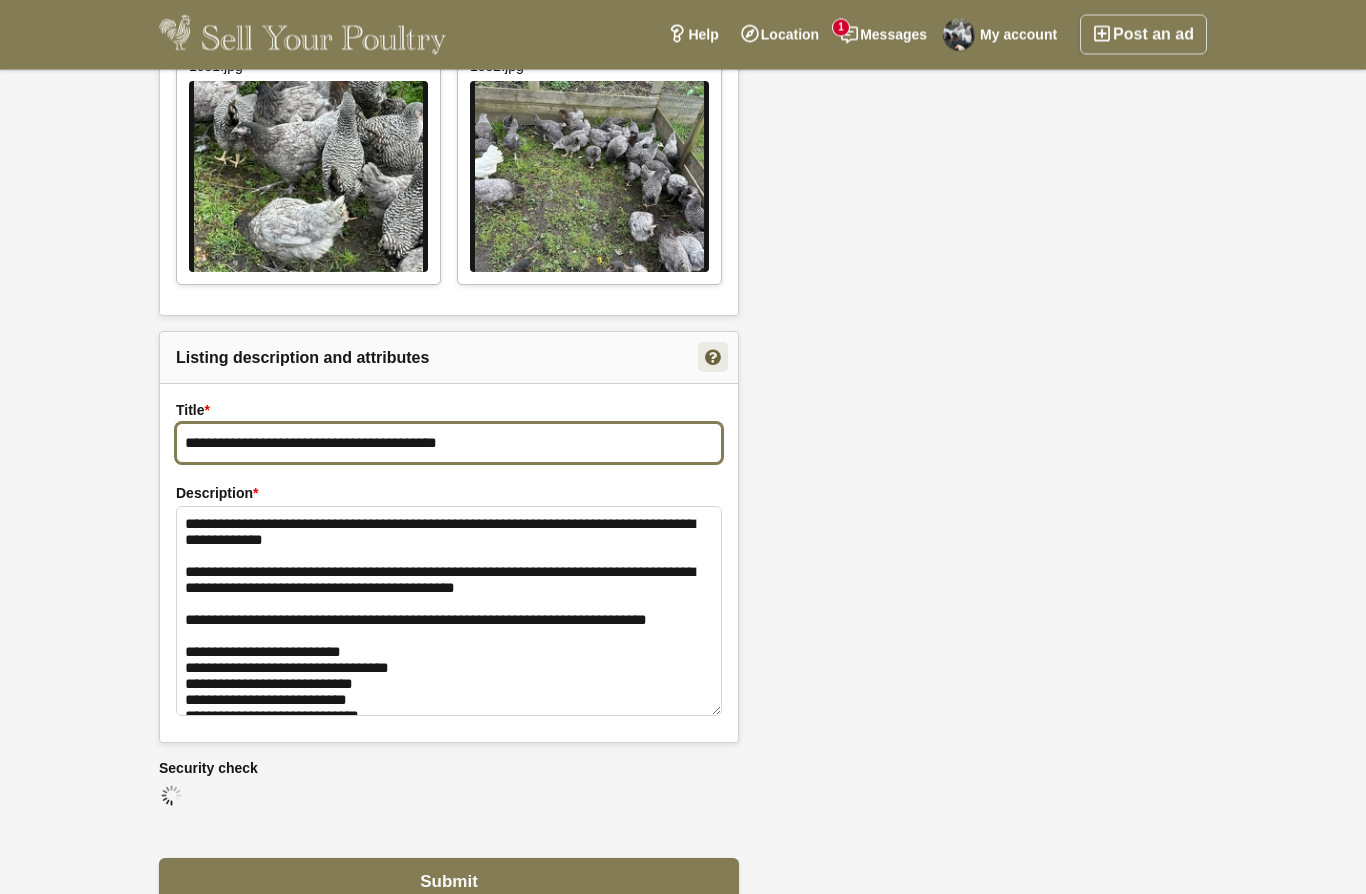click on "**********" at bounding box center [449, 444] 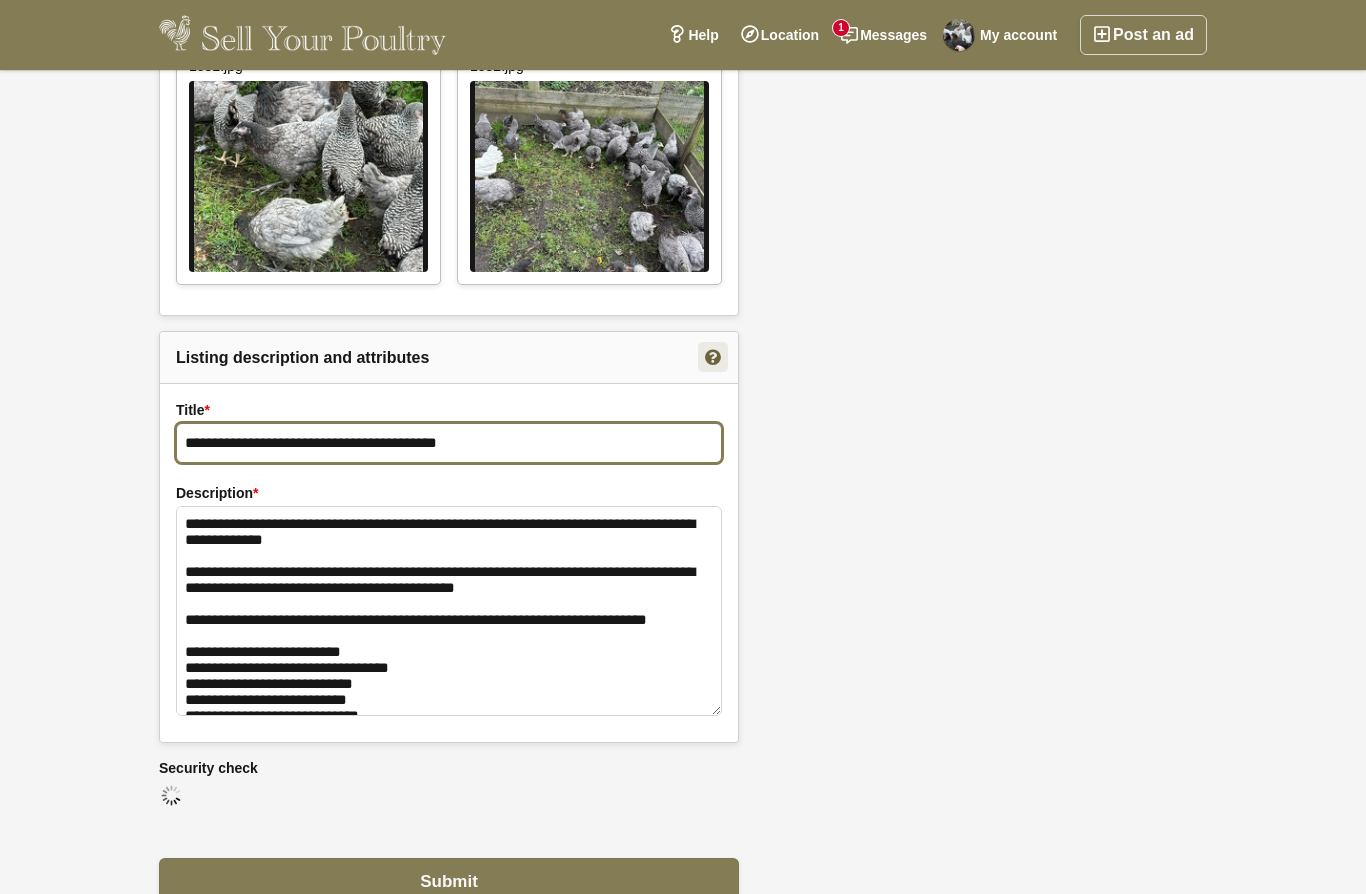 scroll, scrollTop: 1787, scrollLeft: 0, axis: vertical 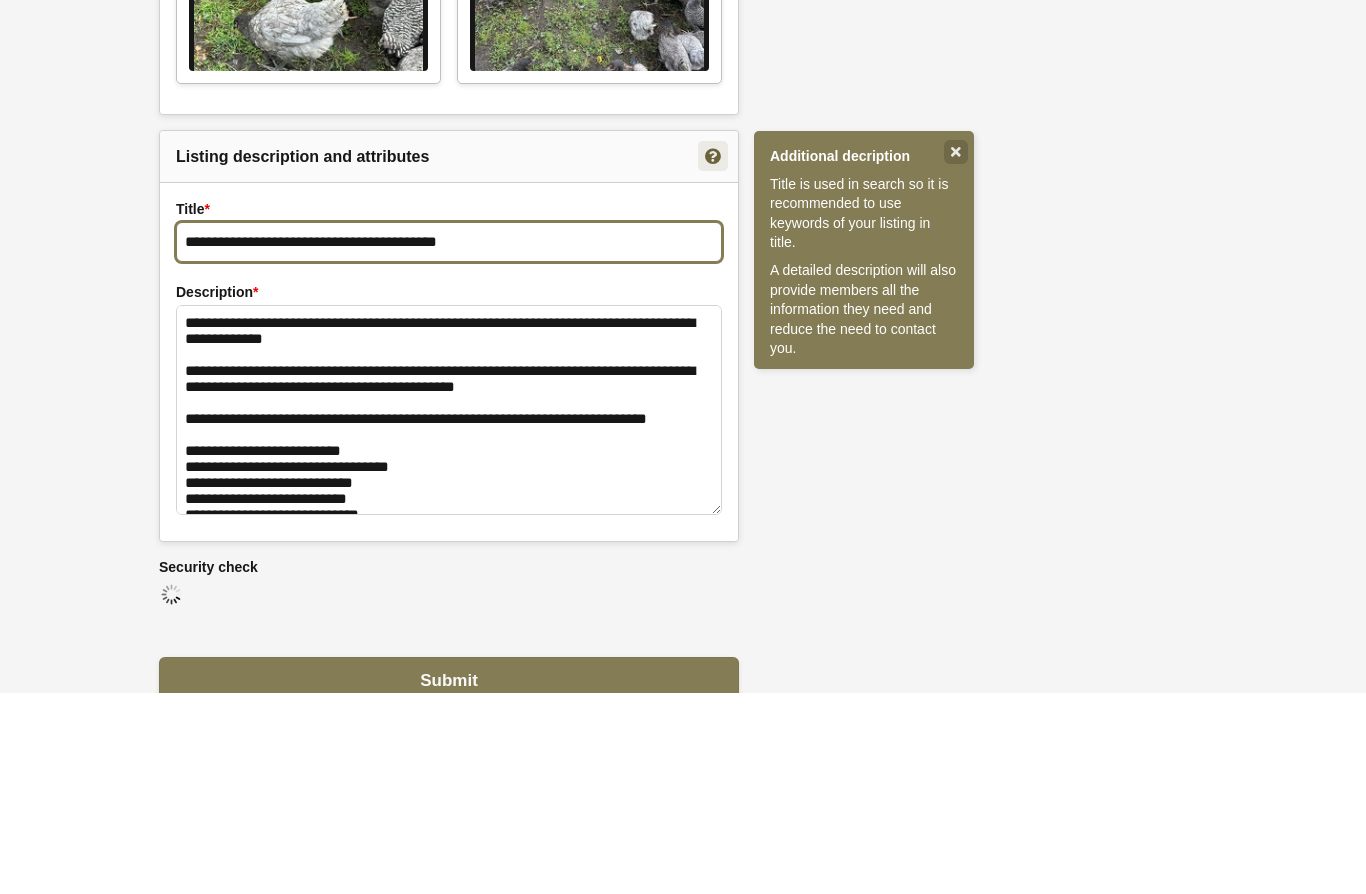 click on "**********" at bounding box center (449, 444) 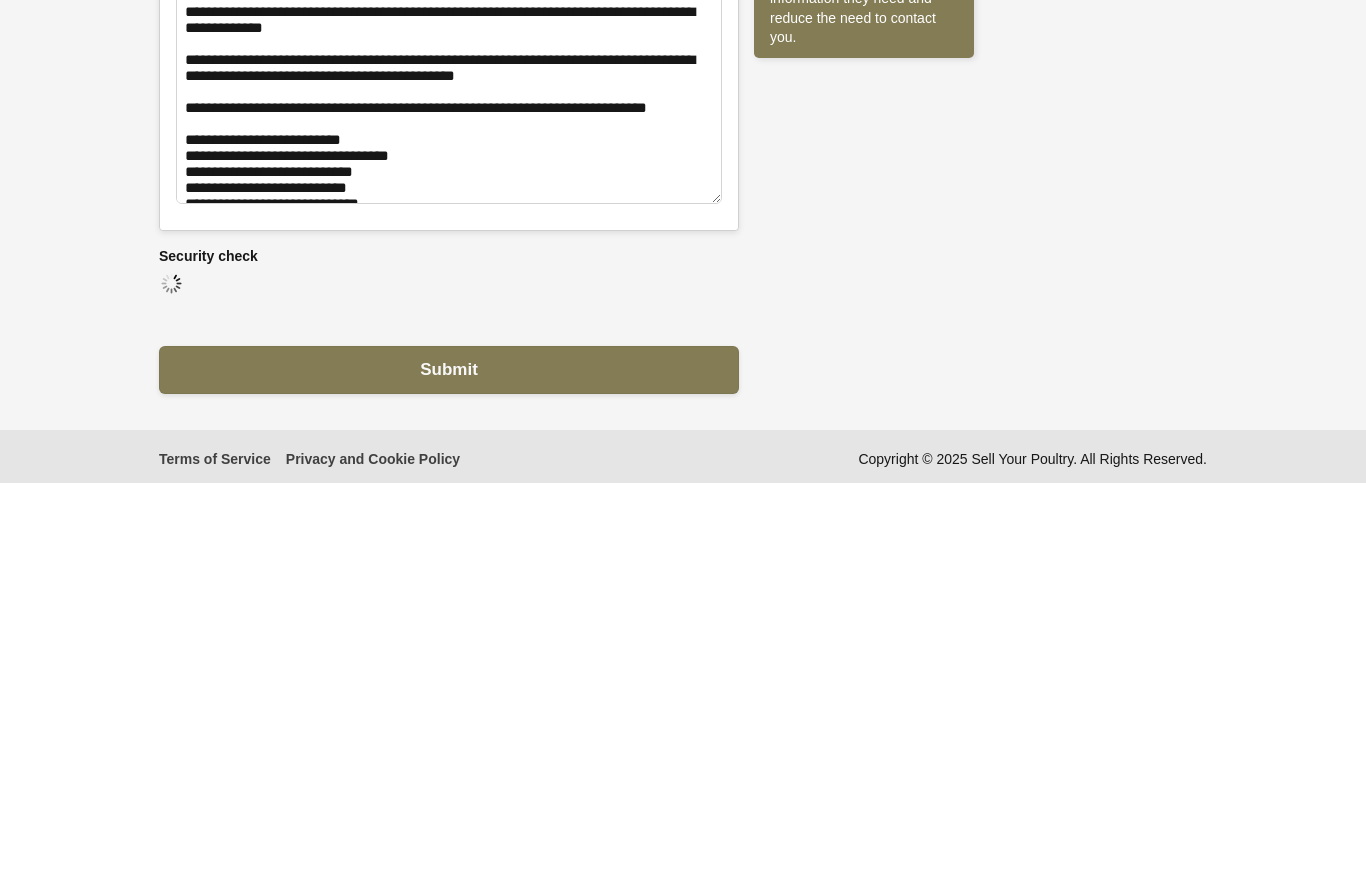 scroll, scrollTop: 1895, scrollLeft: 0, axis: vertical 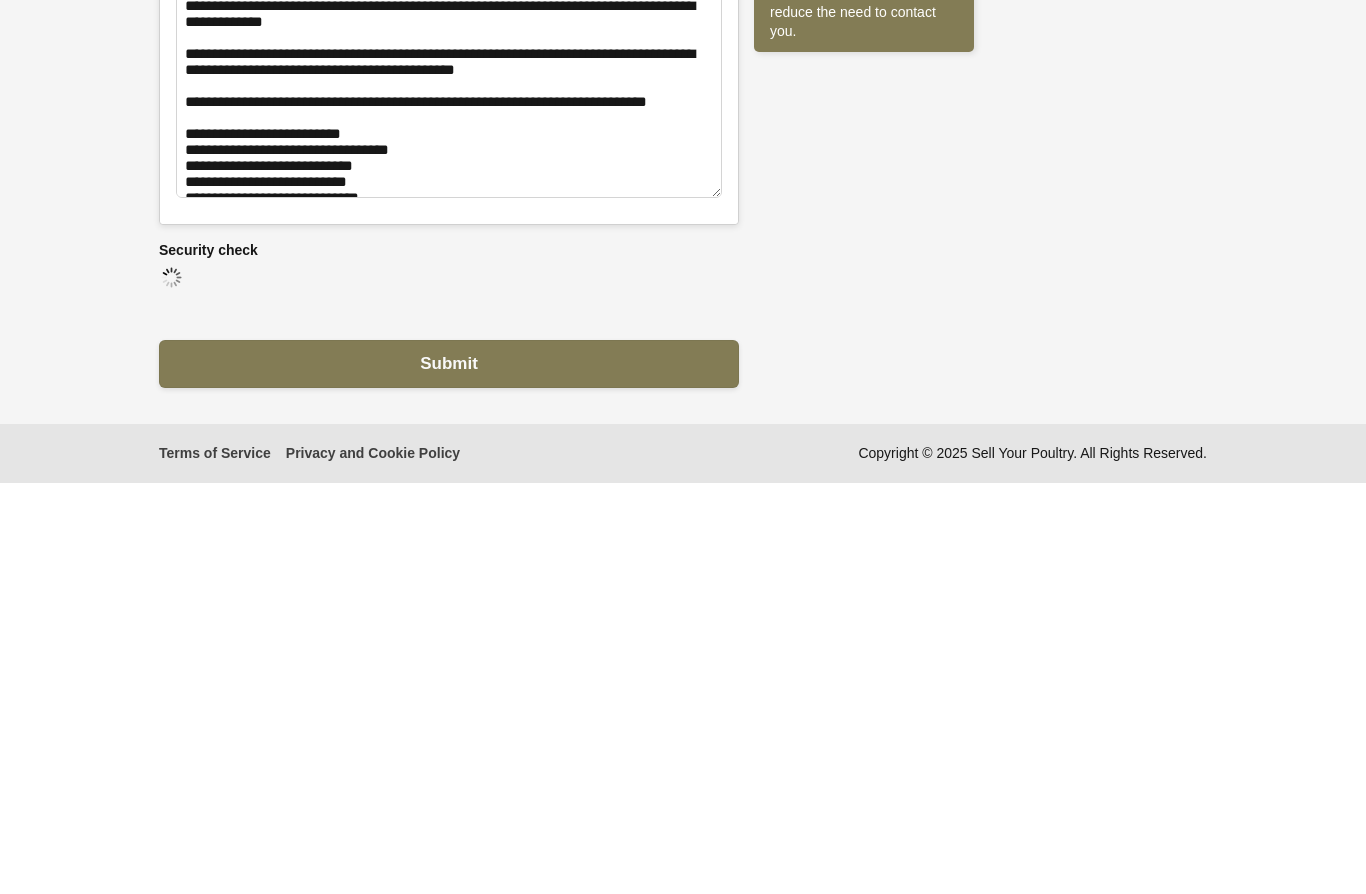 type on "**********" 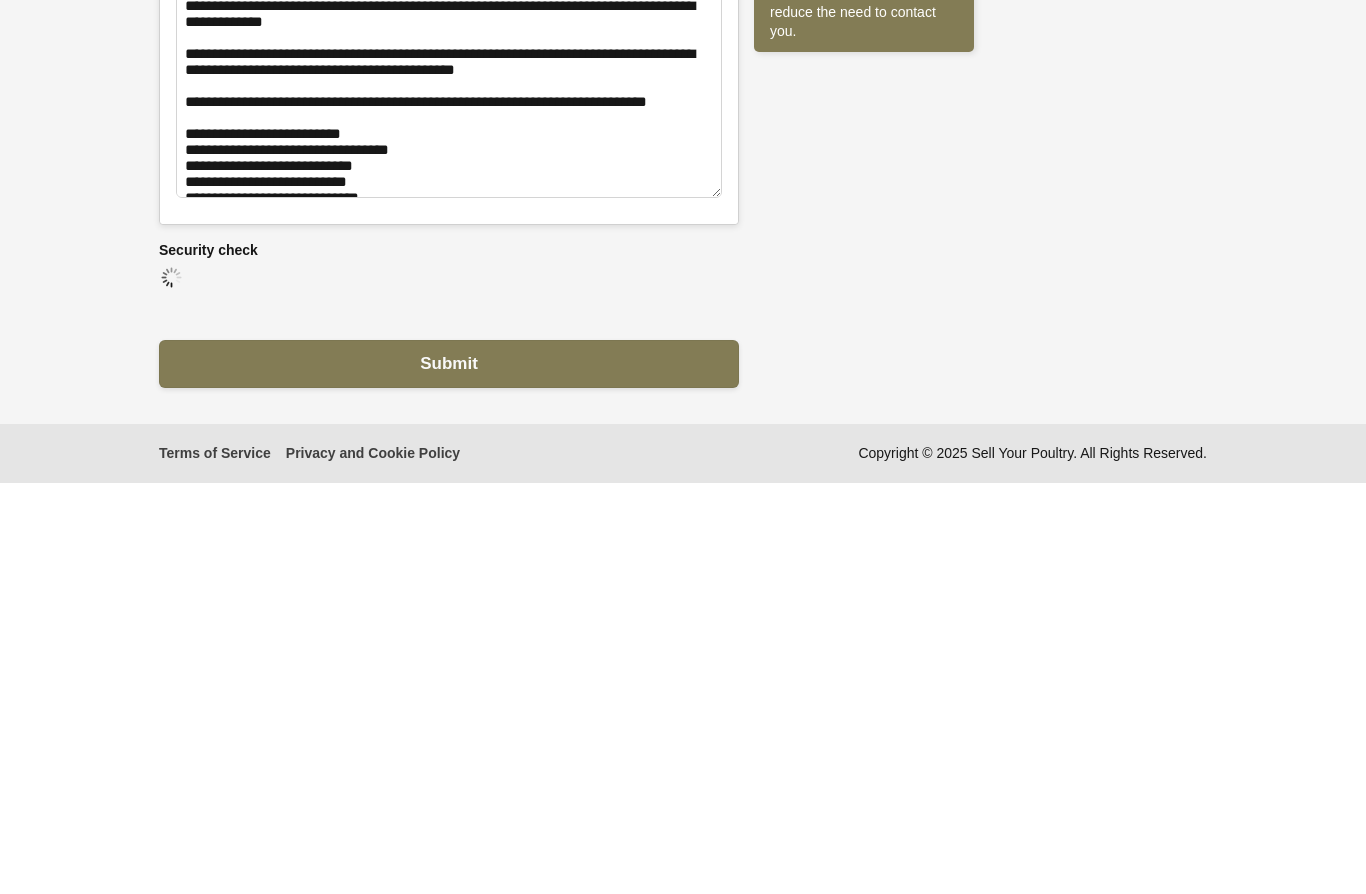 click on "Submit" at bounding box center (449, 775) 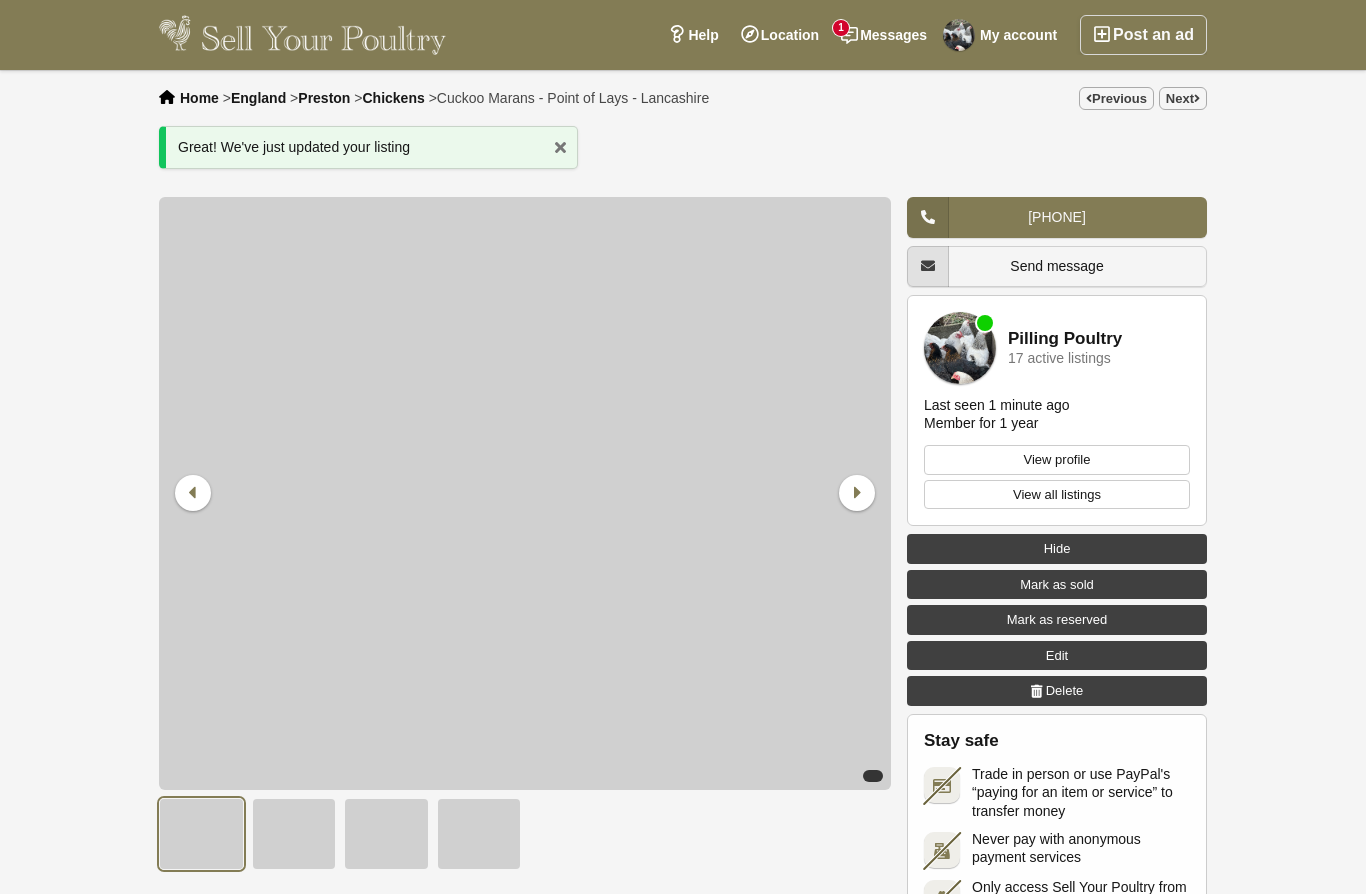 scroll, scrollTop: 0, scrollLeft: 0, axis: both 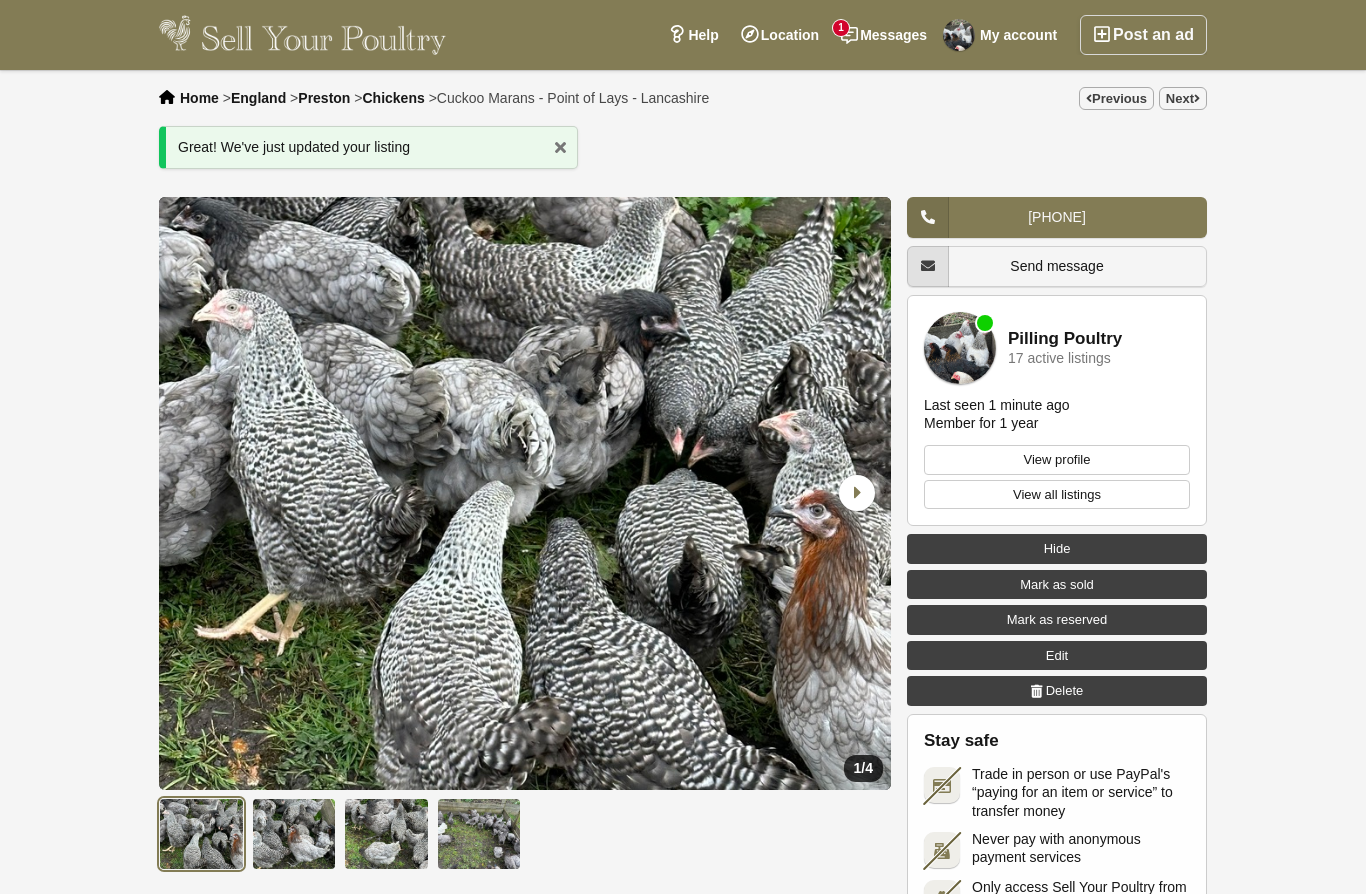 click on "My account" at bounding box center [1003, 35] 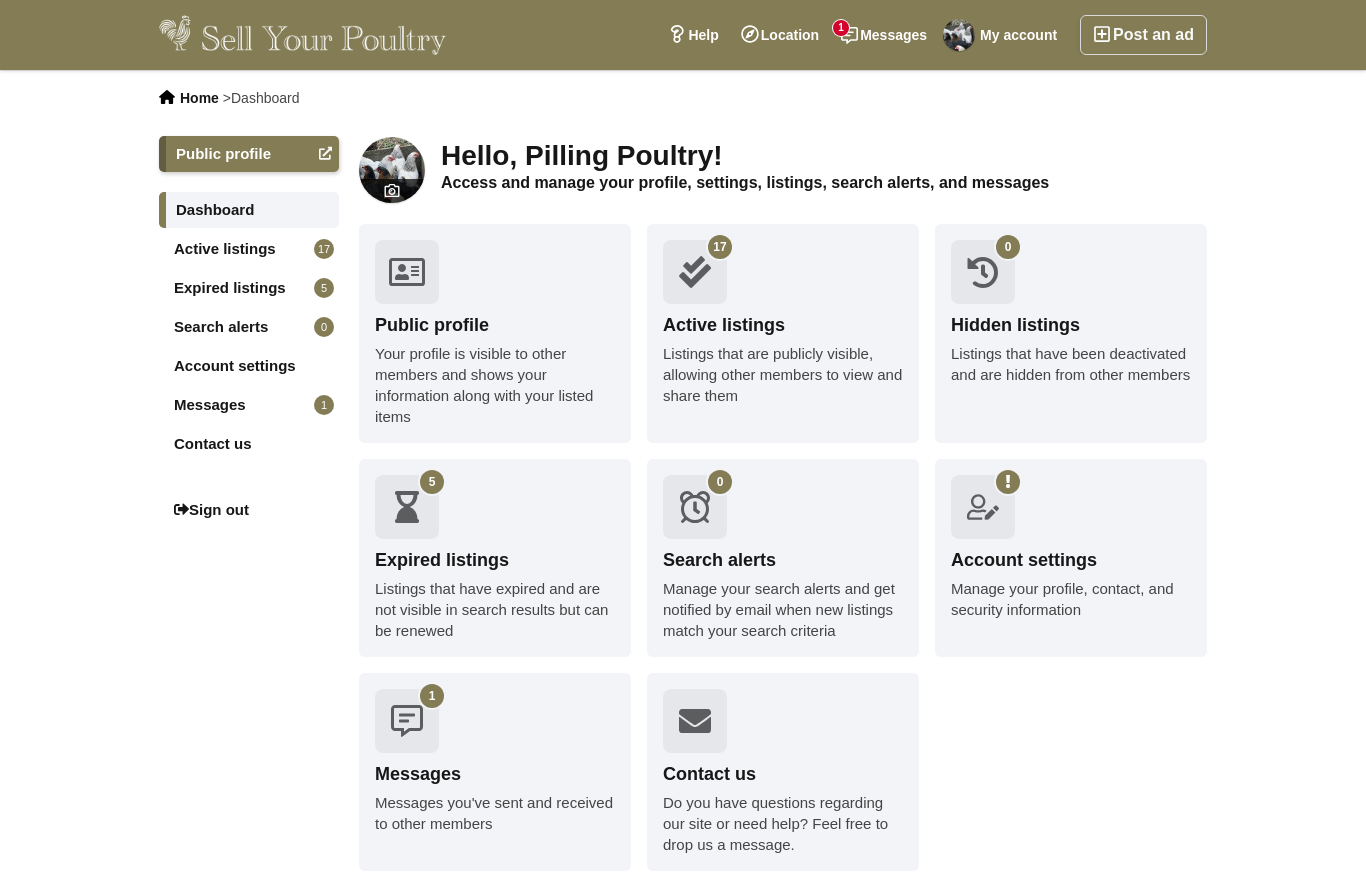 scroll, scrollTop: 0, scrollLeft: 0, axis: both 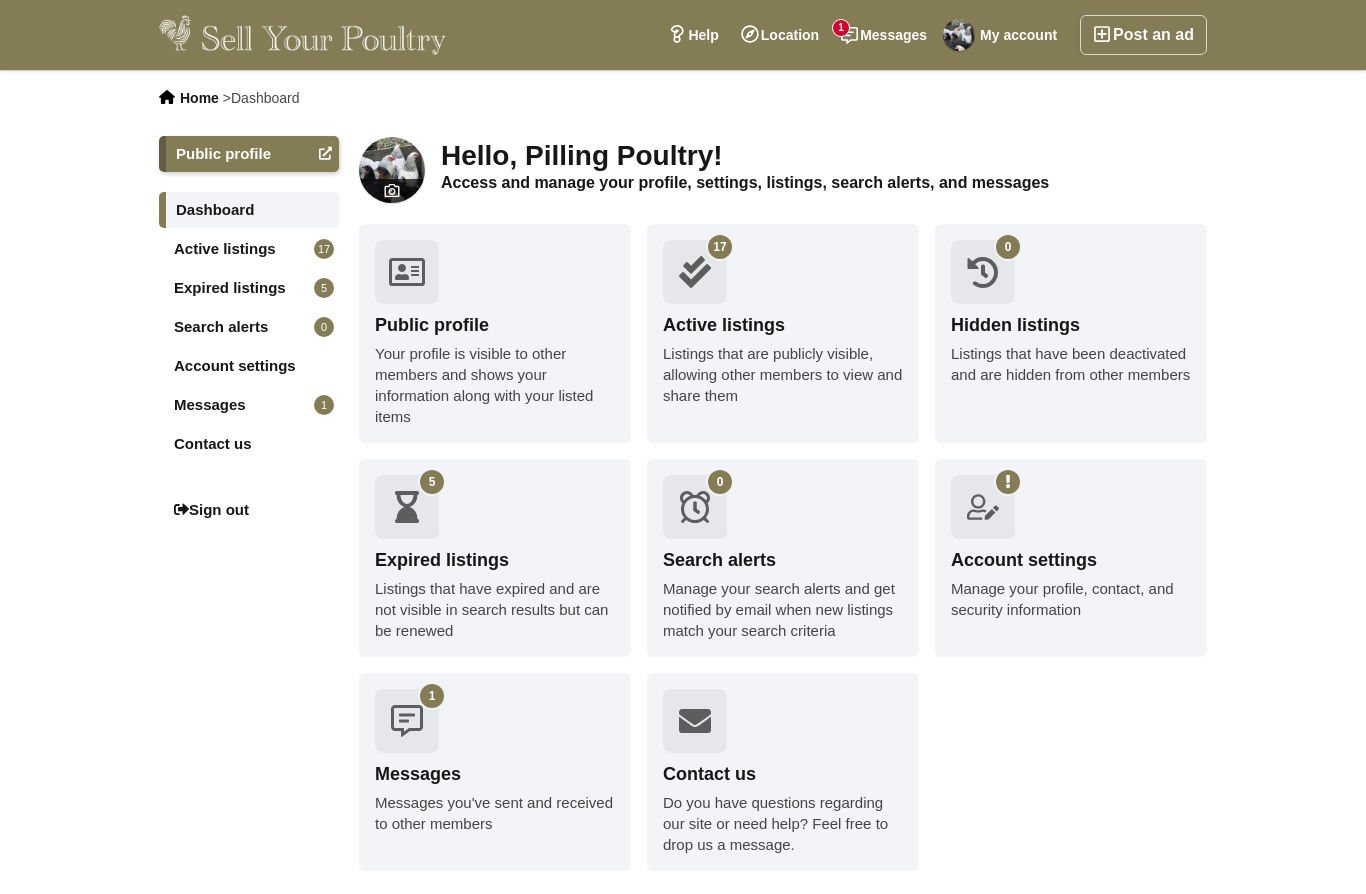 click on "Expired listings" at bounding box center (495, 560) 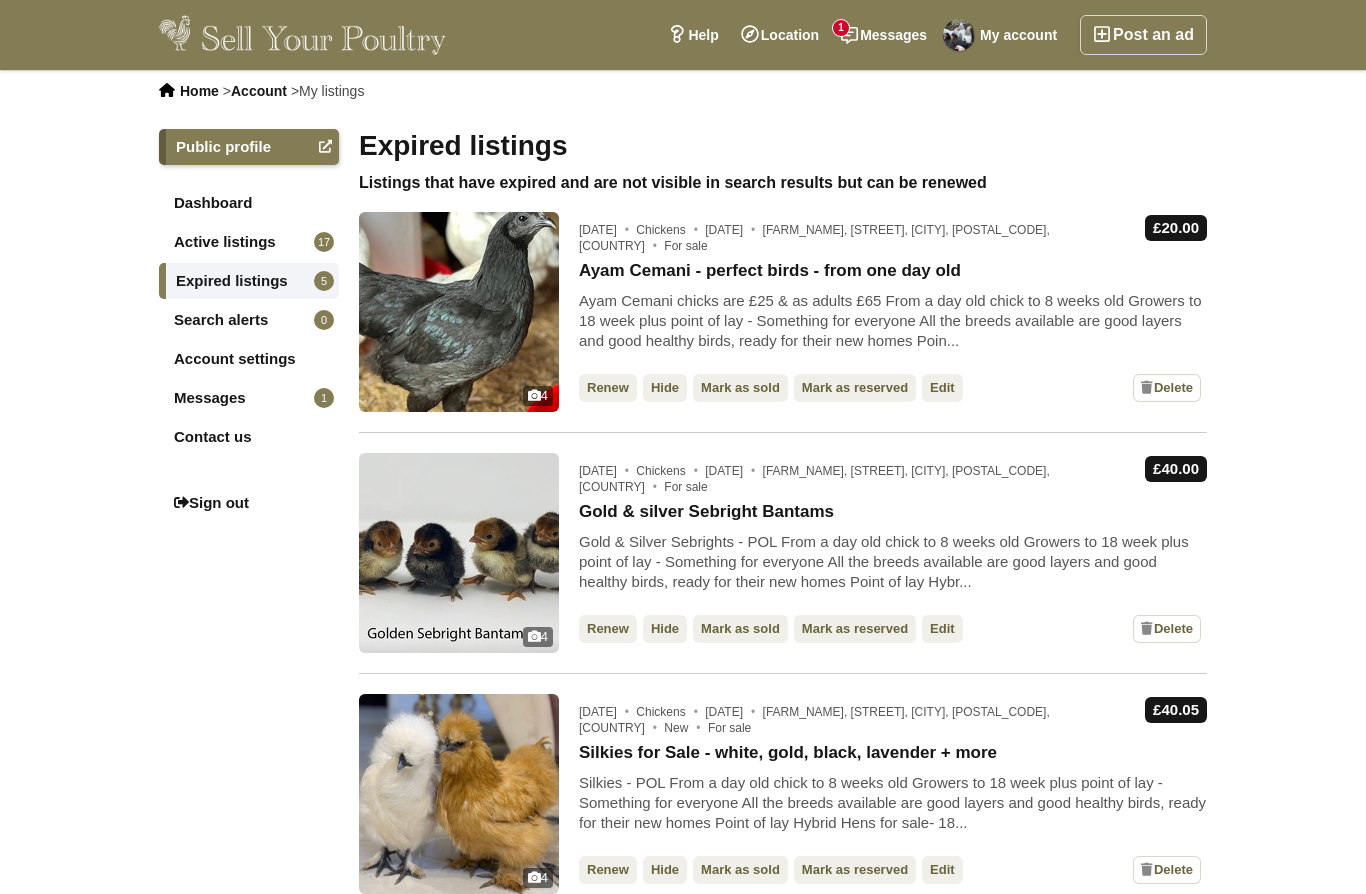 scroll, scrollTop: 6, scrollLeft: 0, axis: vertical 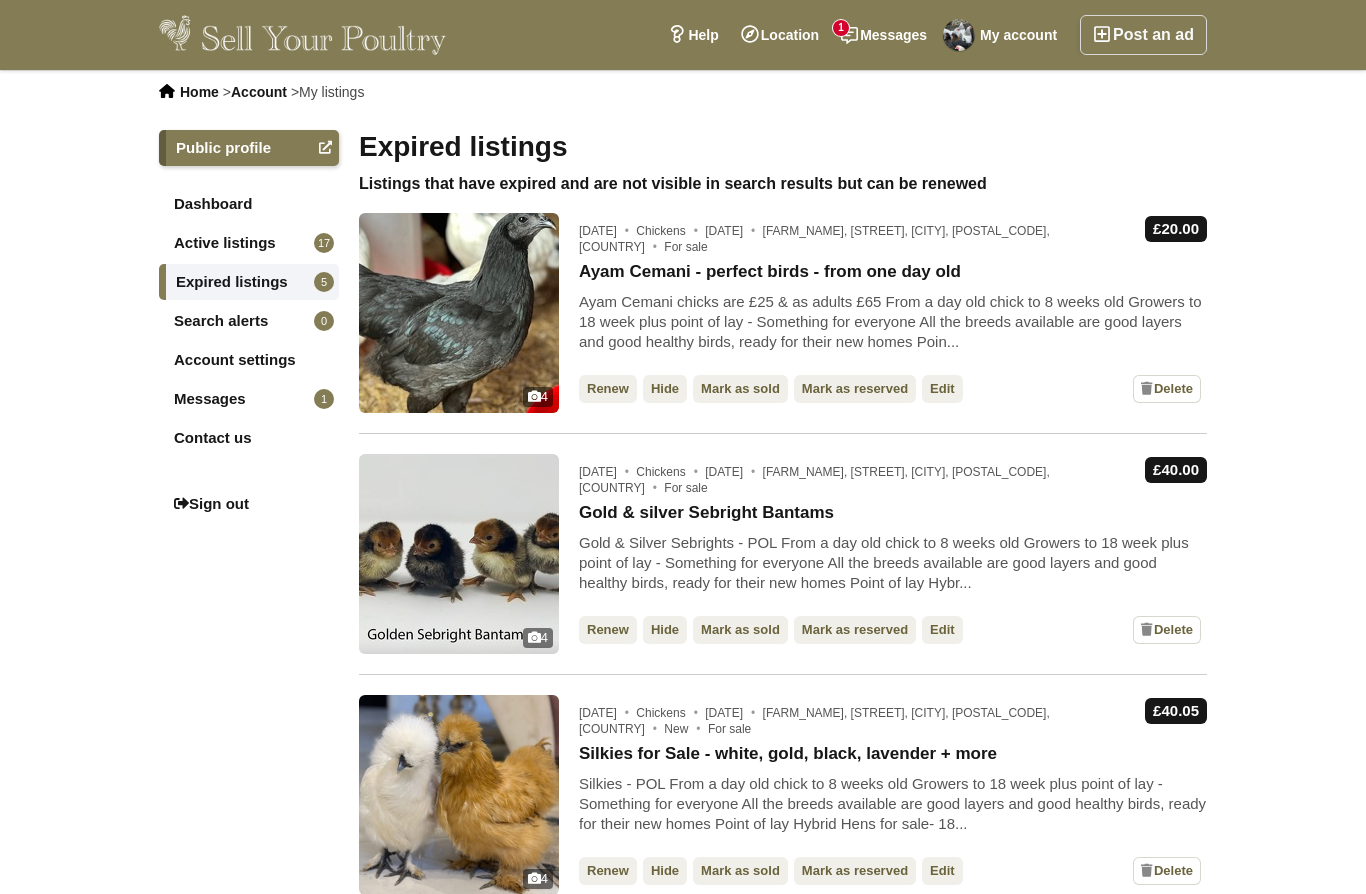 click on "Renew" at bounding box center [608, 630] 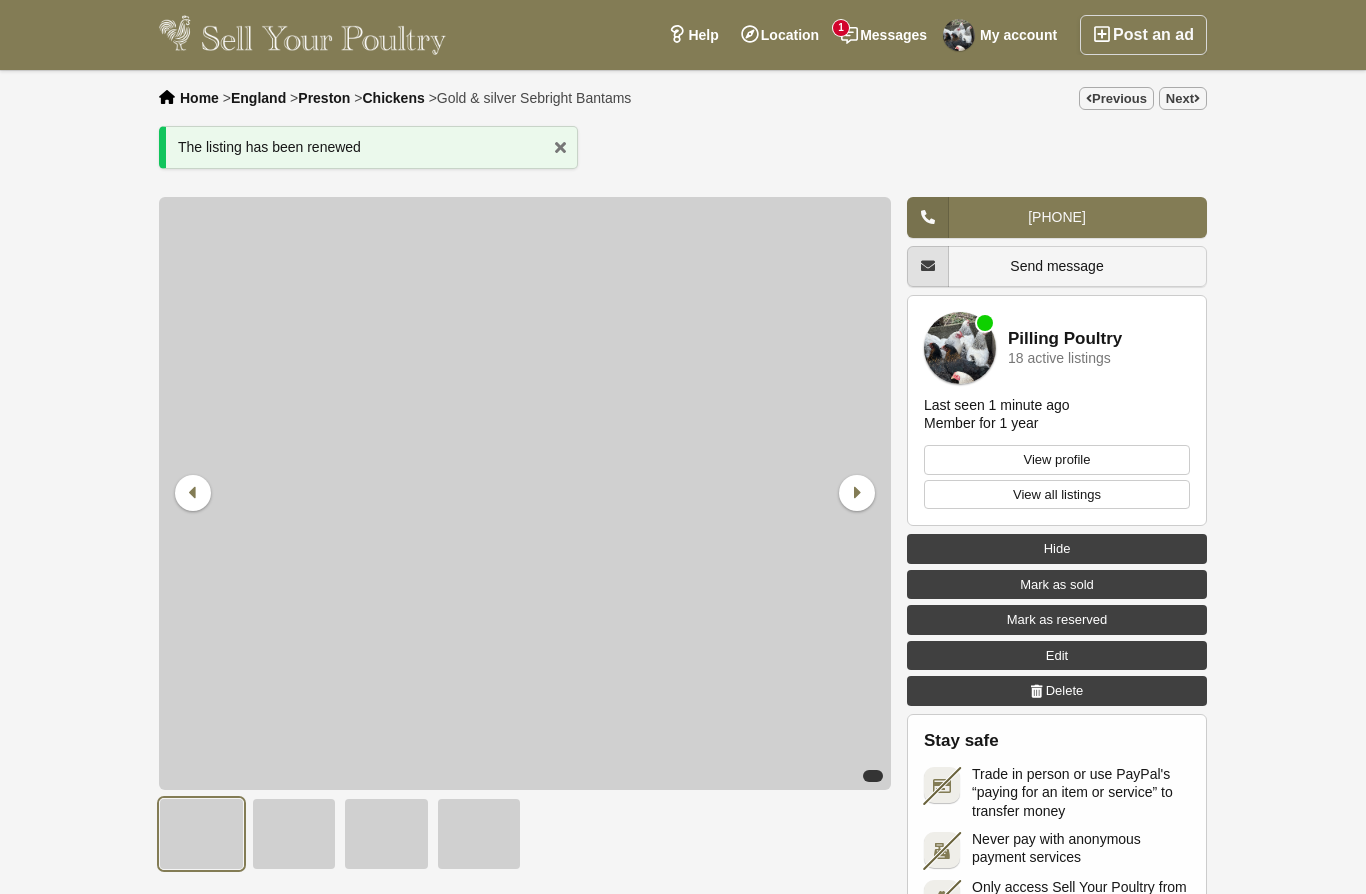 scroll, scrollTop: 0, scrollLeft: 0, axis: both 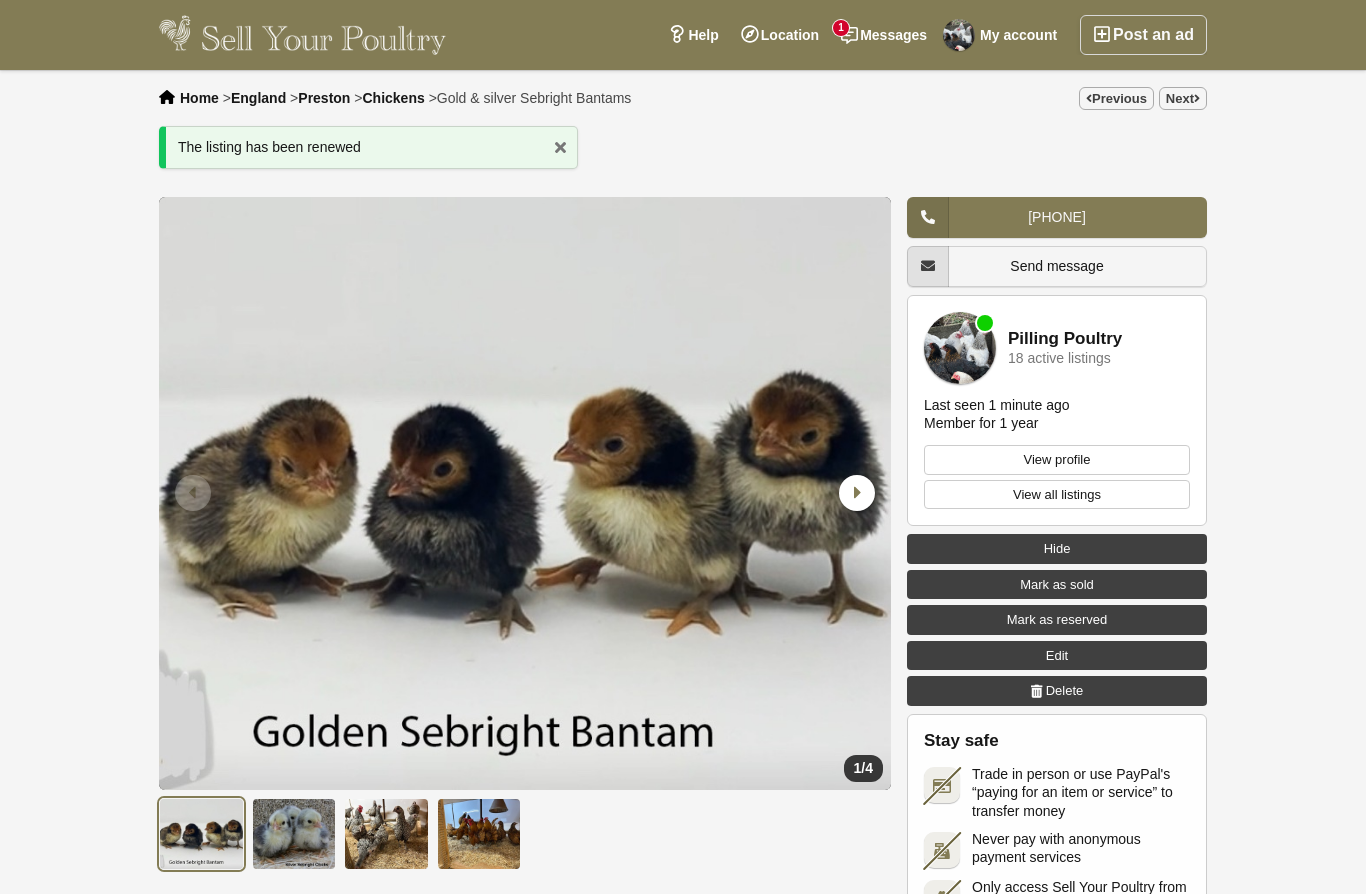 click on "My account" at bounding box center (1003, 35) 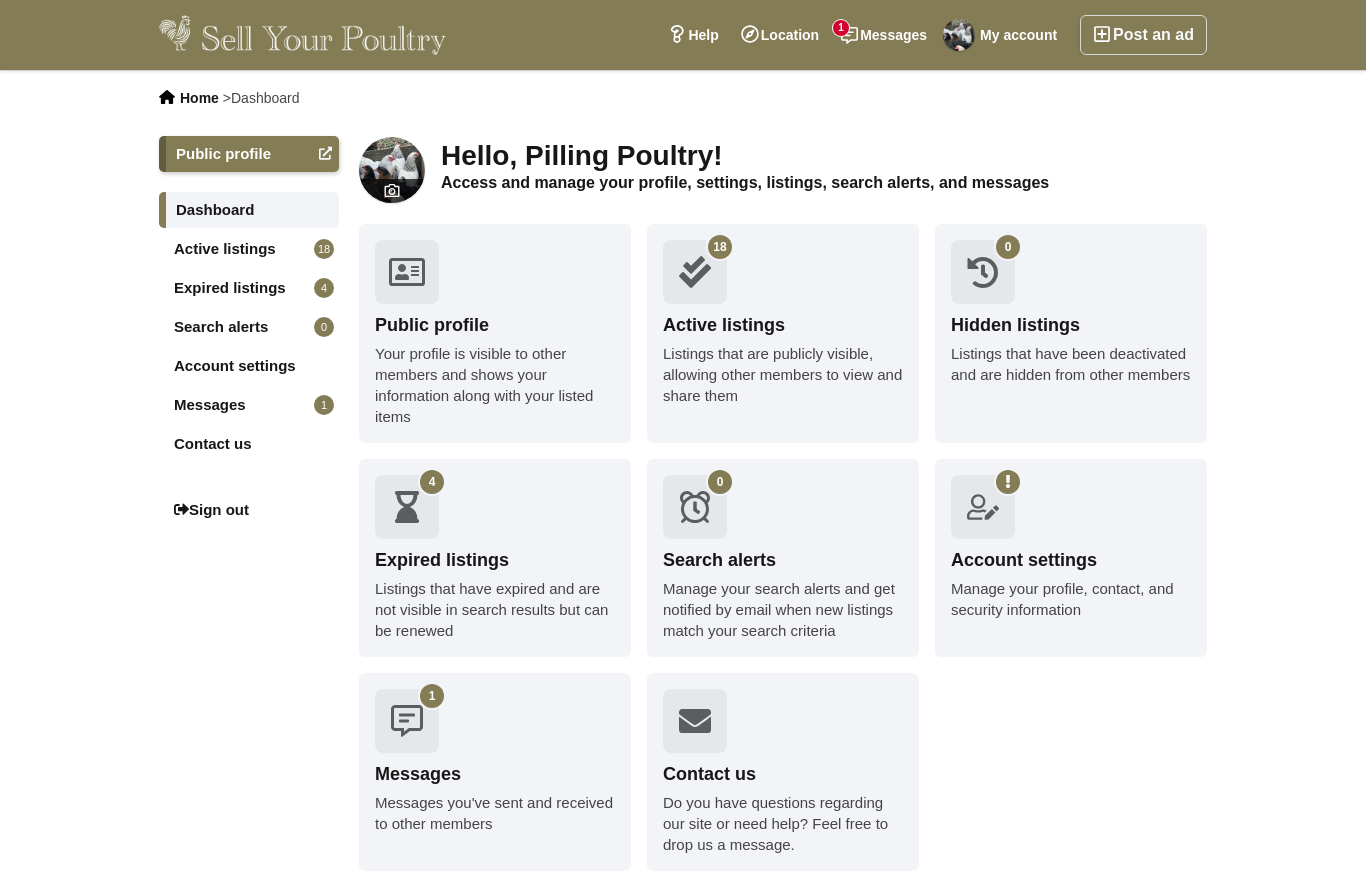 scroll, scrollTop: 0, scrollLeft: 0, axis: both 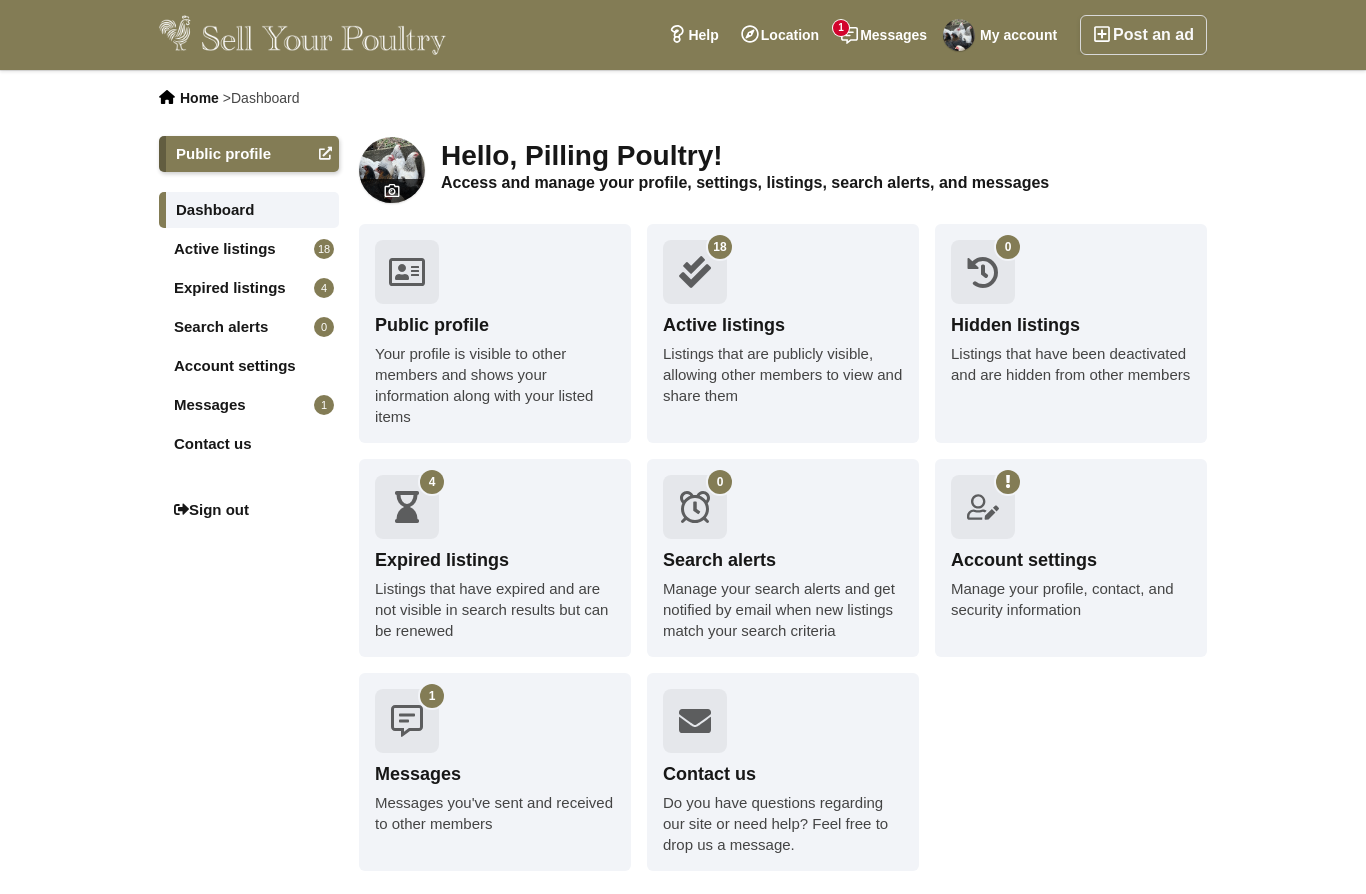 click at bounding box center (695, 272) 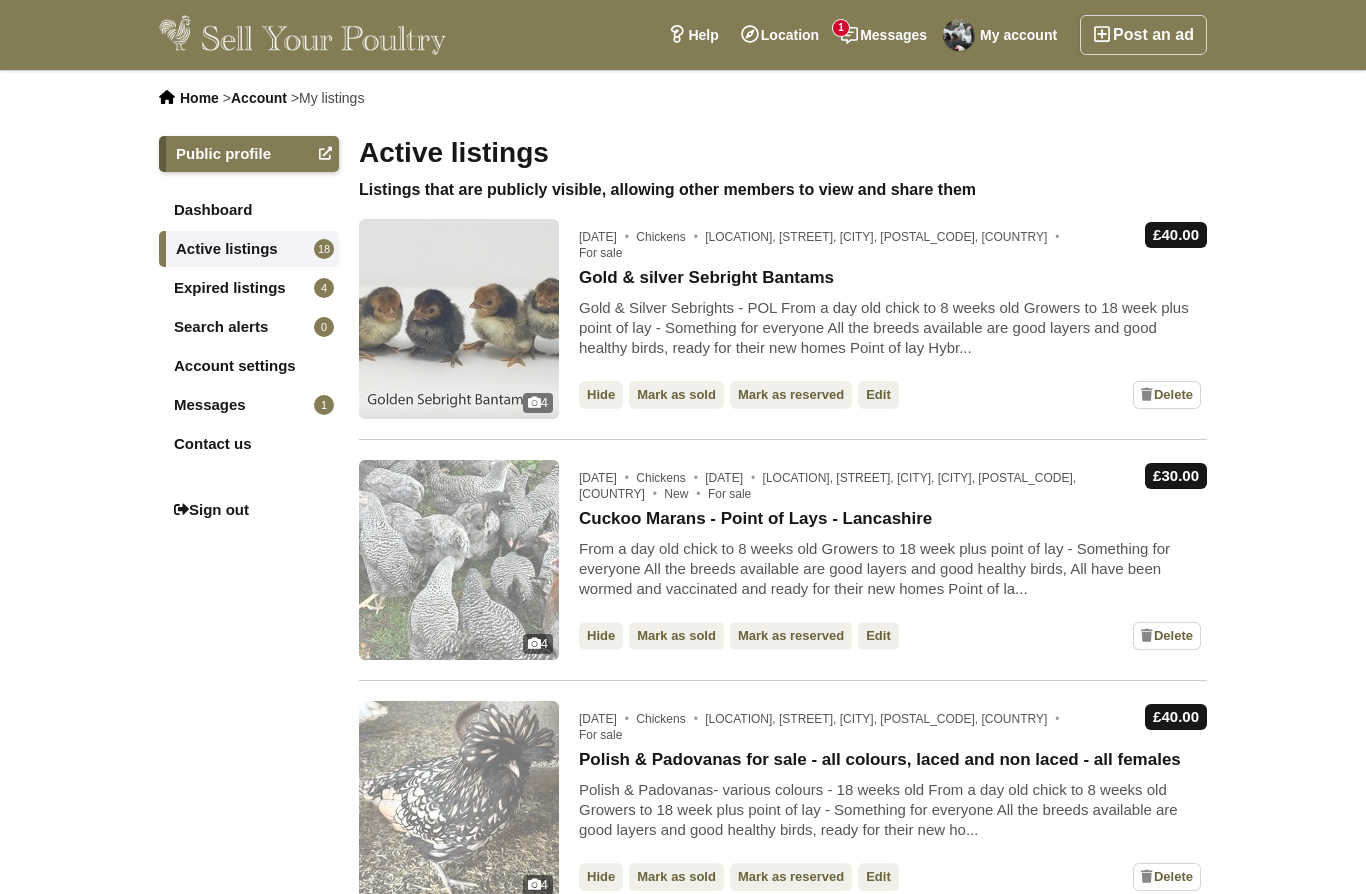 scroll, scrollTop: 0, scrollLeft: 0, axis: both 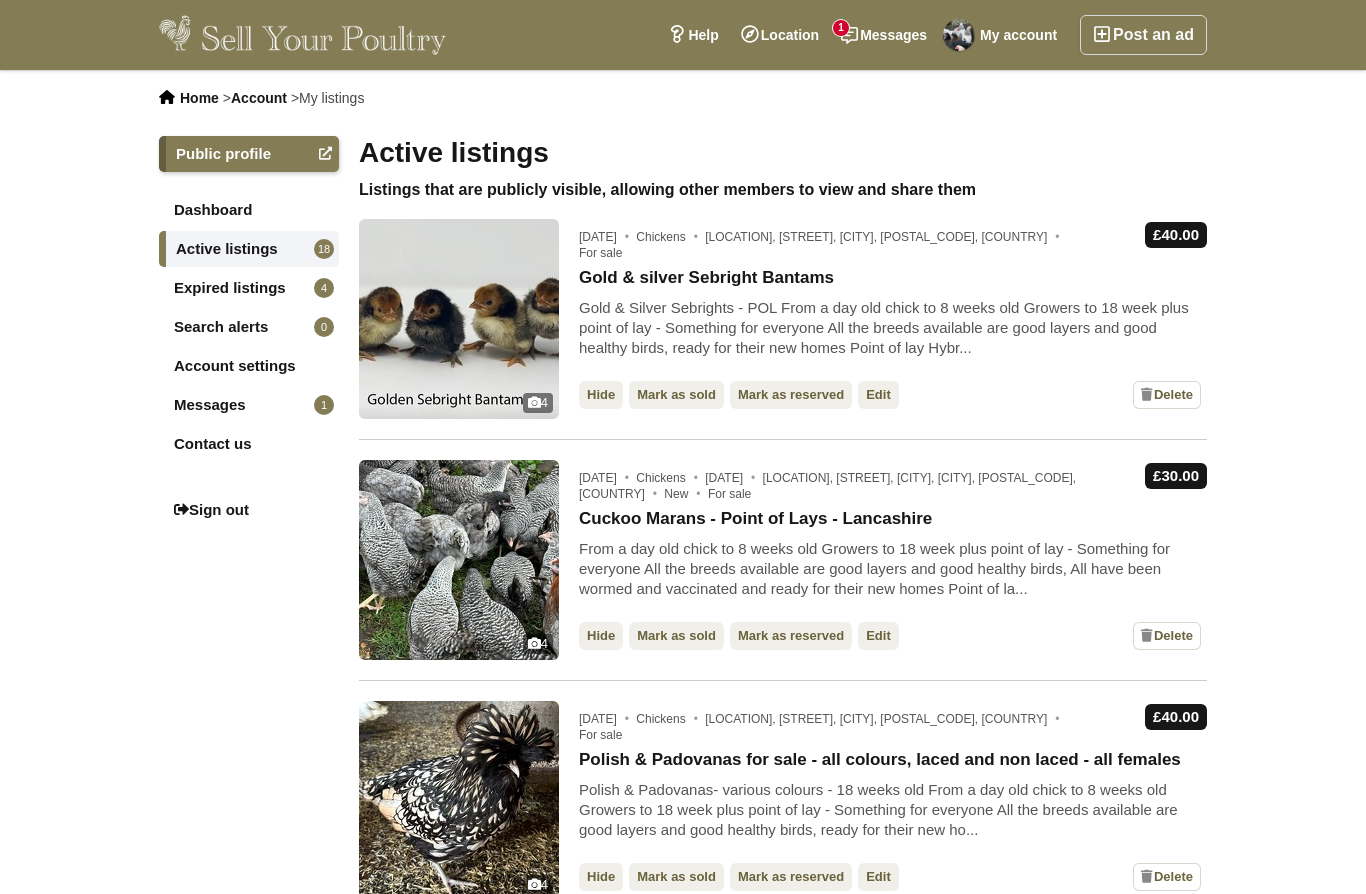 click on "Edit" at bounding box center (878, 636) 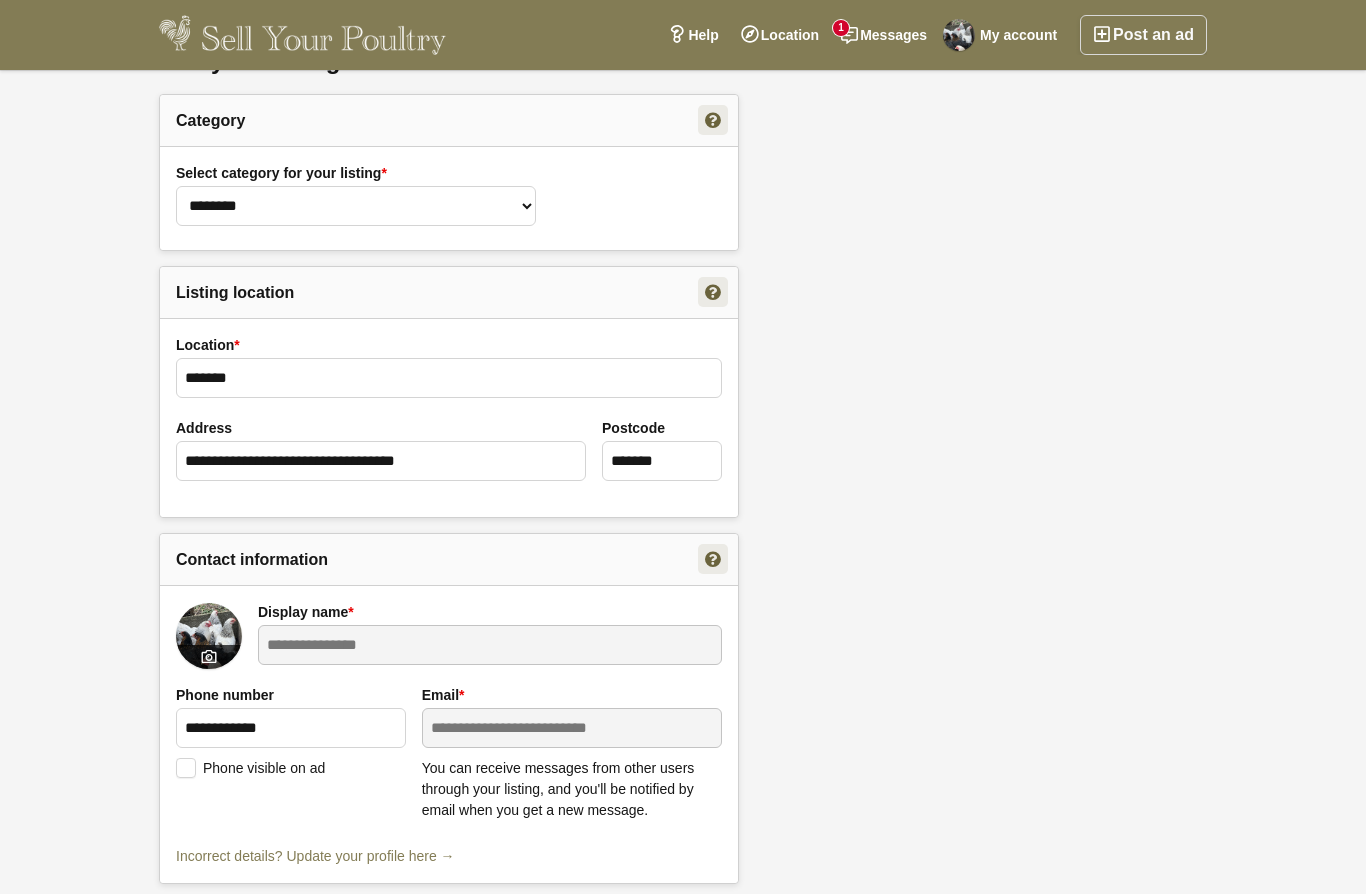 scroll, scrollTop: 823, scrollLeft: 0, axis: vertical 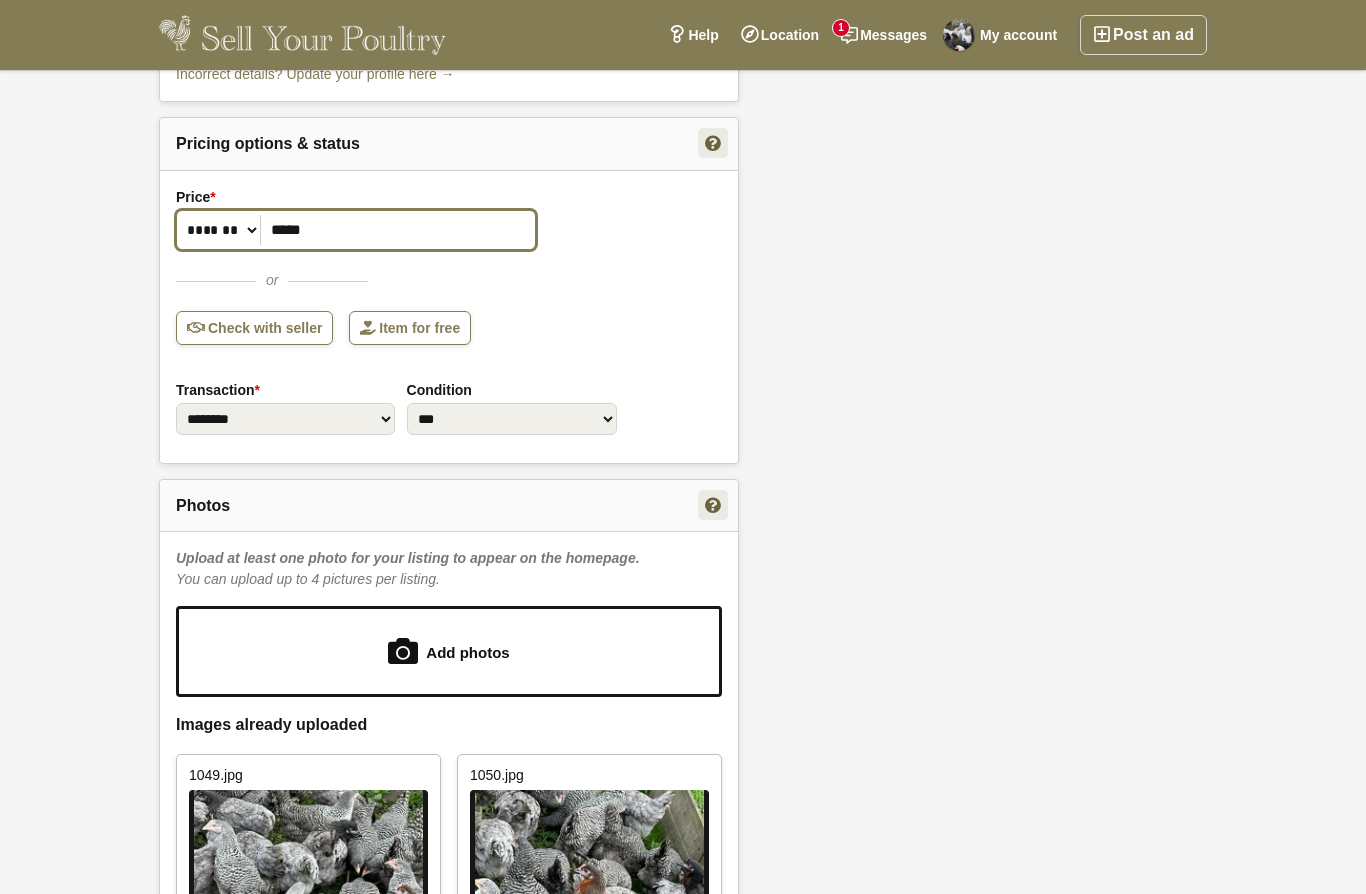 click on "*****" at bounding box center (356, 230) 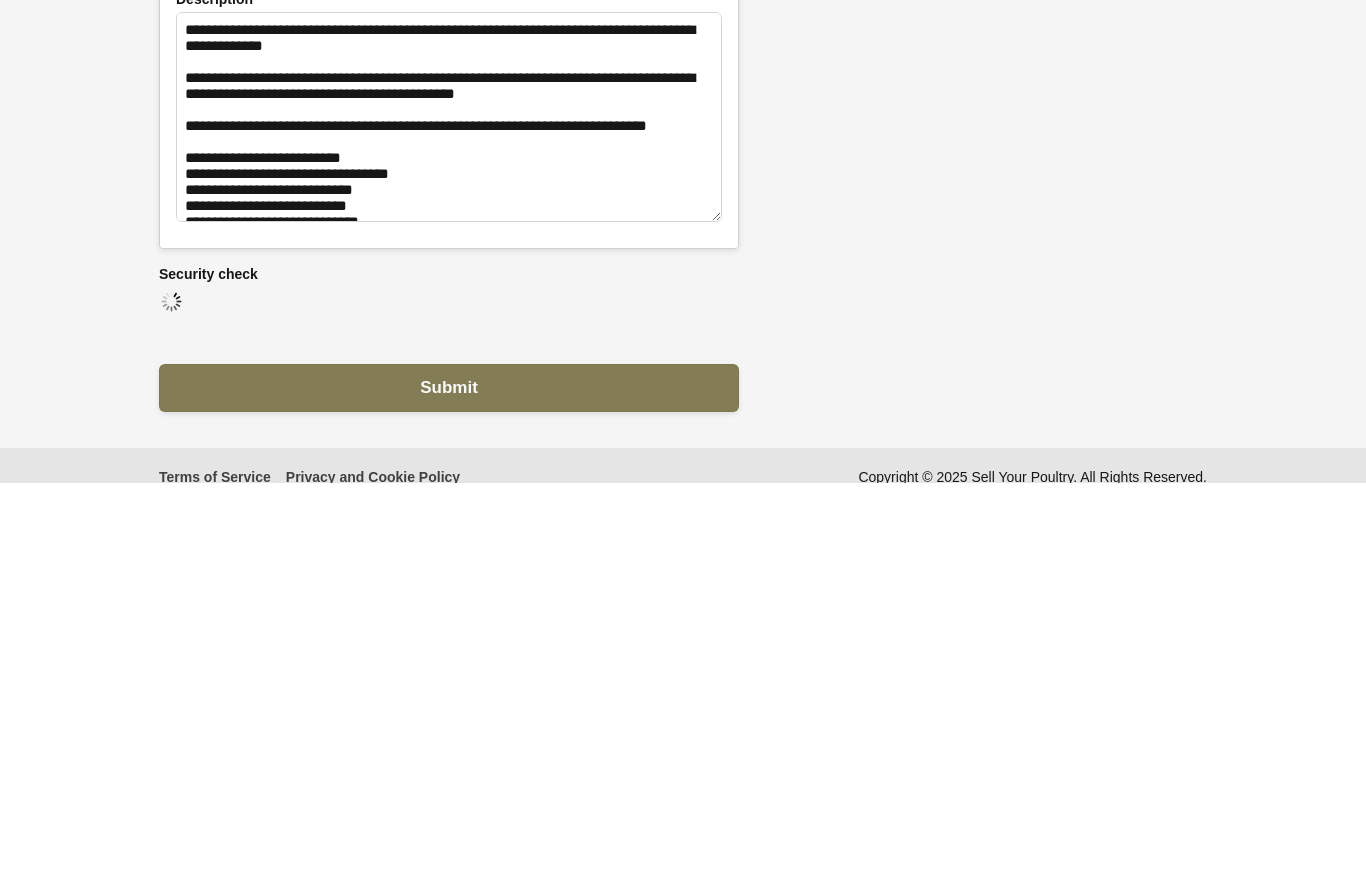 scroll, scrollTop: 1895, scrollLeft: 0, axis: vertical 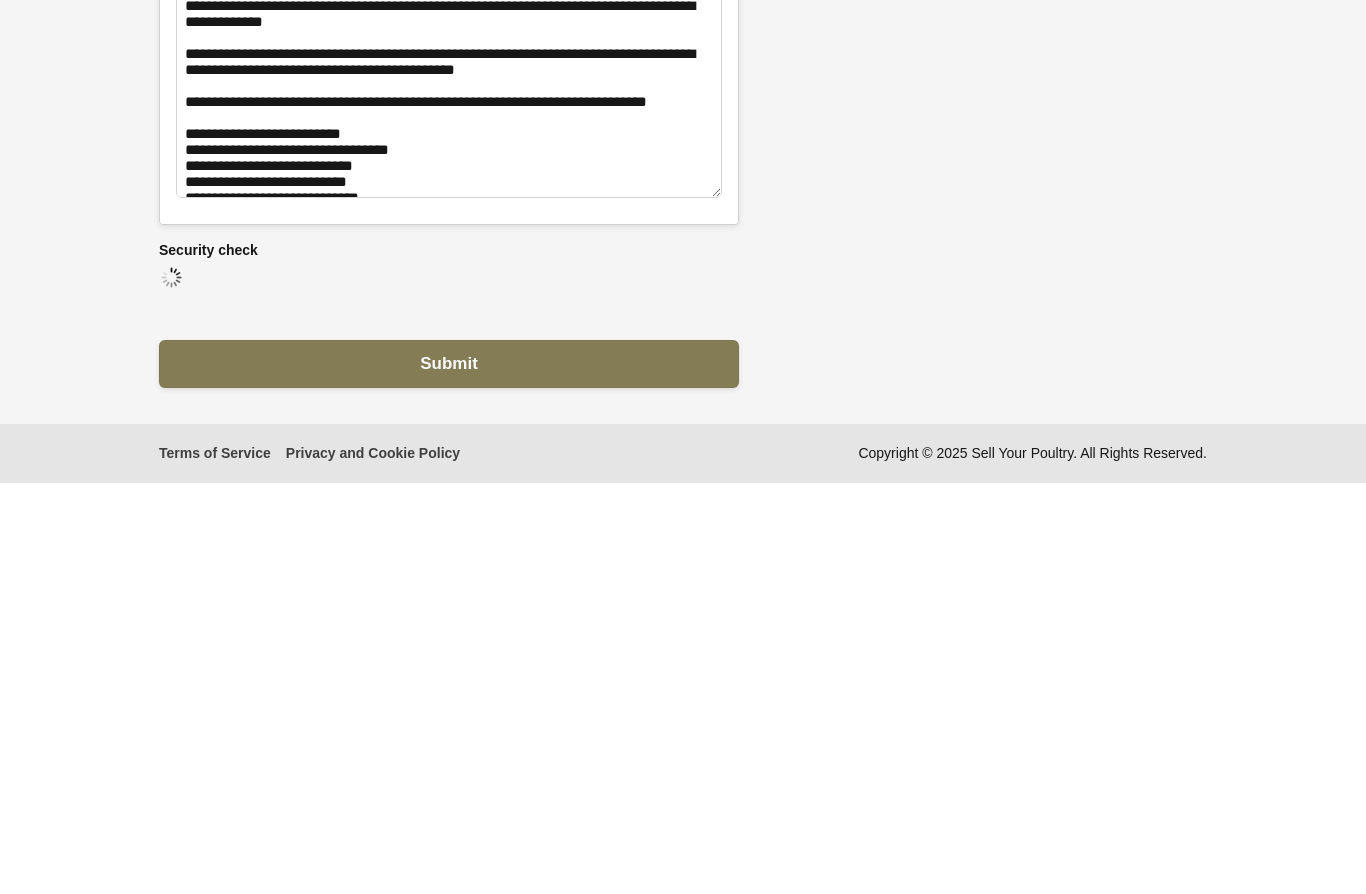 type on "**" 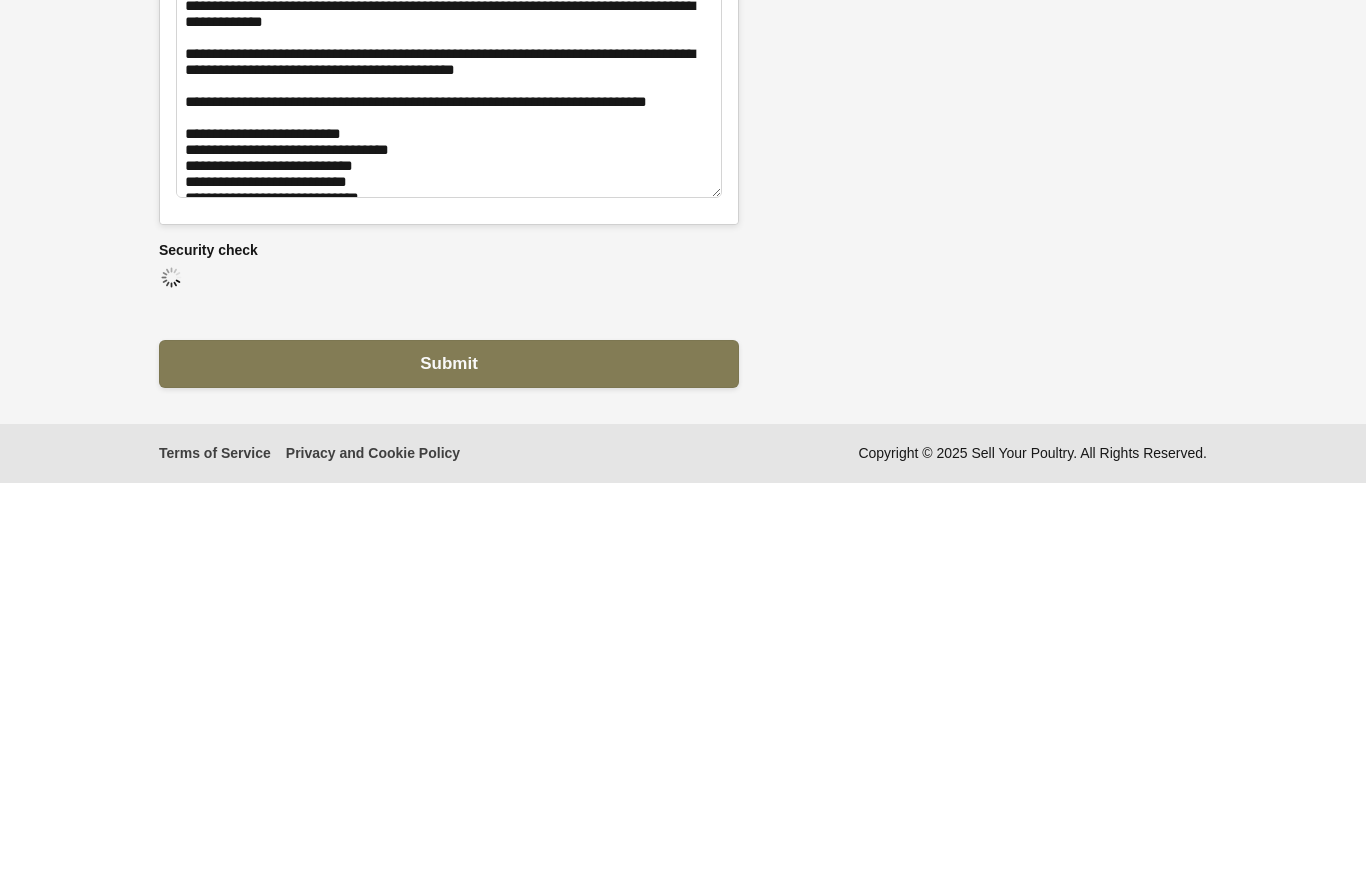 click on "Submit" at bounding box center [449, 775] 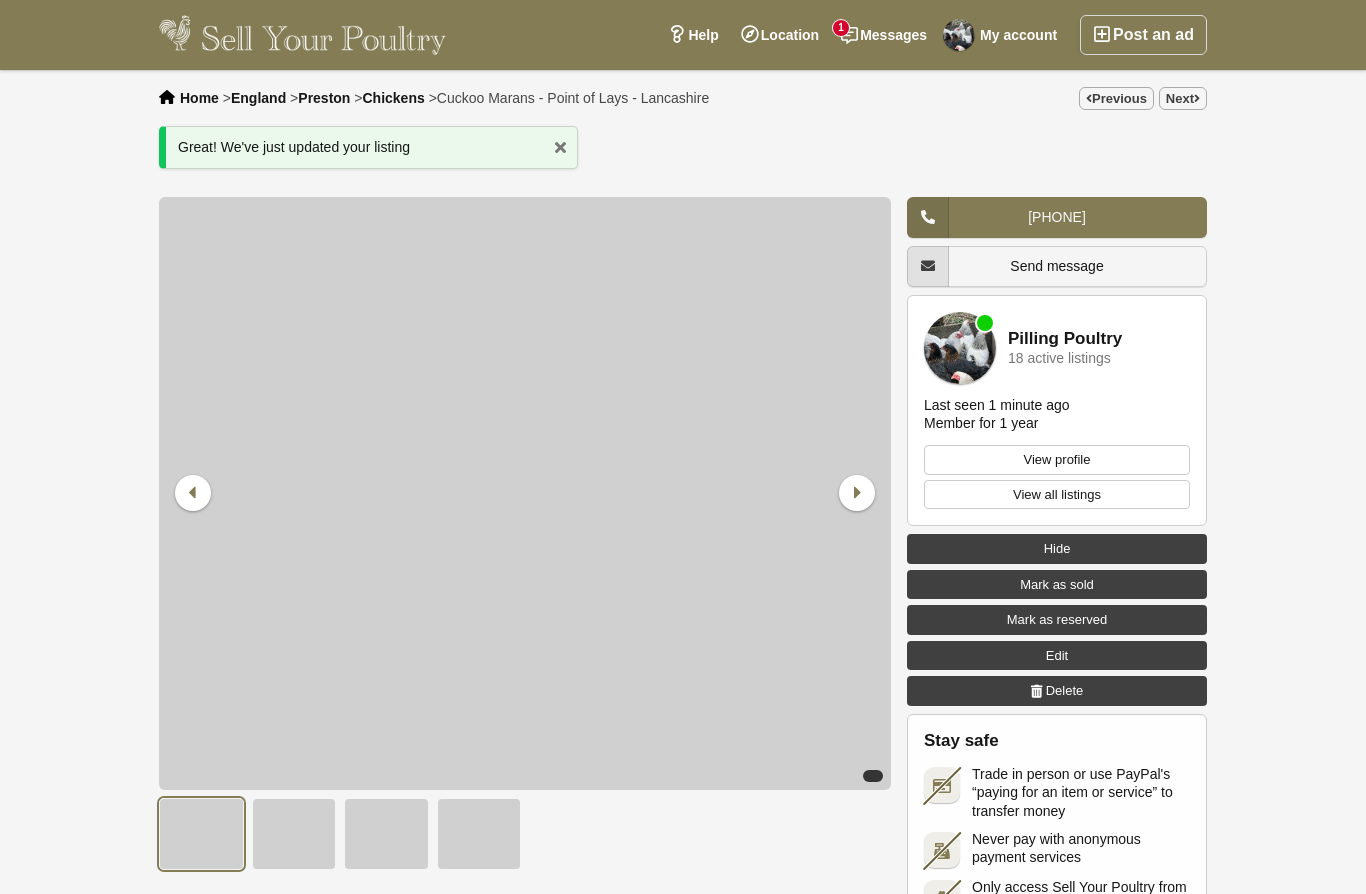 scroll, scrollTop: 0, scrollLeft: 0, axis: both 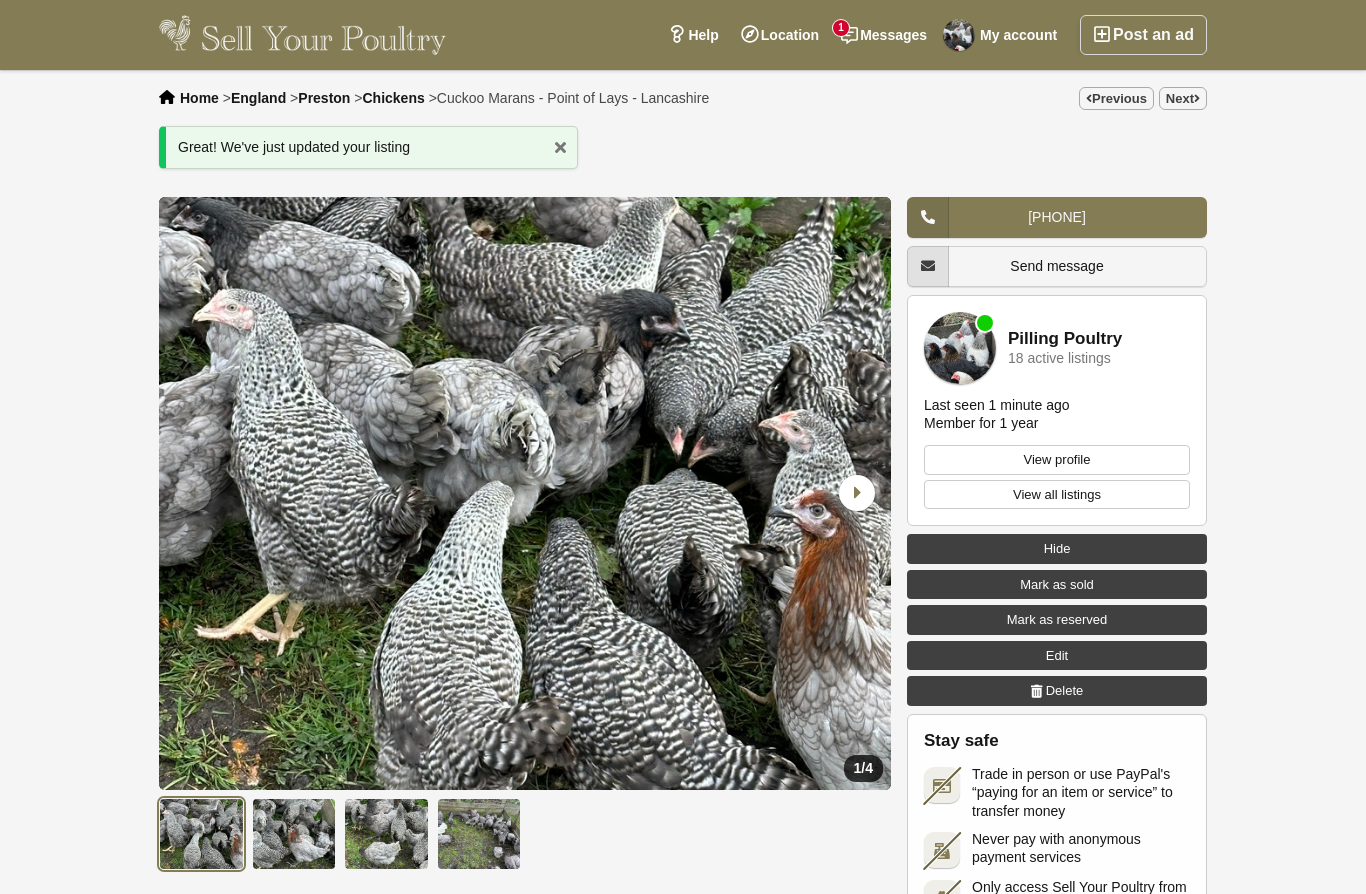 click on "My account" at bounding box center [1003, 35] 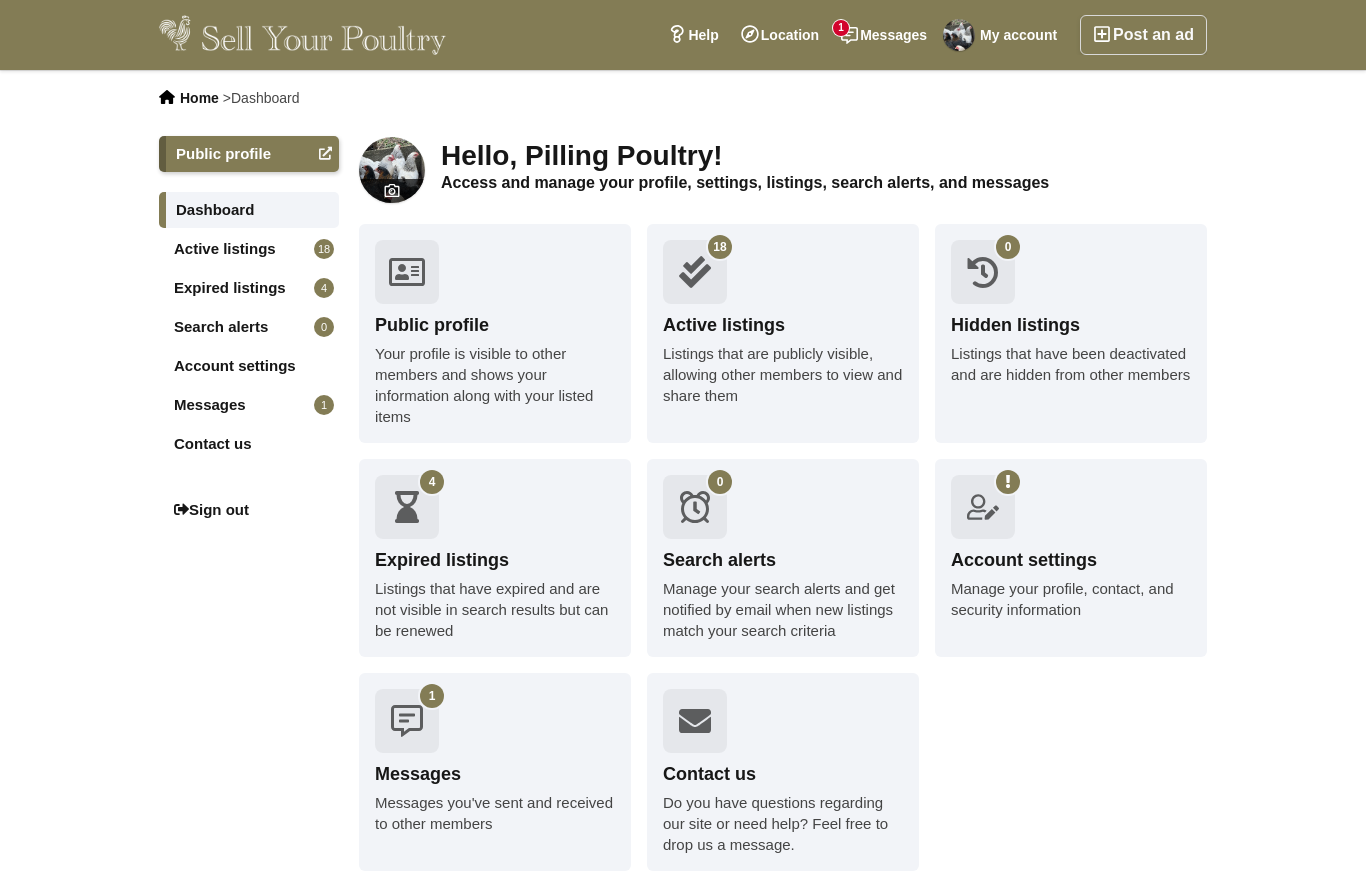 scroll, scrollTop: 0, scrollLeft: 0, axis: both 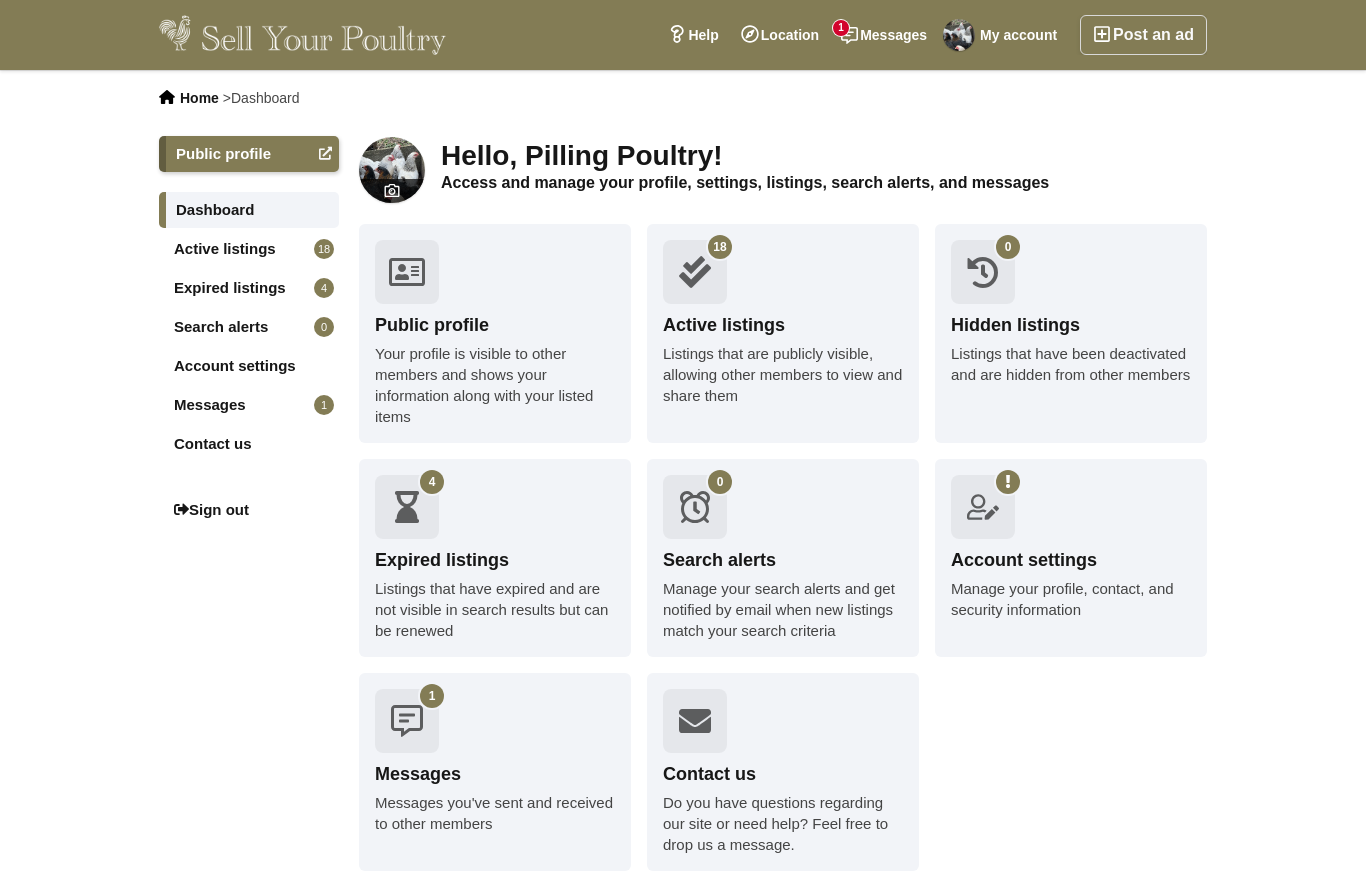 click on "Listings that are publicly visible, allowing other members to view and share them" at bounding box center (783, 374) 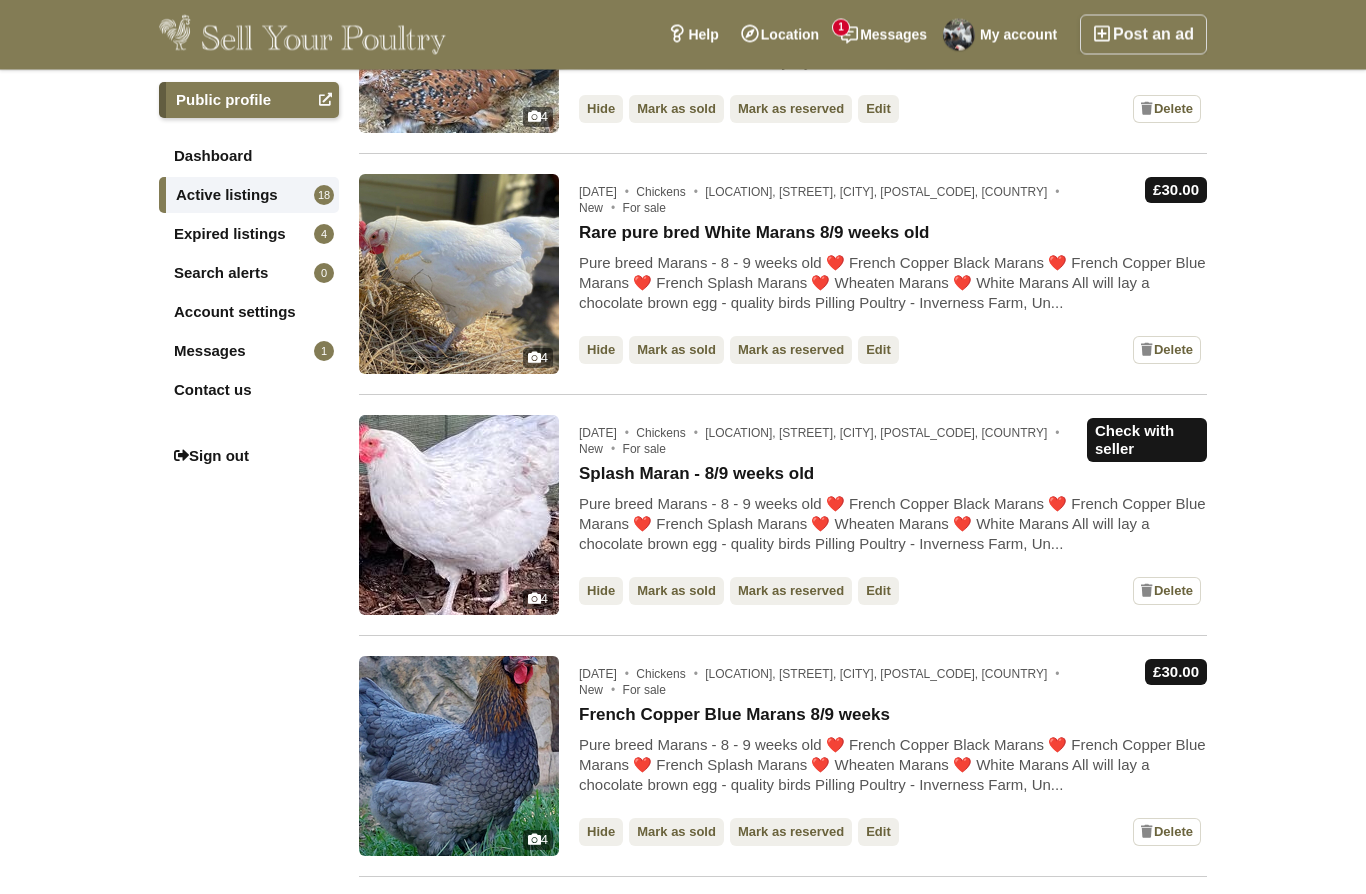 scroll, scrollTop: 1250, scrollLeft: 0, axis: vertical 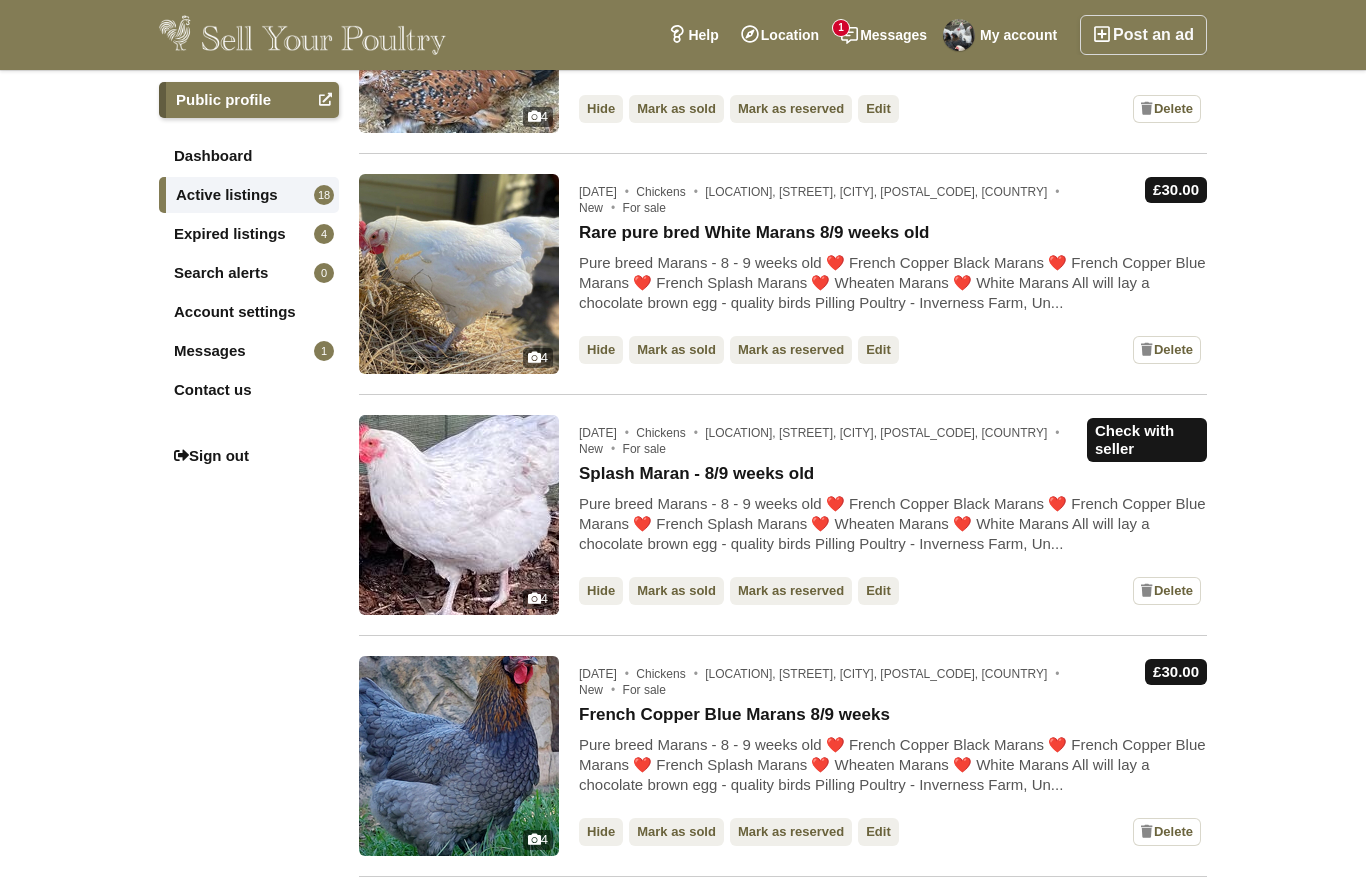 click on "Edit" at bounding box center (878, 350) 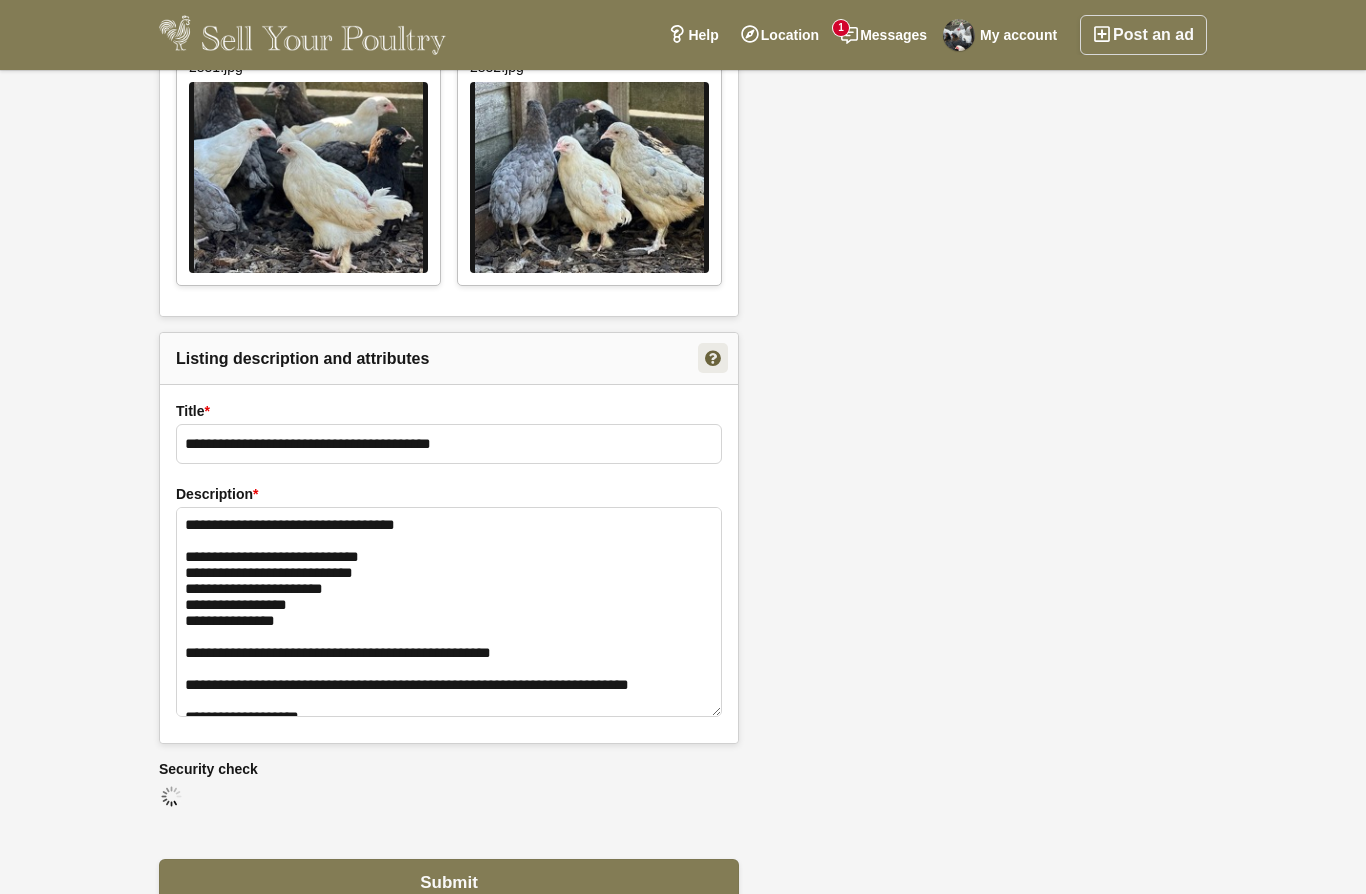 scroll, scrollTop: 1808, scrollLeft: 0, axis: vertical 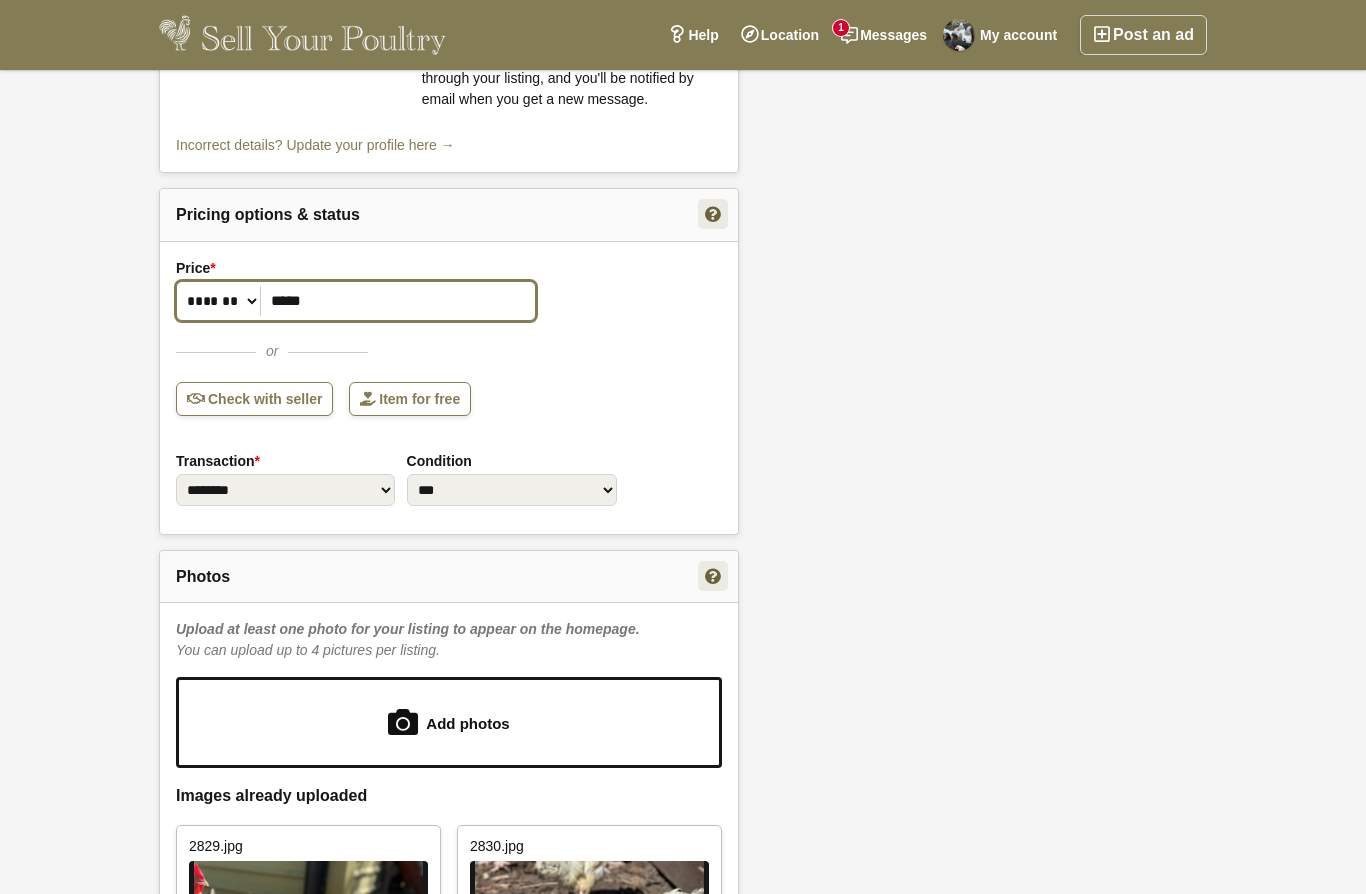 click on "*****" at bounding box center [356, 301] 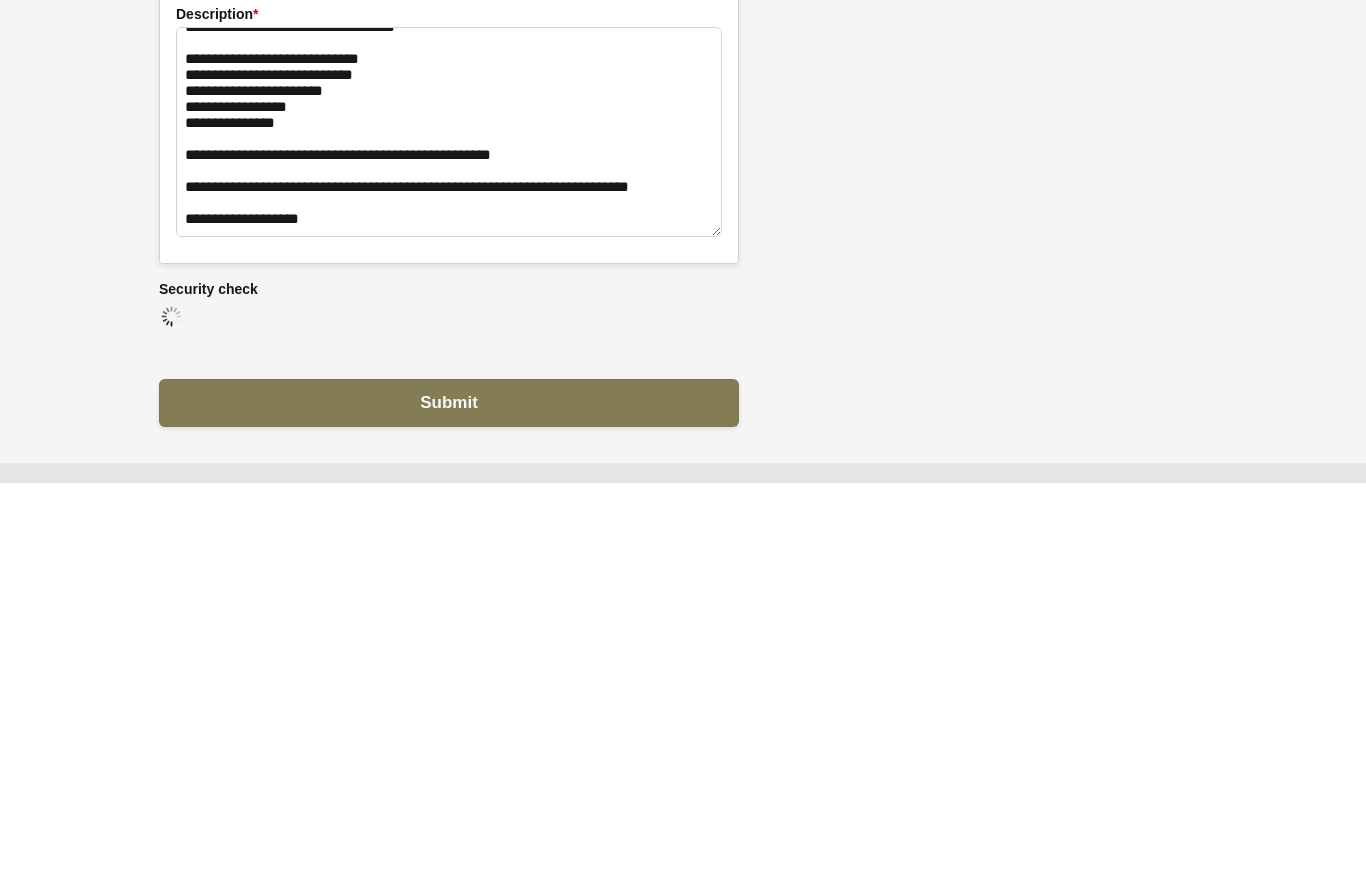 scroll, scrollTop: 1895, scrollLeft: 0, axis: vertical 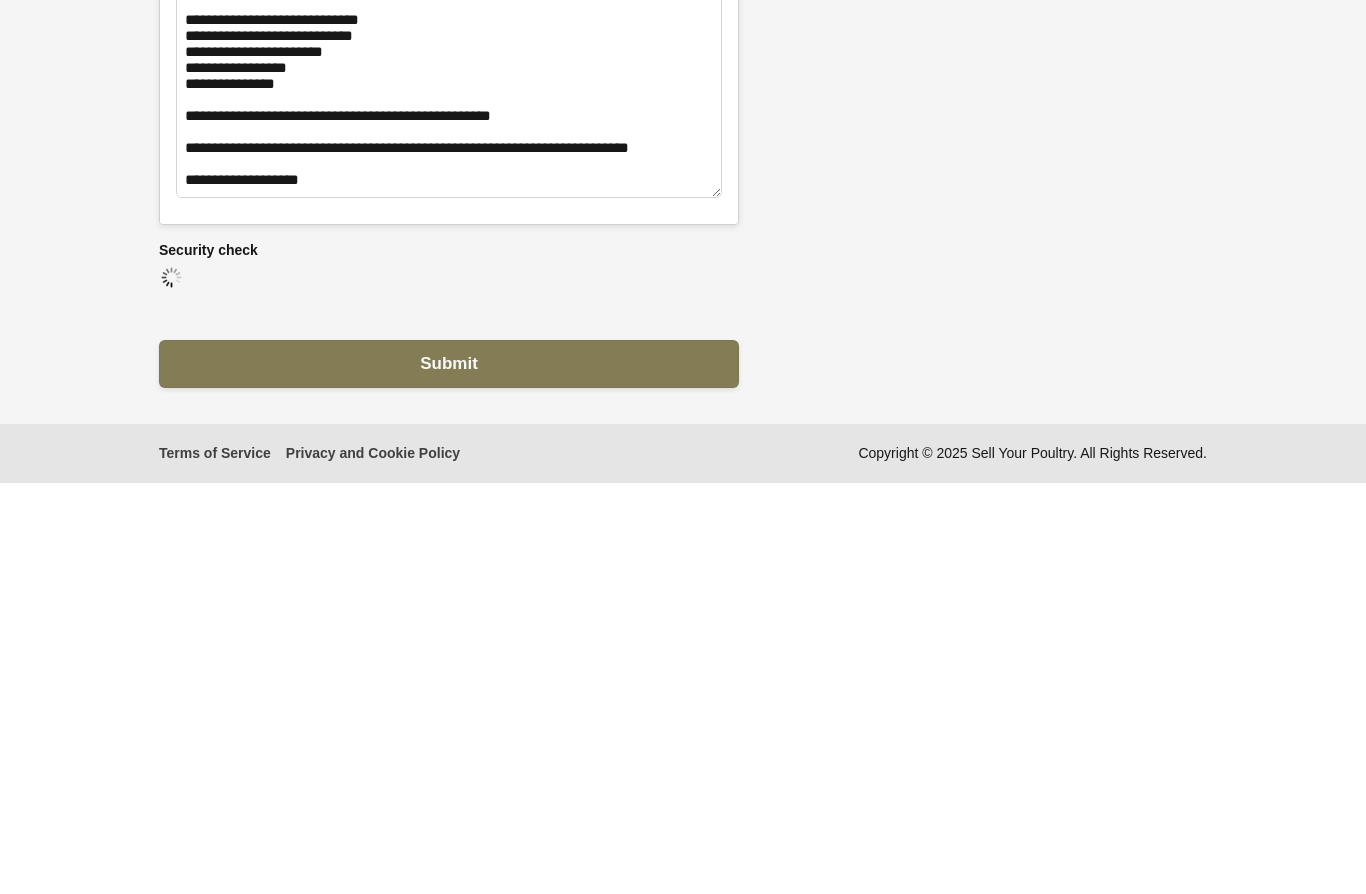 type on "**" 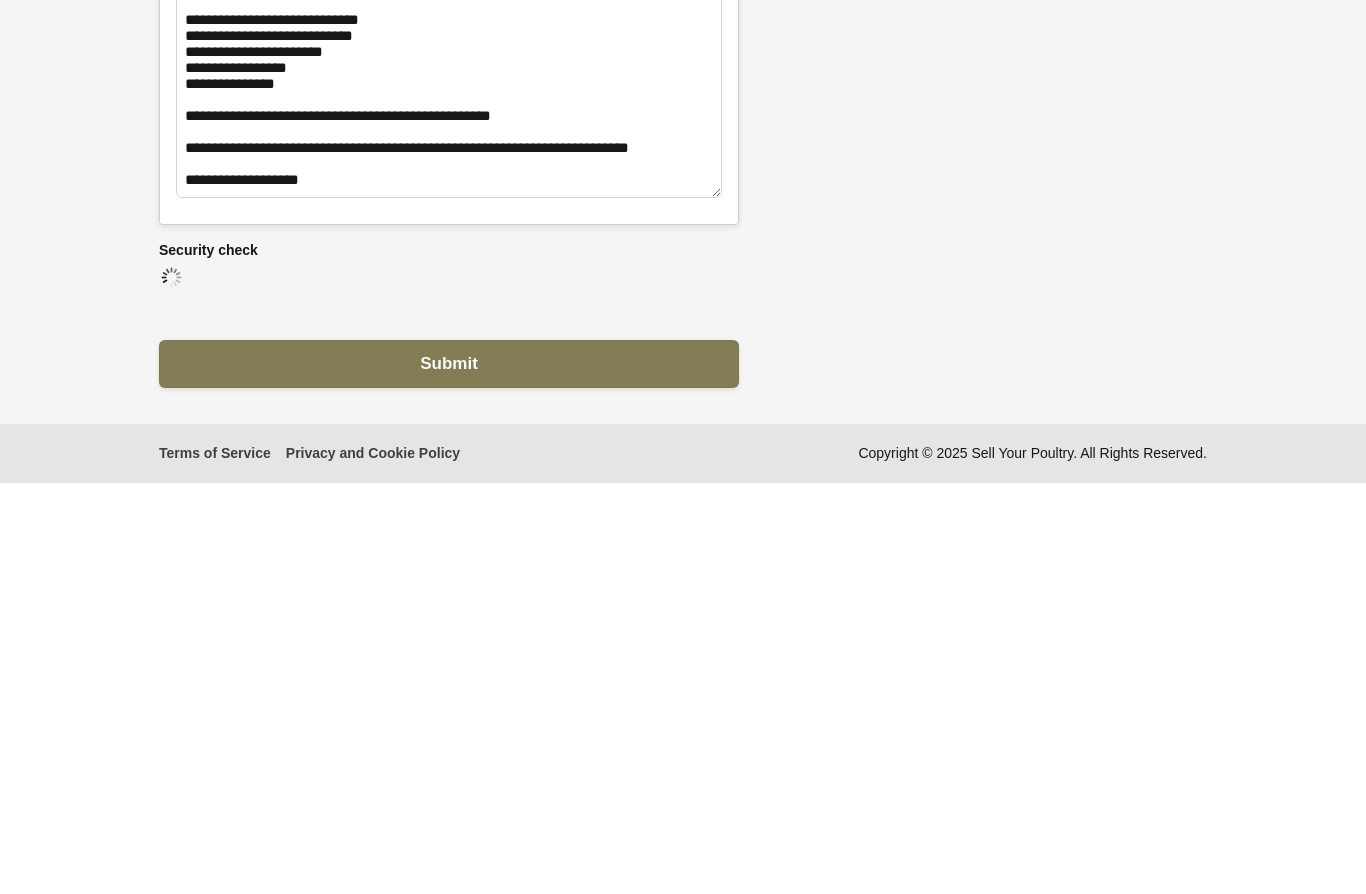 click on "Submit" at bounding box center [449, 774] 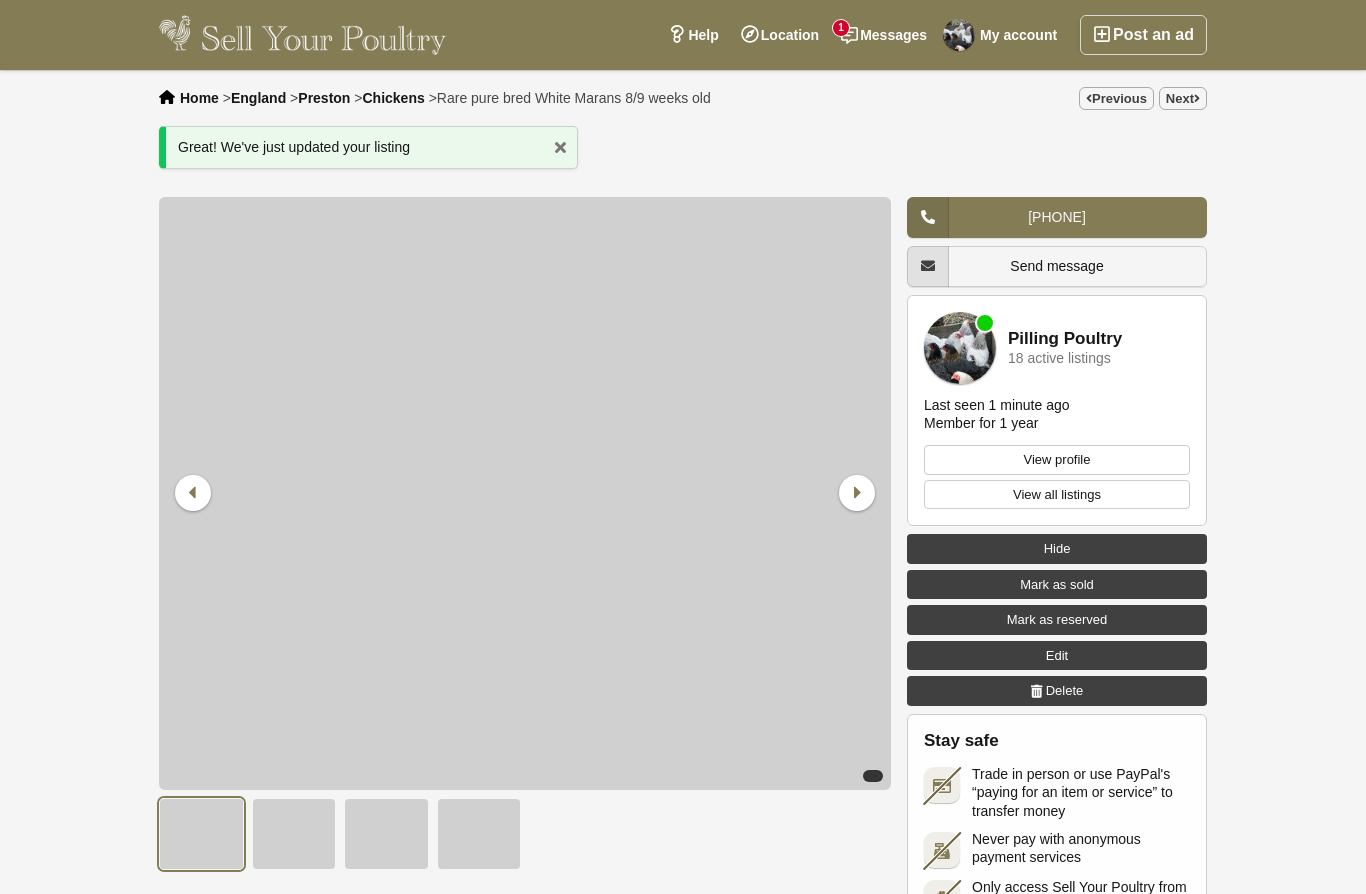 scroll, scrollTop: 0, scrollLeft: 0, axis: both 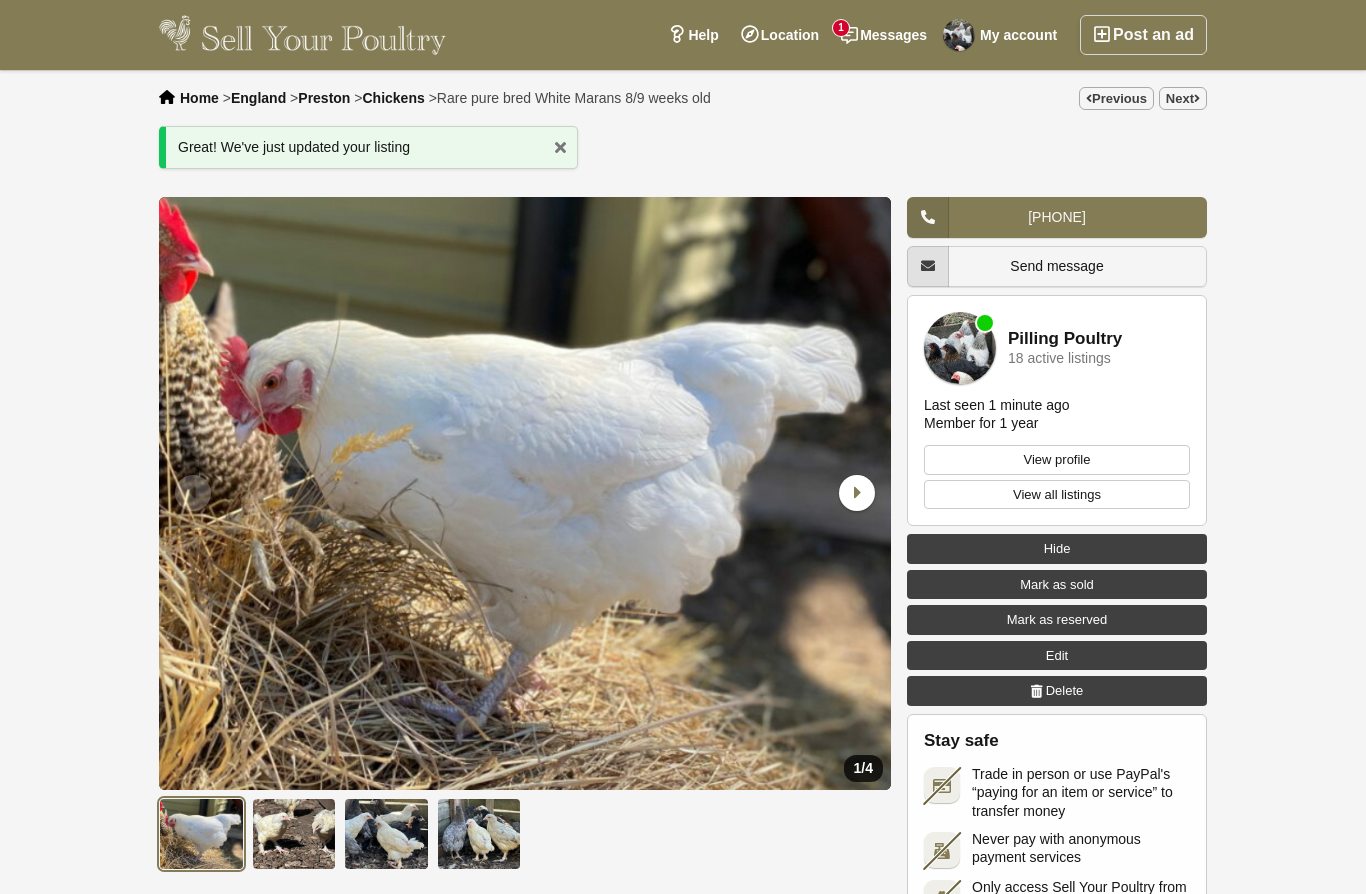 click on "My account" at bounding box center [1003, 35] 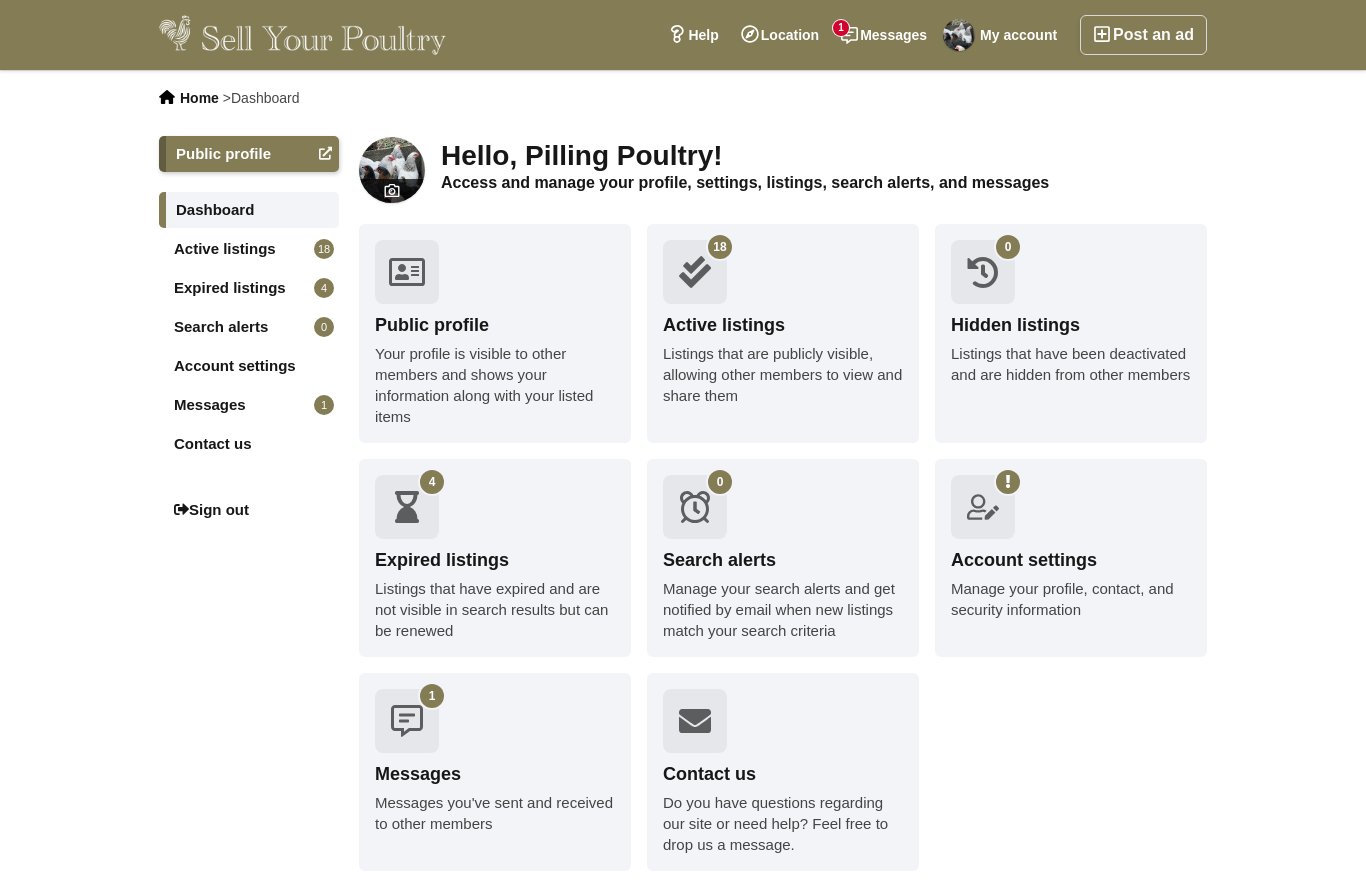 scroll, scrollTop: 0, scrollLeft: 0, axis: both 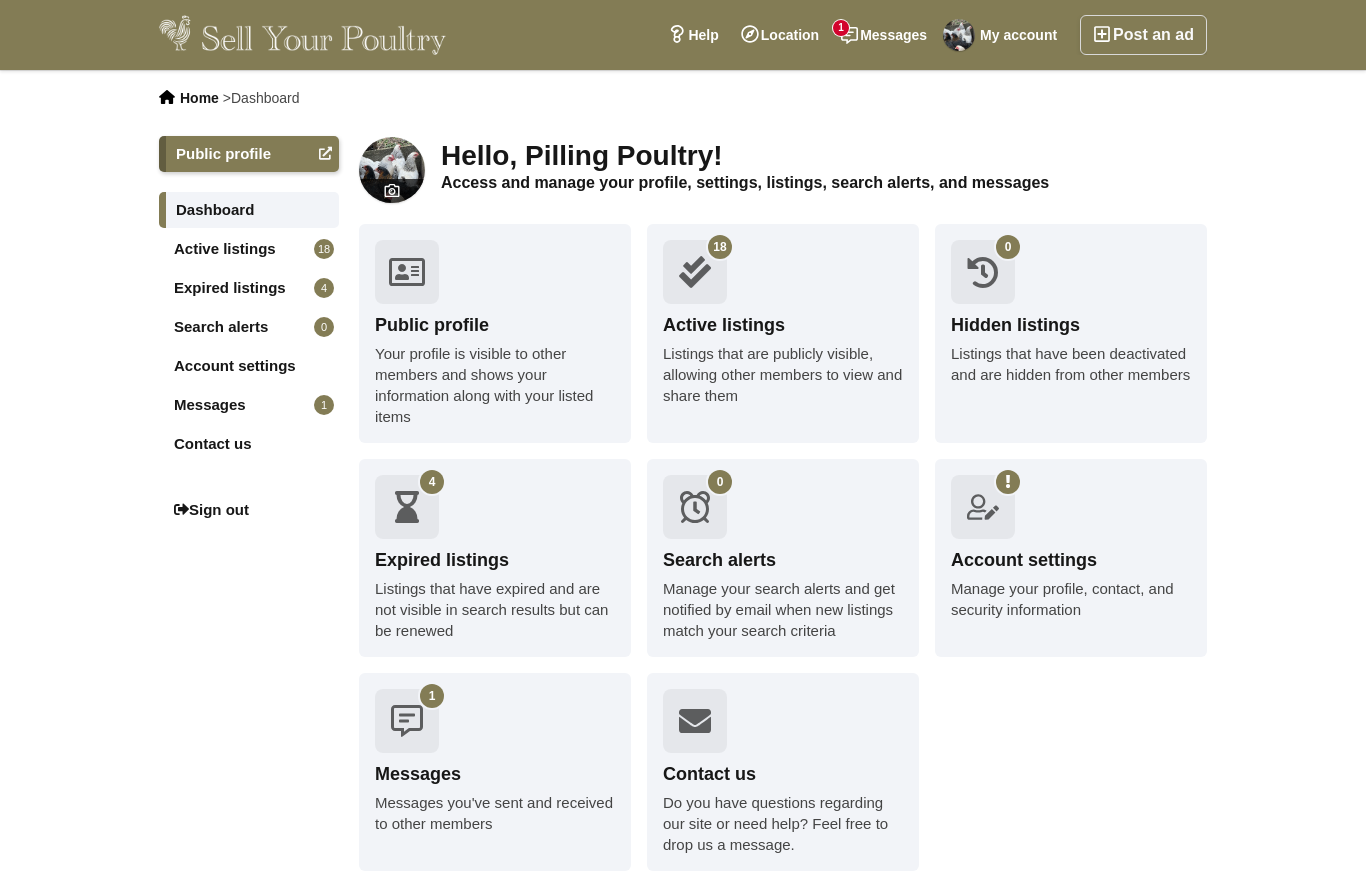 click on "18
Active listings
Listings that are publicly visible, allowing other members to view and share them" at bounding box center [783, 333] 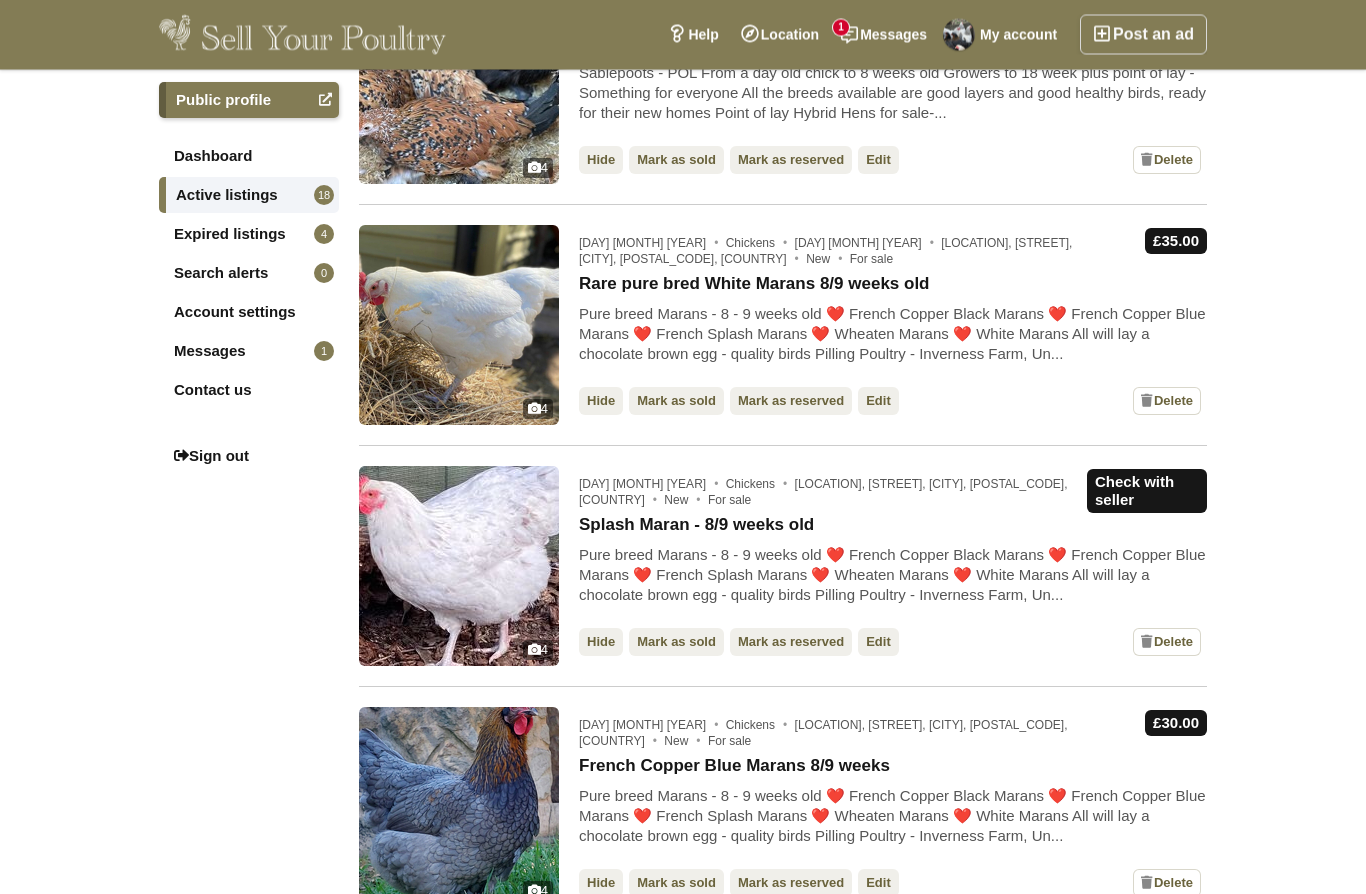 scroll, scrollTop: 1199, scrollLeft: 0, axis: vertical 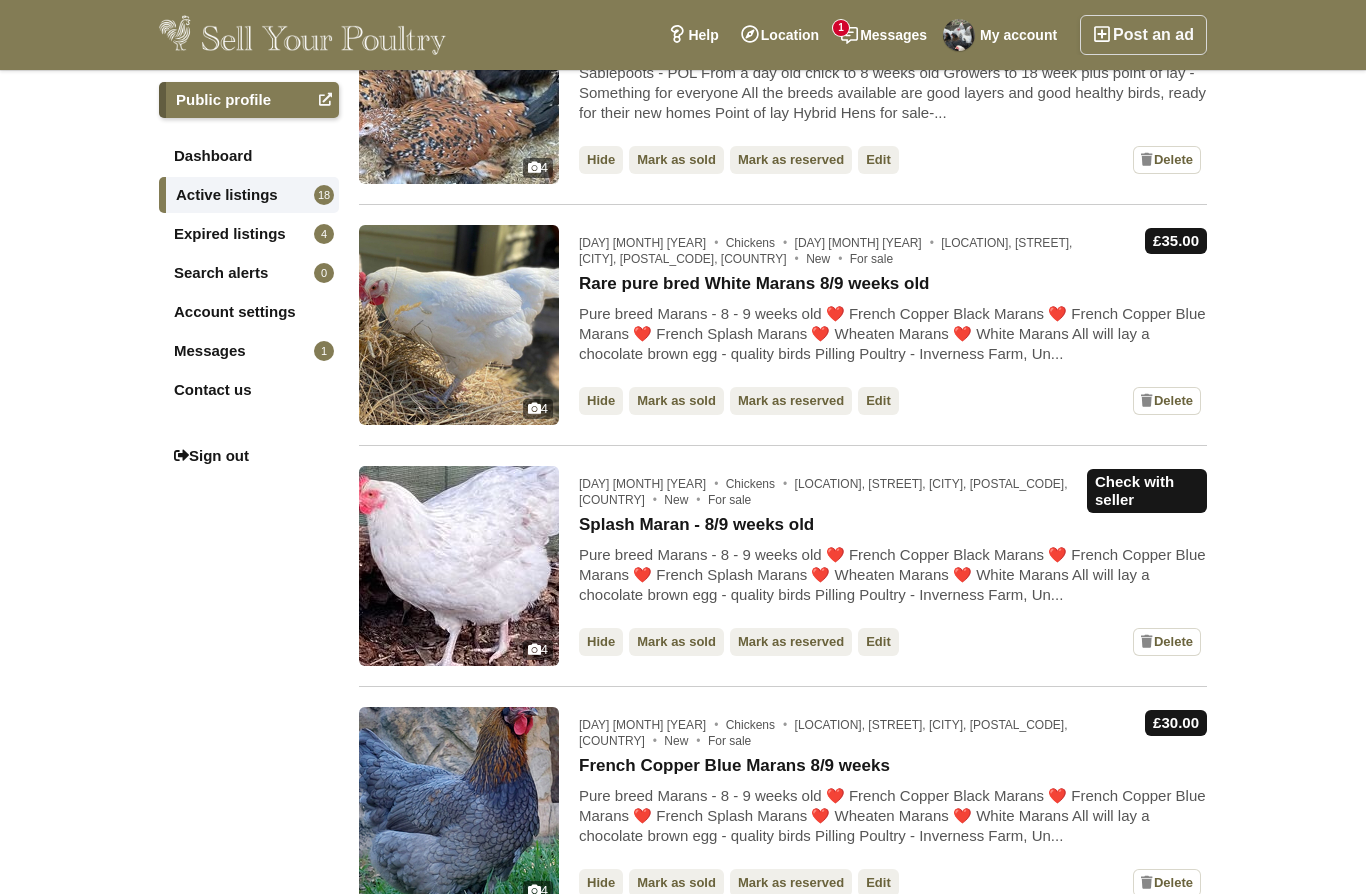 click on "Edit" at bounding box center [878, 642] 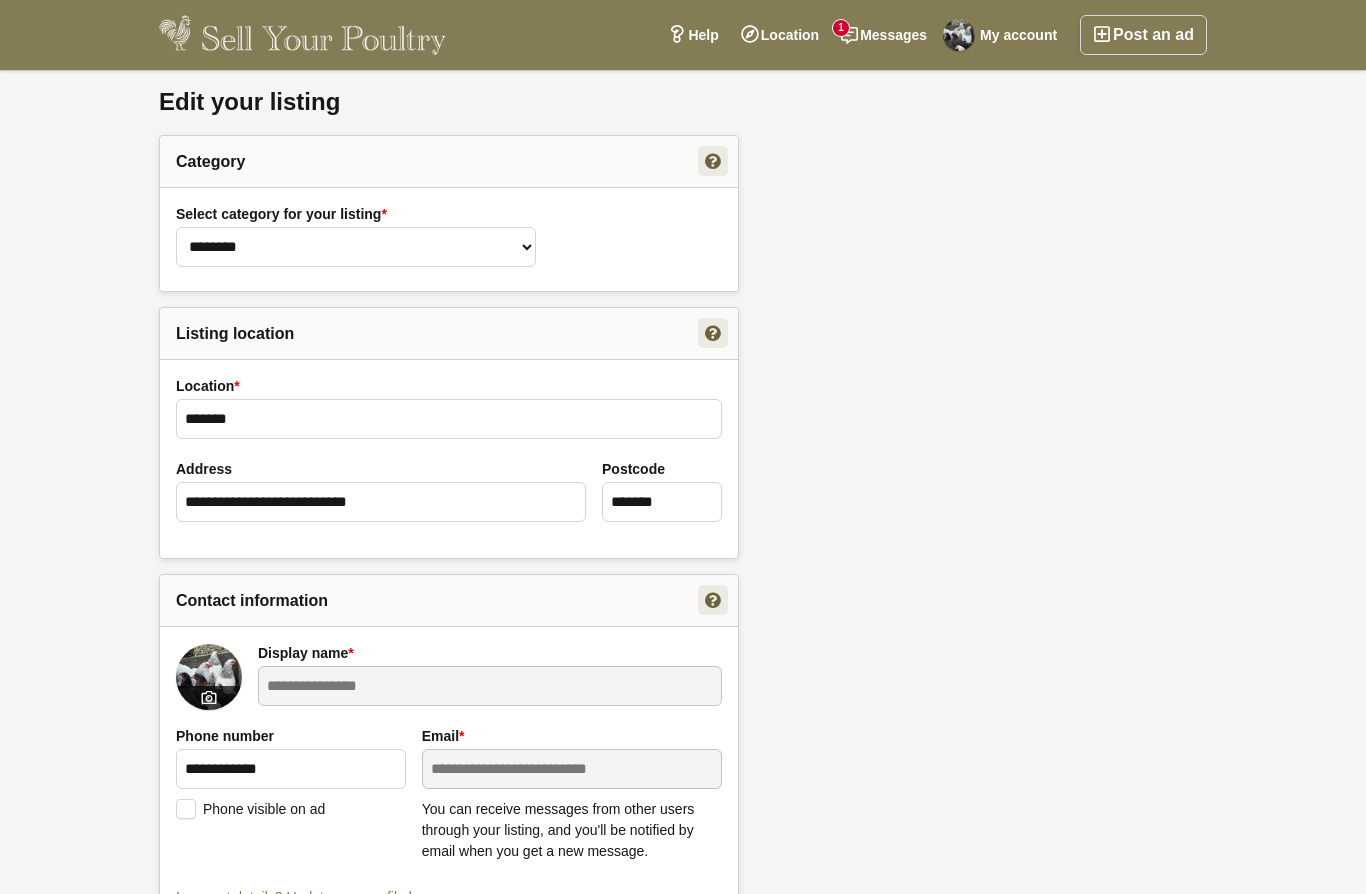 scroll, scrollTop: 198, scrollLeft: 0, axis: vertical 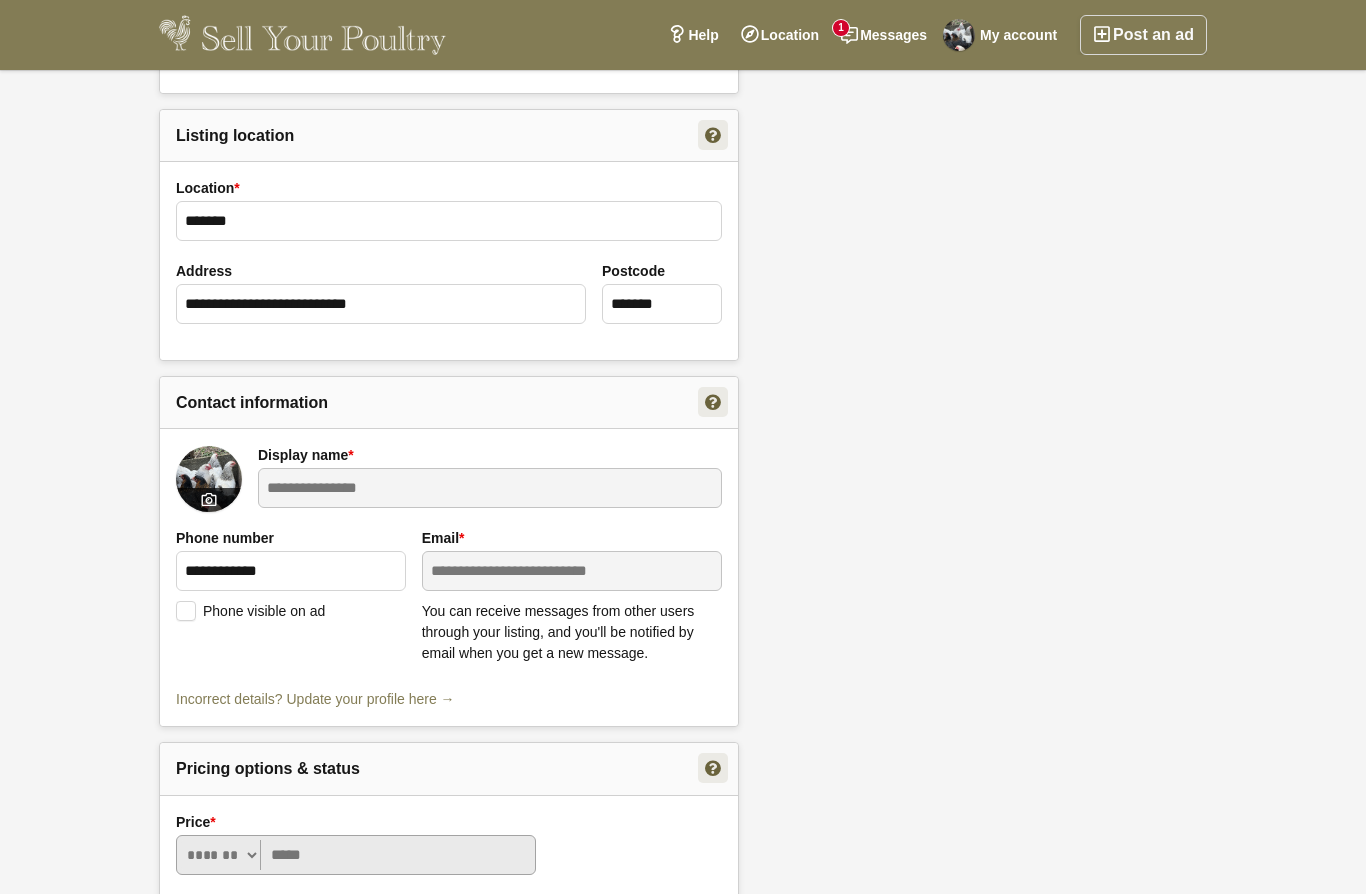 click on "Price  *" at bounding box center [356, 855] 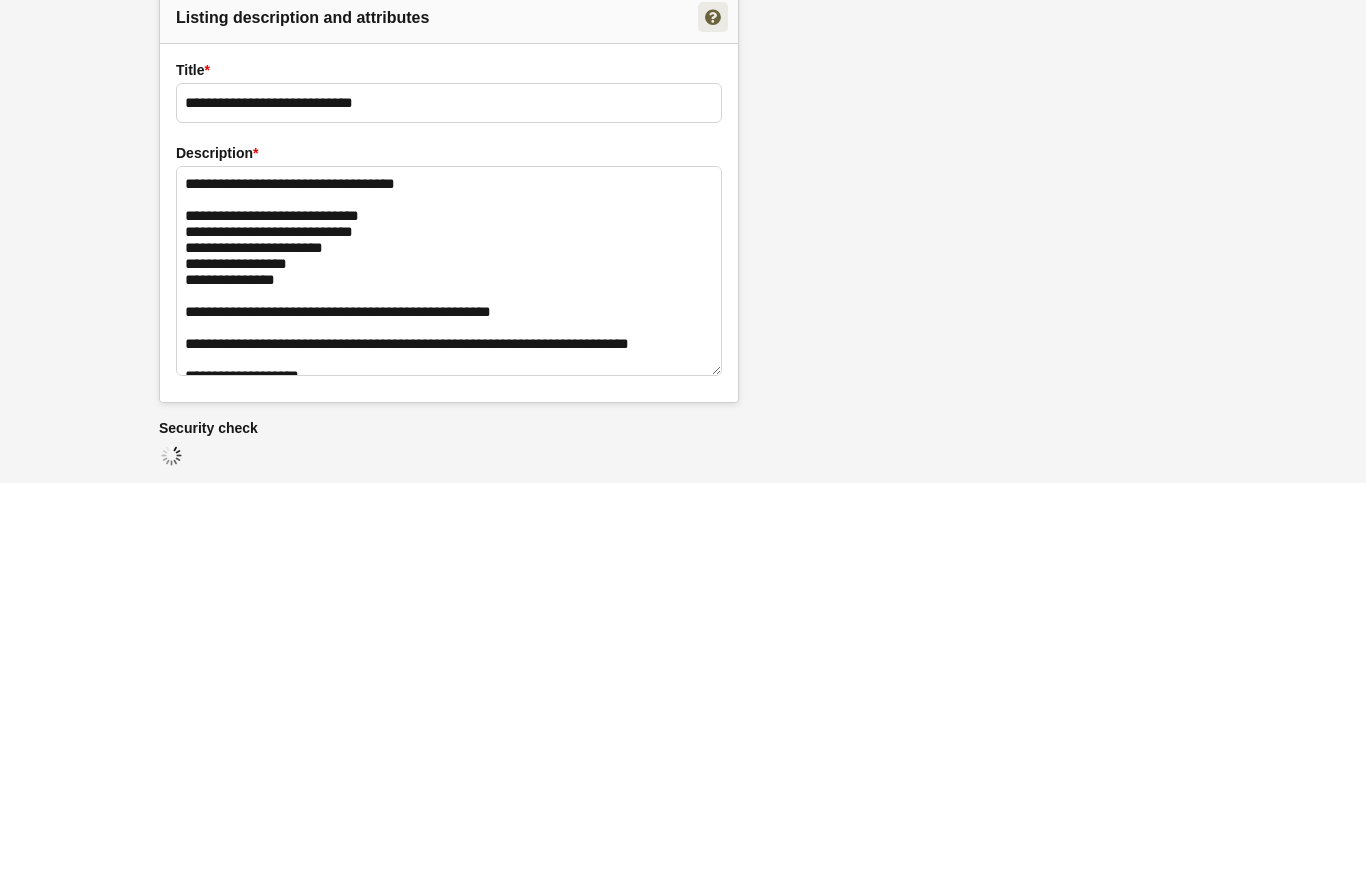 scroll, scrollTop: 1895, scrollLeft: 0, axis: vertical 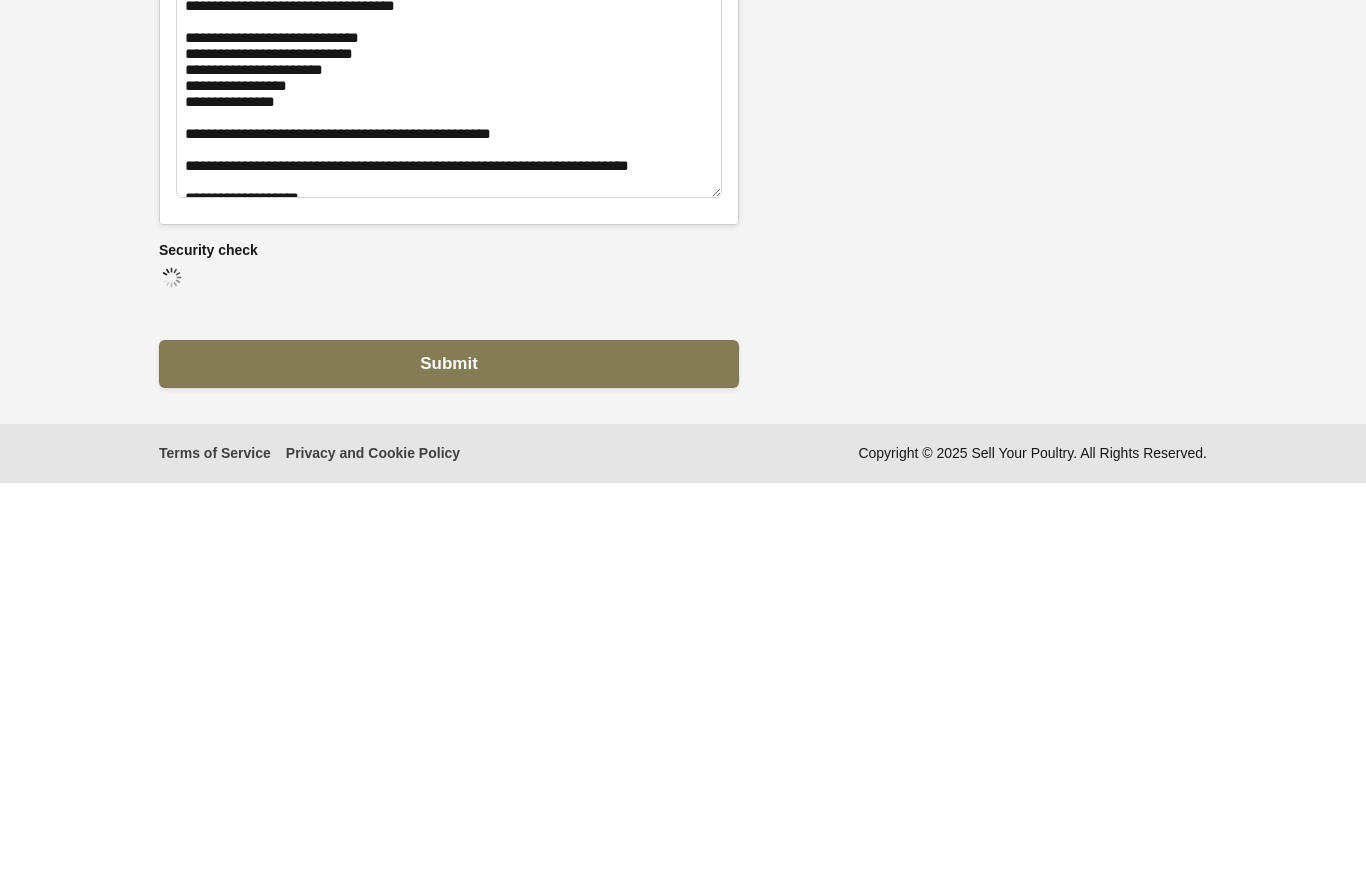 type on "**" 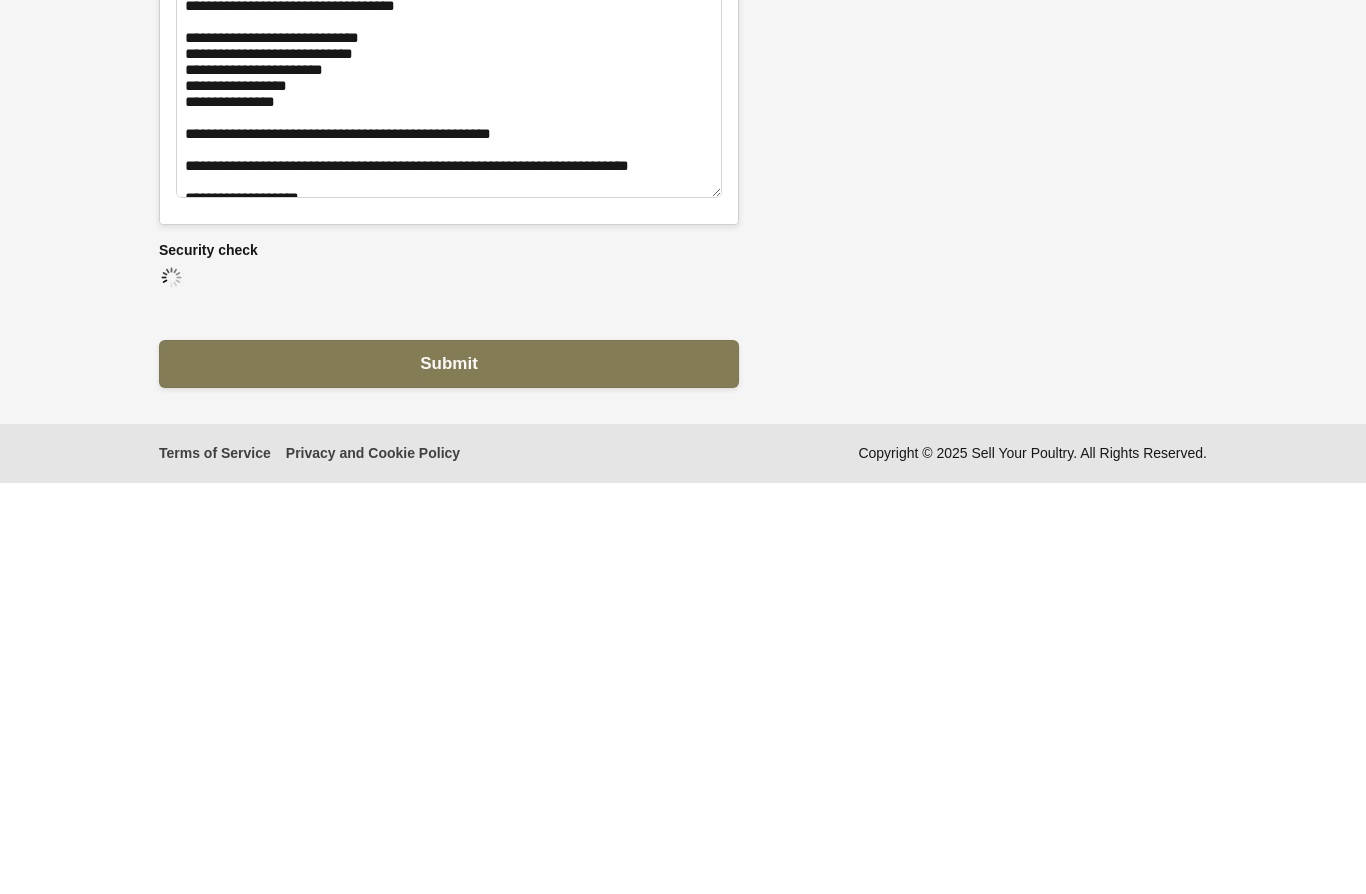 click on "Submit" at bounding box center (449, 775) 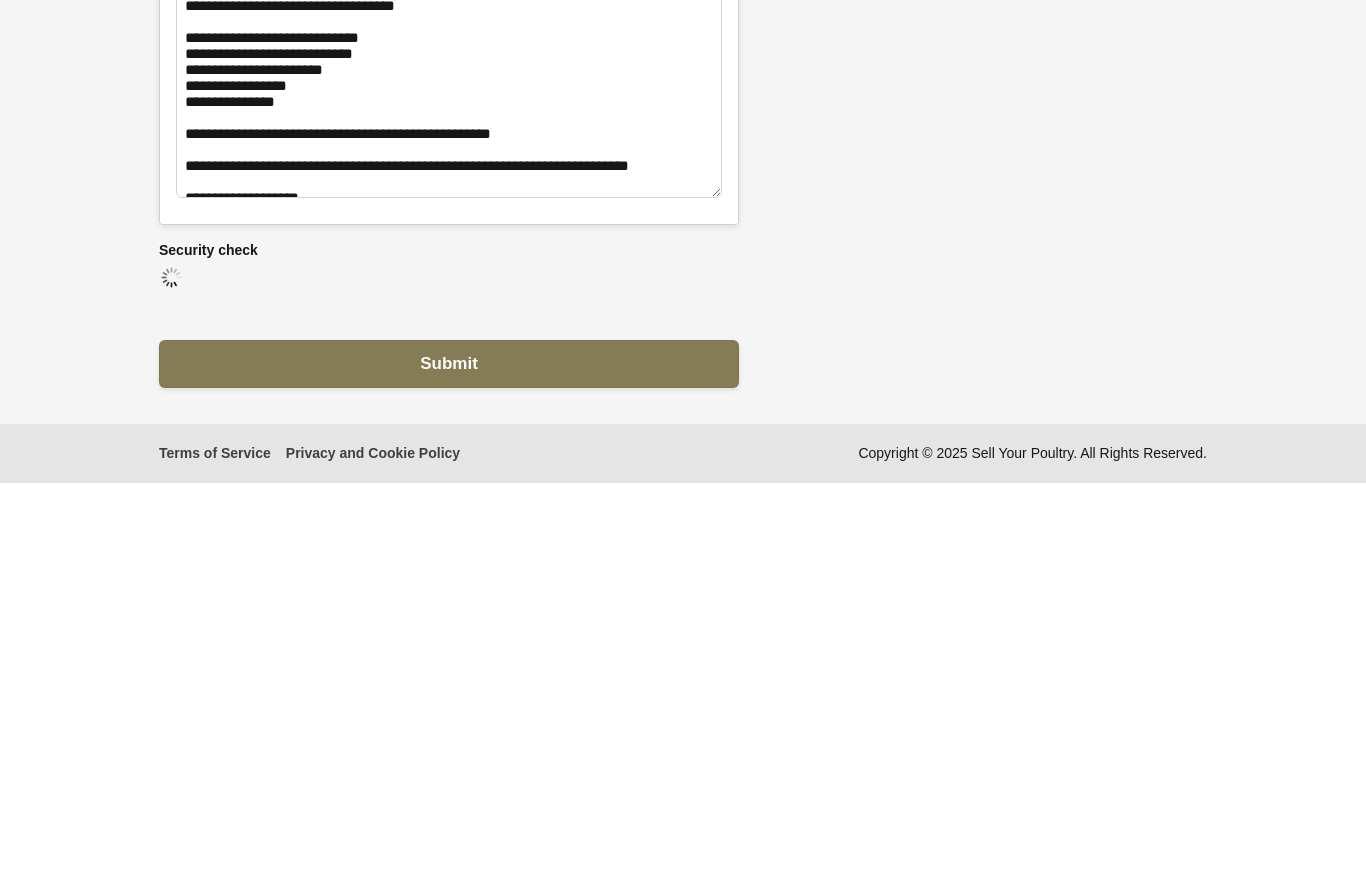 scroll, scrollTop: 1808, scrollLeft: 0, axis: vertical 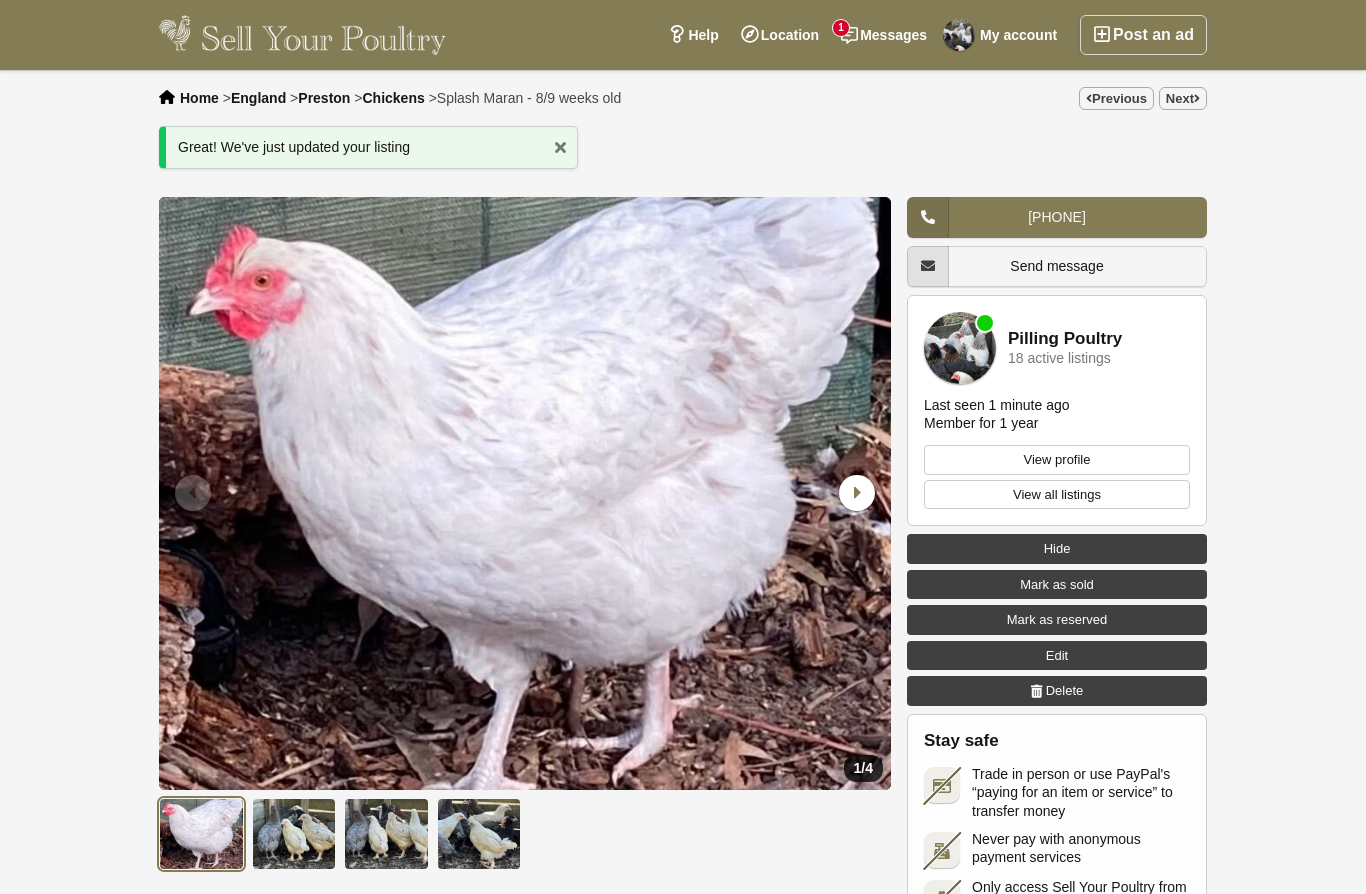 click on "My account" at bounding box center [1003, 35] 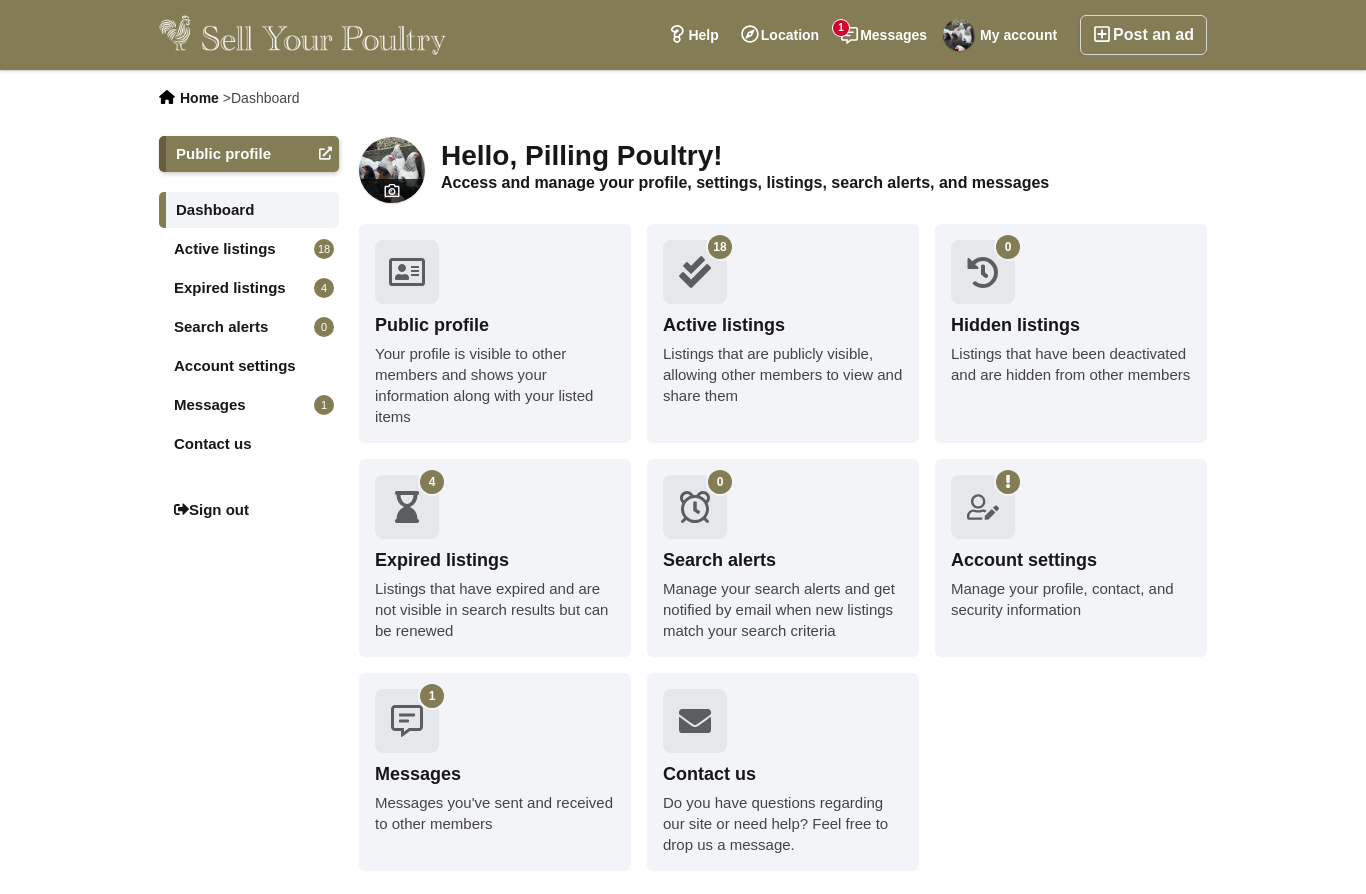 scroll, scrollTop: 0, scrollLeft: 0, axis: both 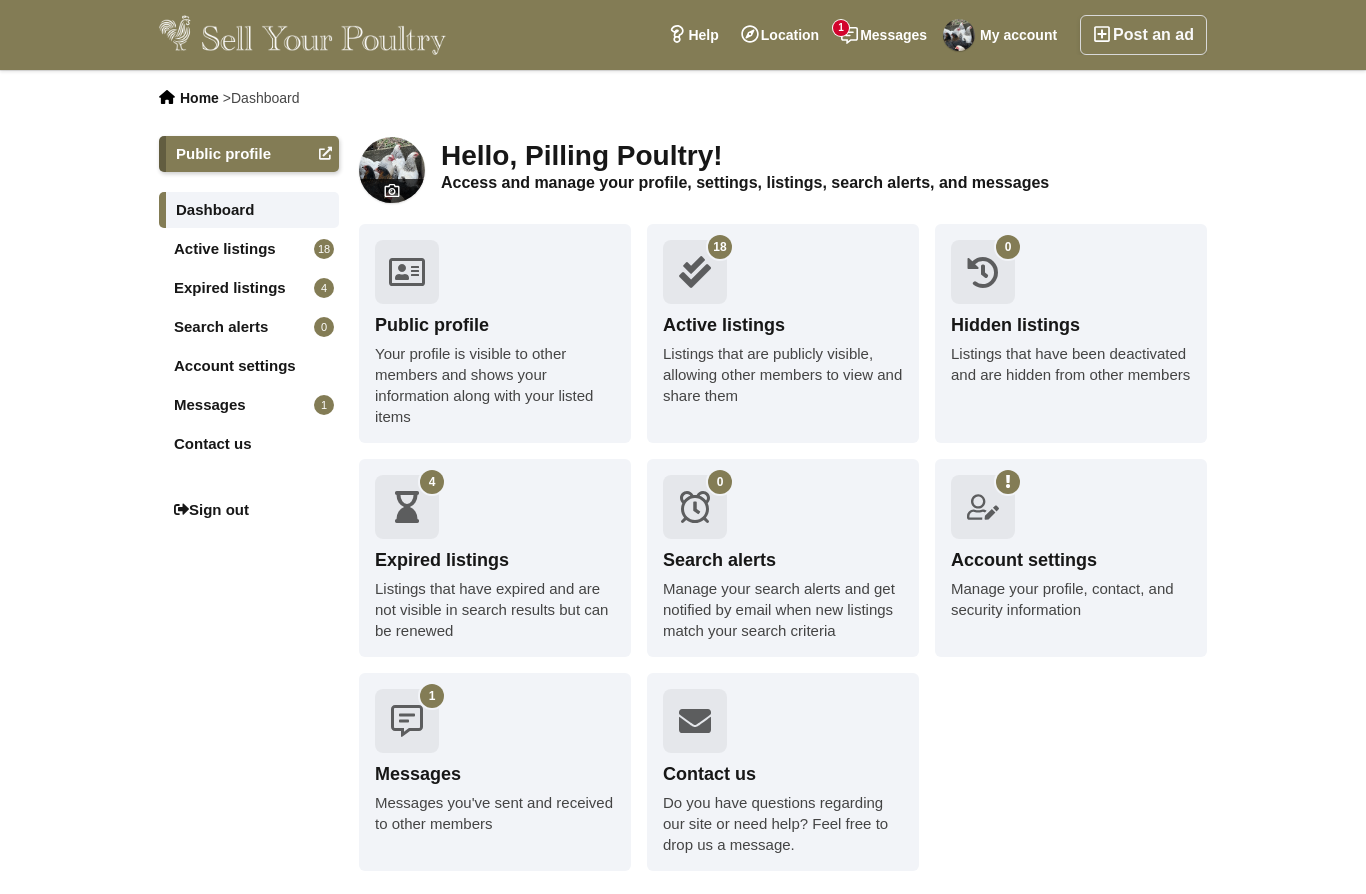 click on "Active listings" at bounding box center (783, 325) 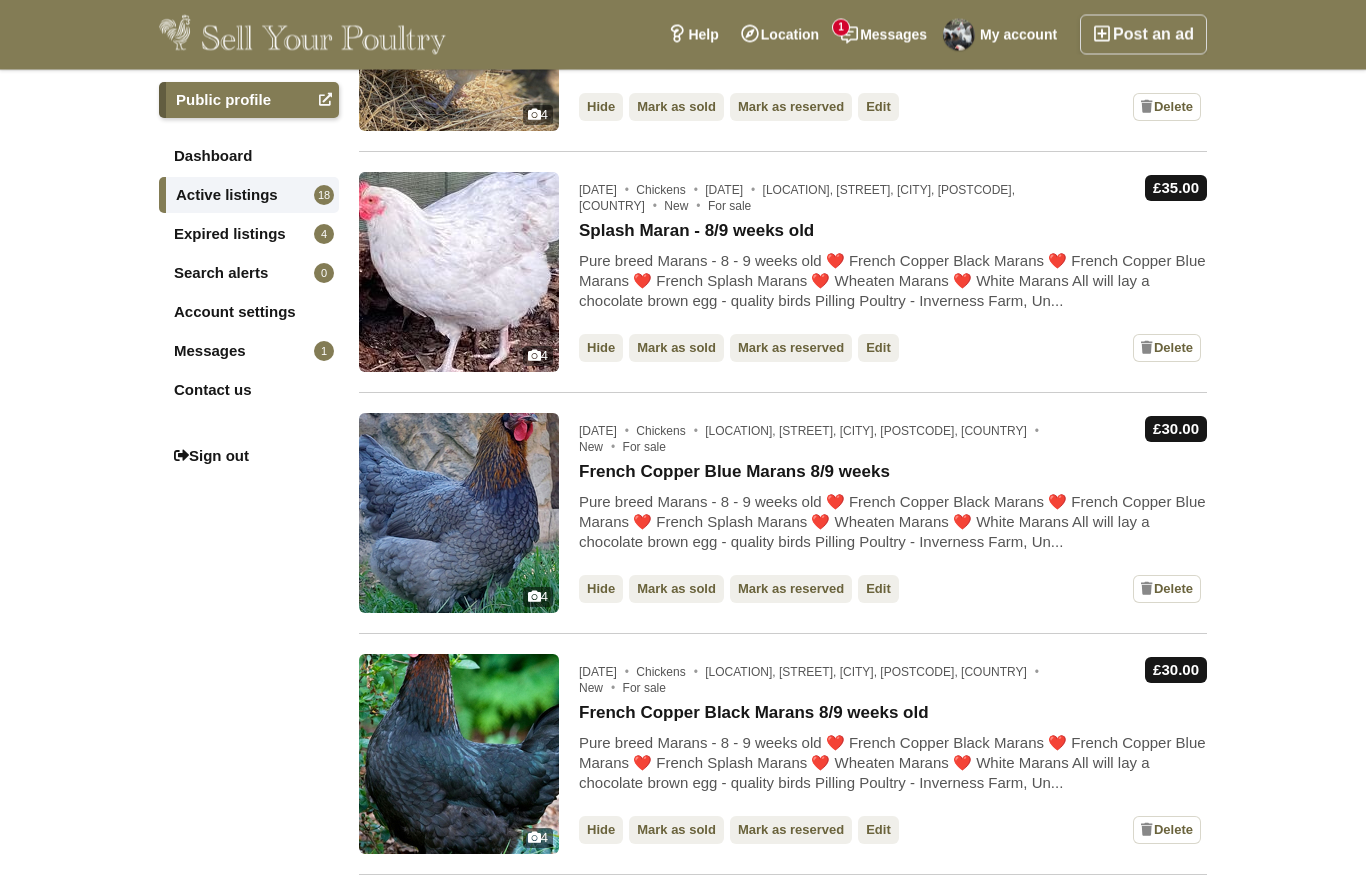 scroll, scrollTop: 1496, scrollLeft: 0, axis: vertical 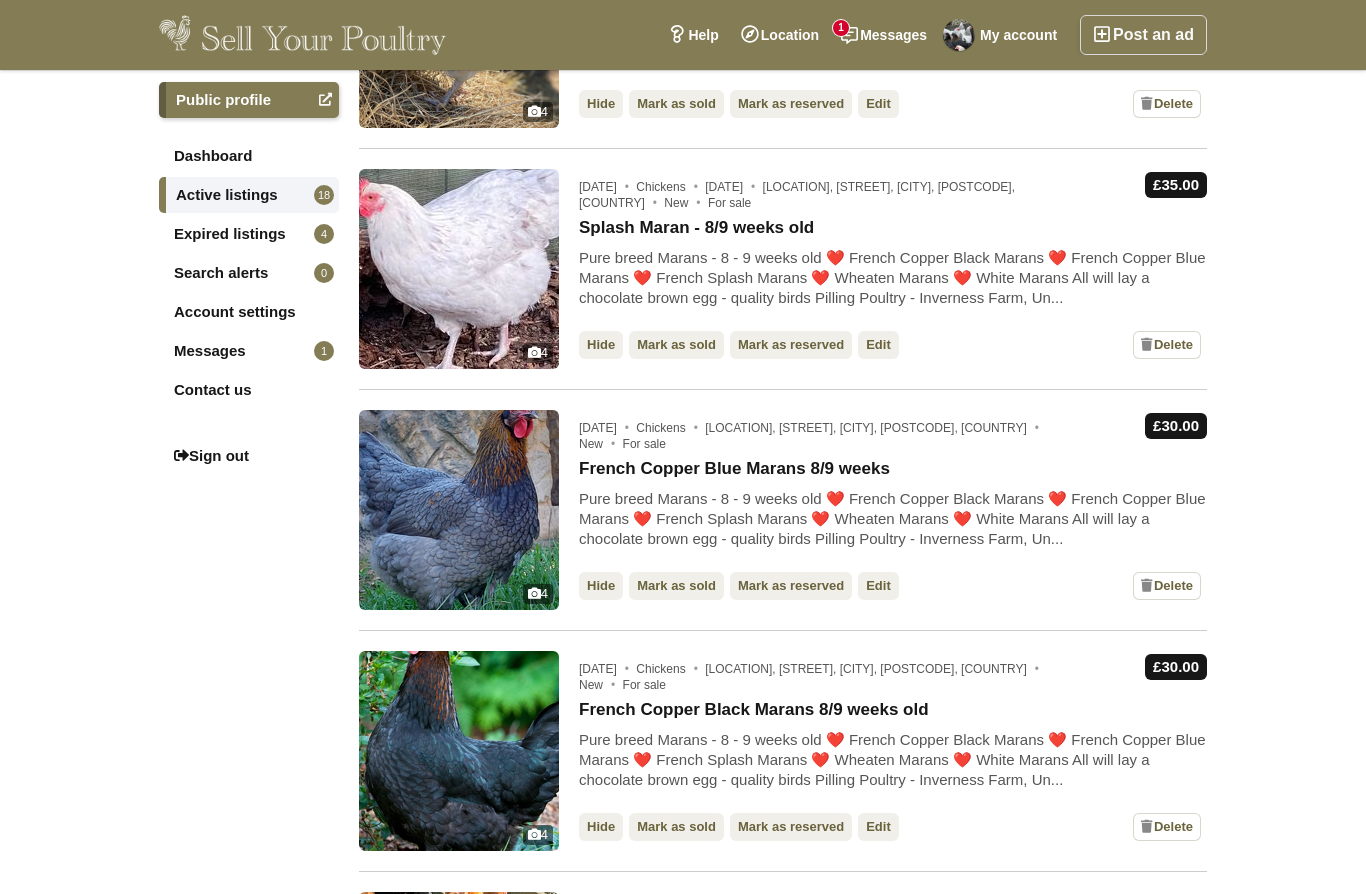 click on "Edit" at bounding box center [878, 586] 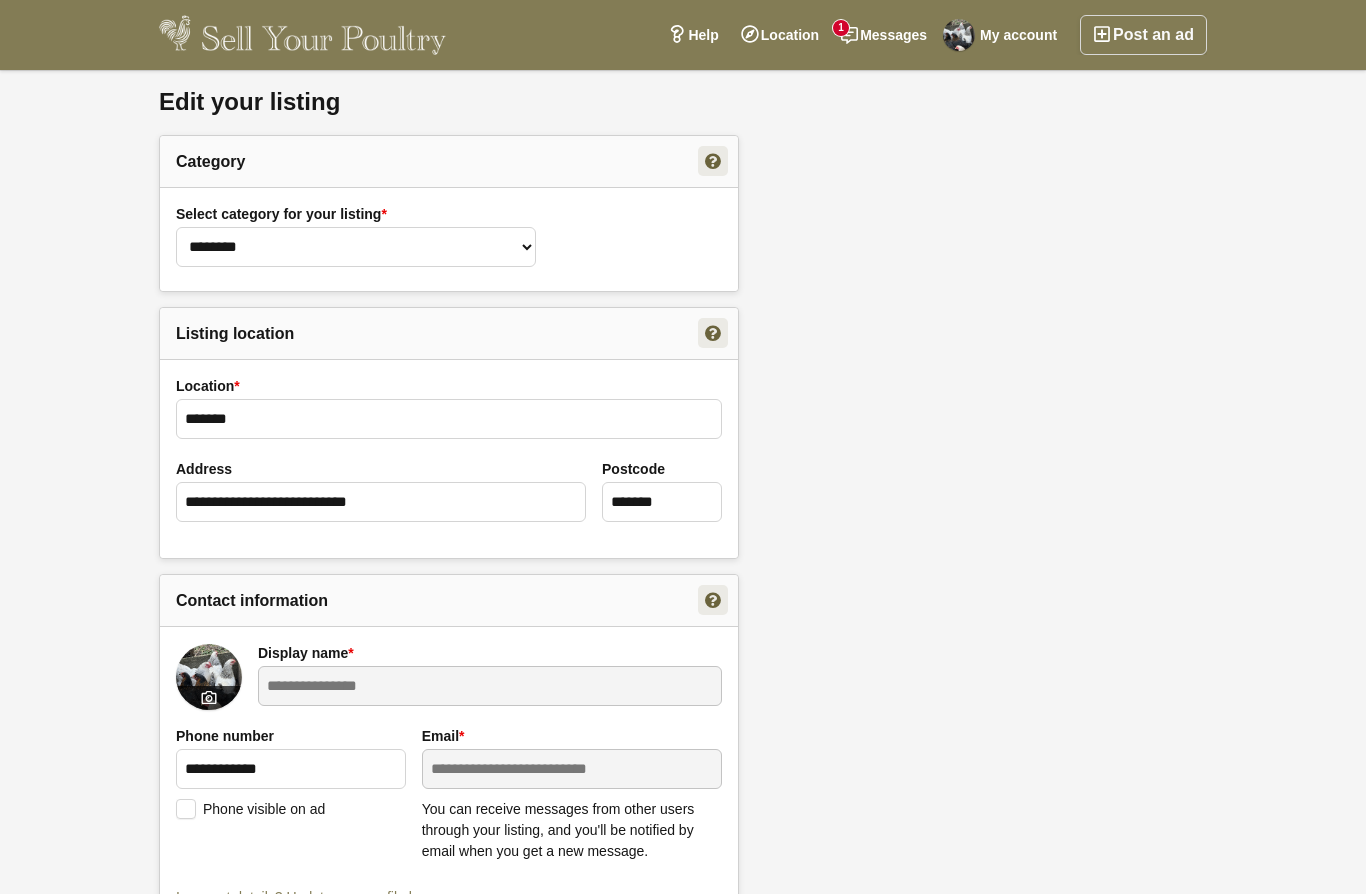 scroll, scrollTop: 0, scrollLeft: 0, axis: both 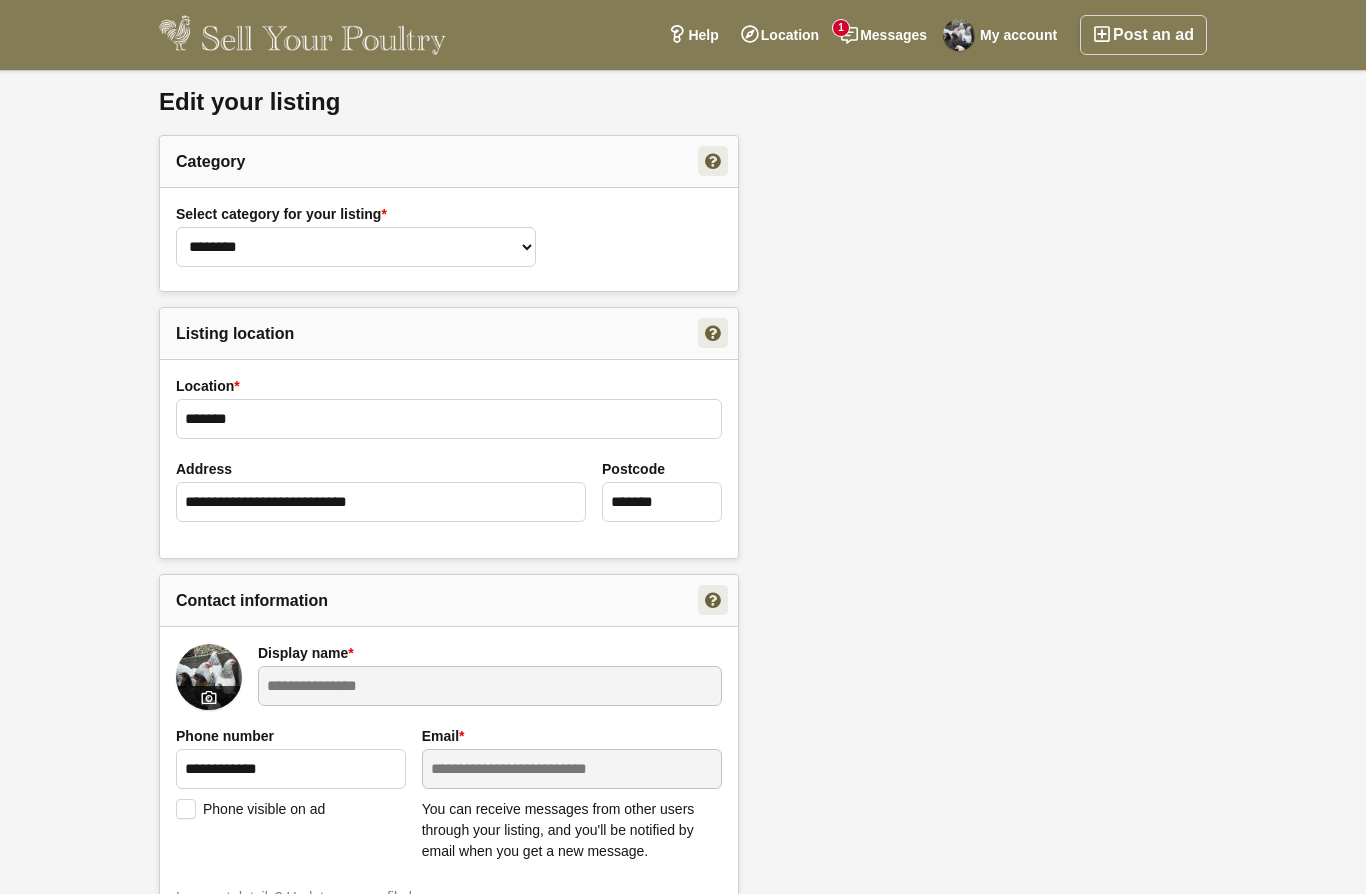 click on "*****" at bounding box center (356, 1053) 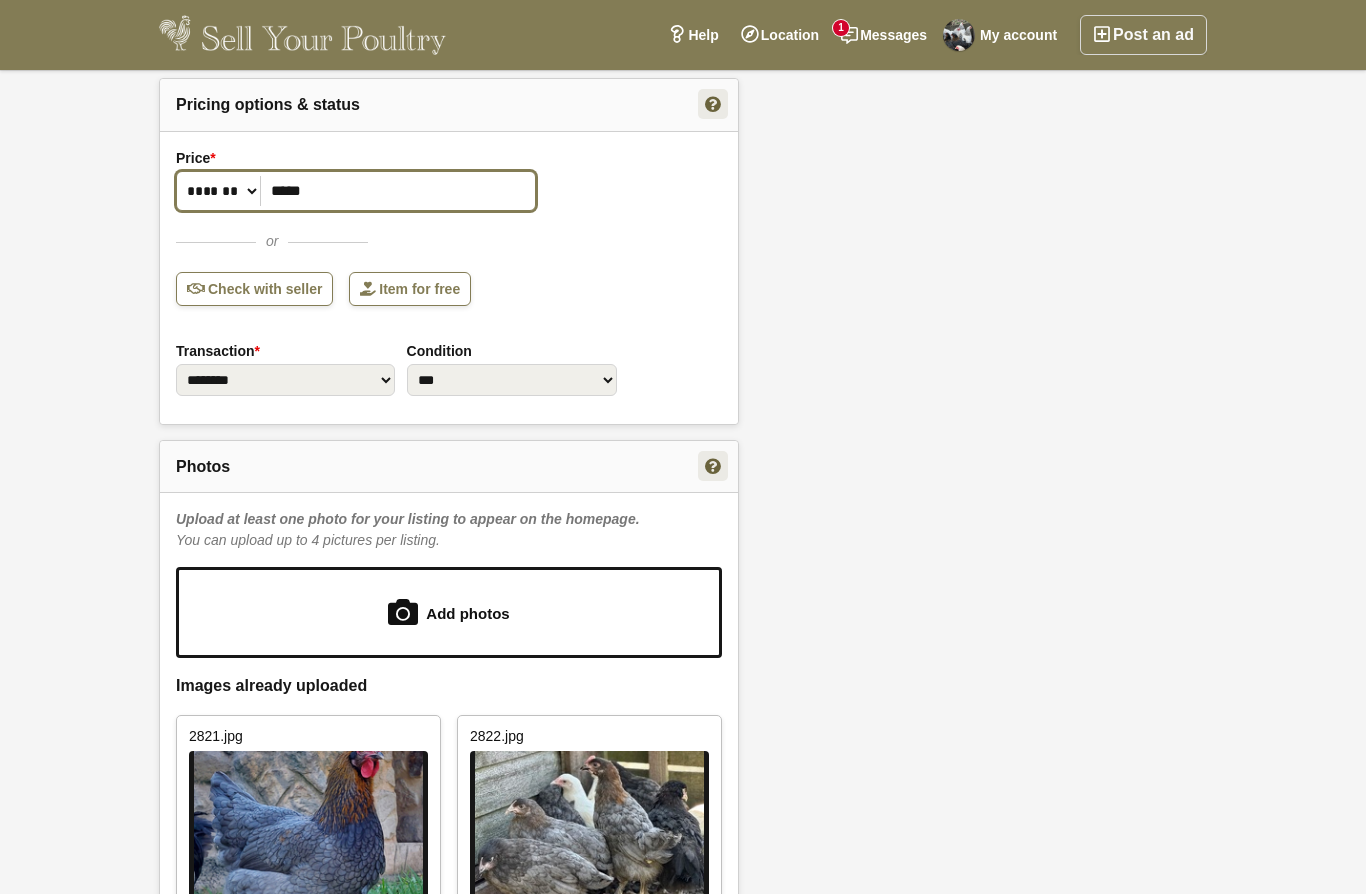 scroll, scrollTop: 861, scrollLeft: 0, axis: vertical 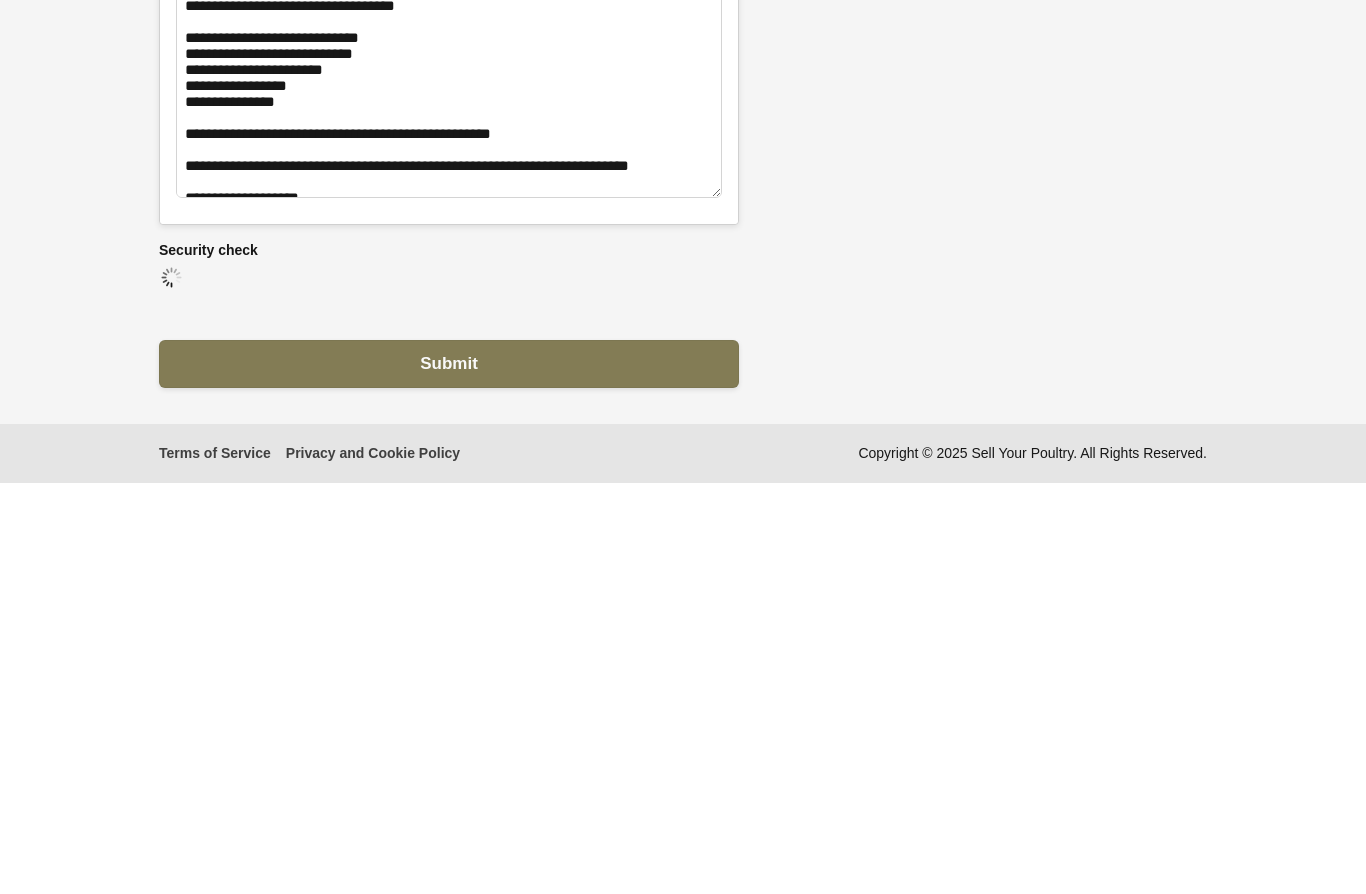 type on "**" 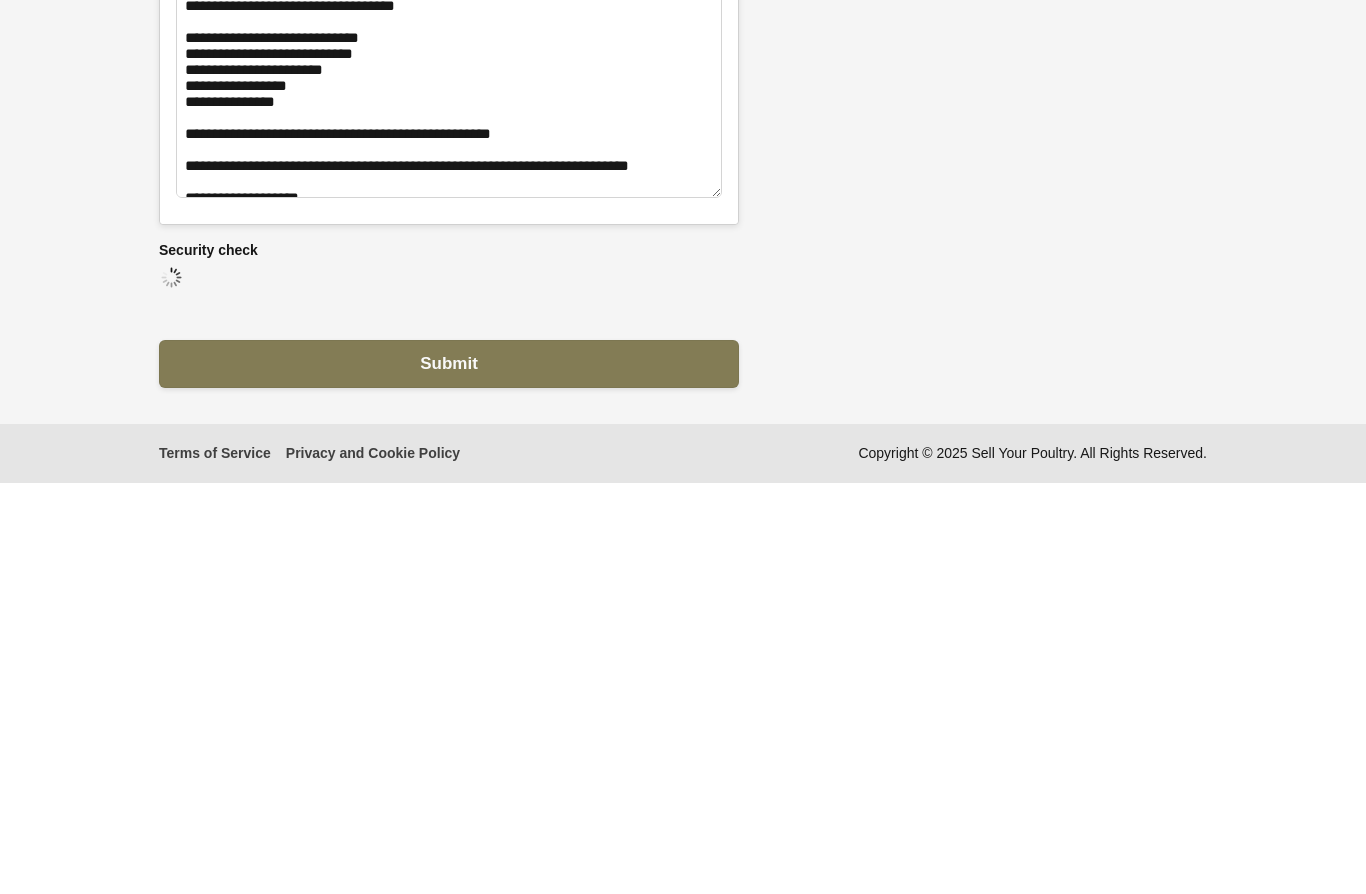 scroll, scrollTop: 1808, scrollLeft: 0, axis: vertical 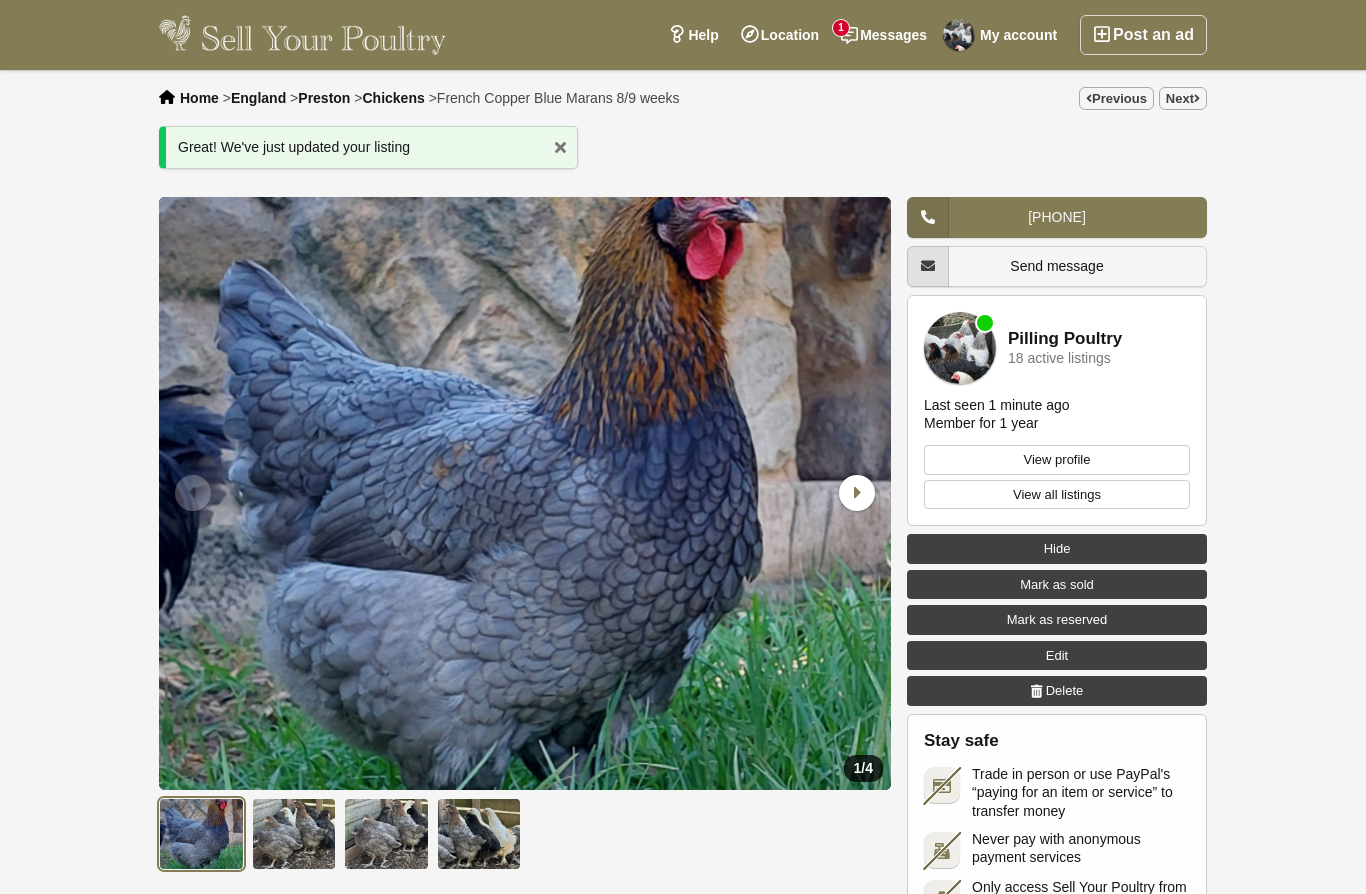 click on "My account" at bounding box center [1003, 35] 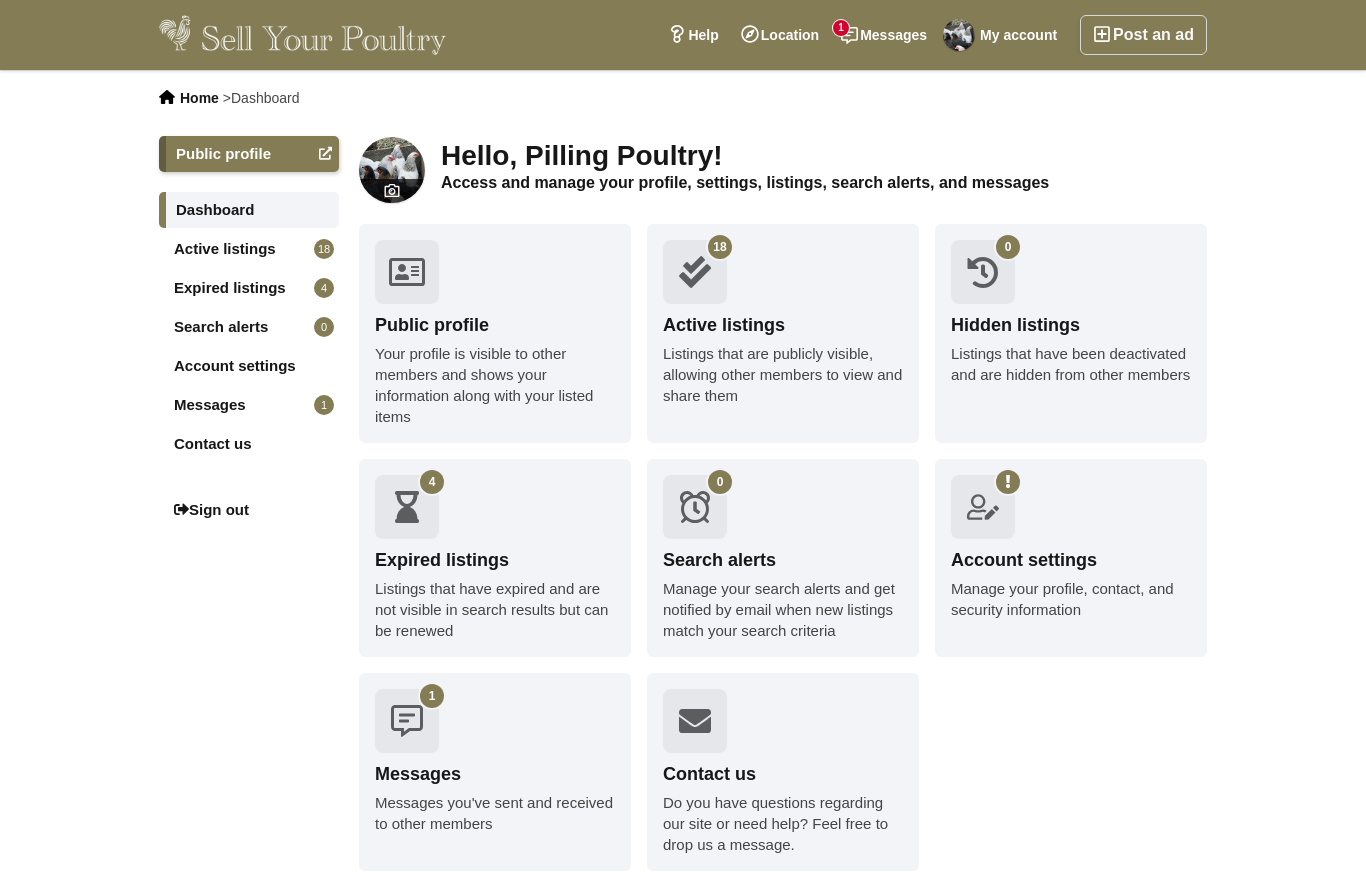 scroll, scrollTop: 0, scrollLeft: 0, axis: both 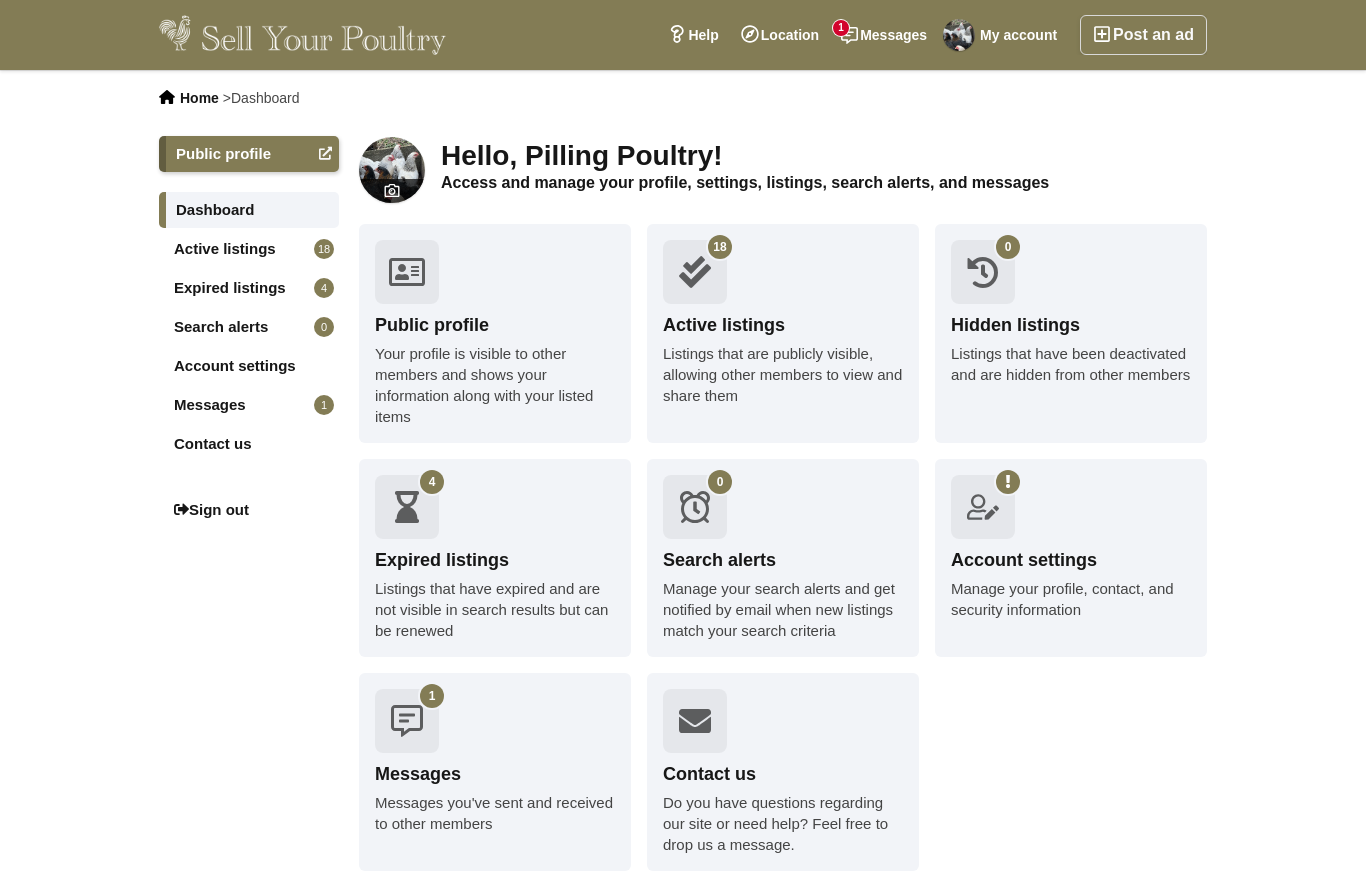 click on "Listings that are publicly visible, allowing other members to view and share them" at bounding box center (783, 374) 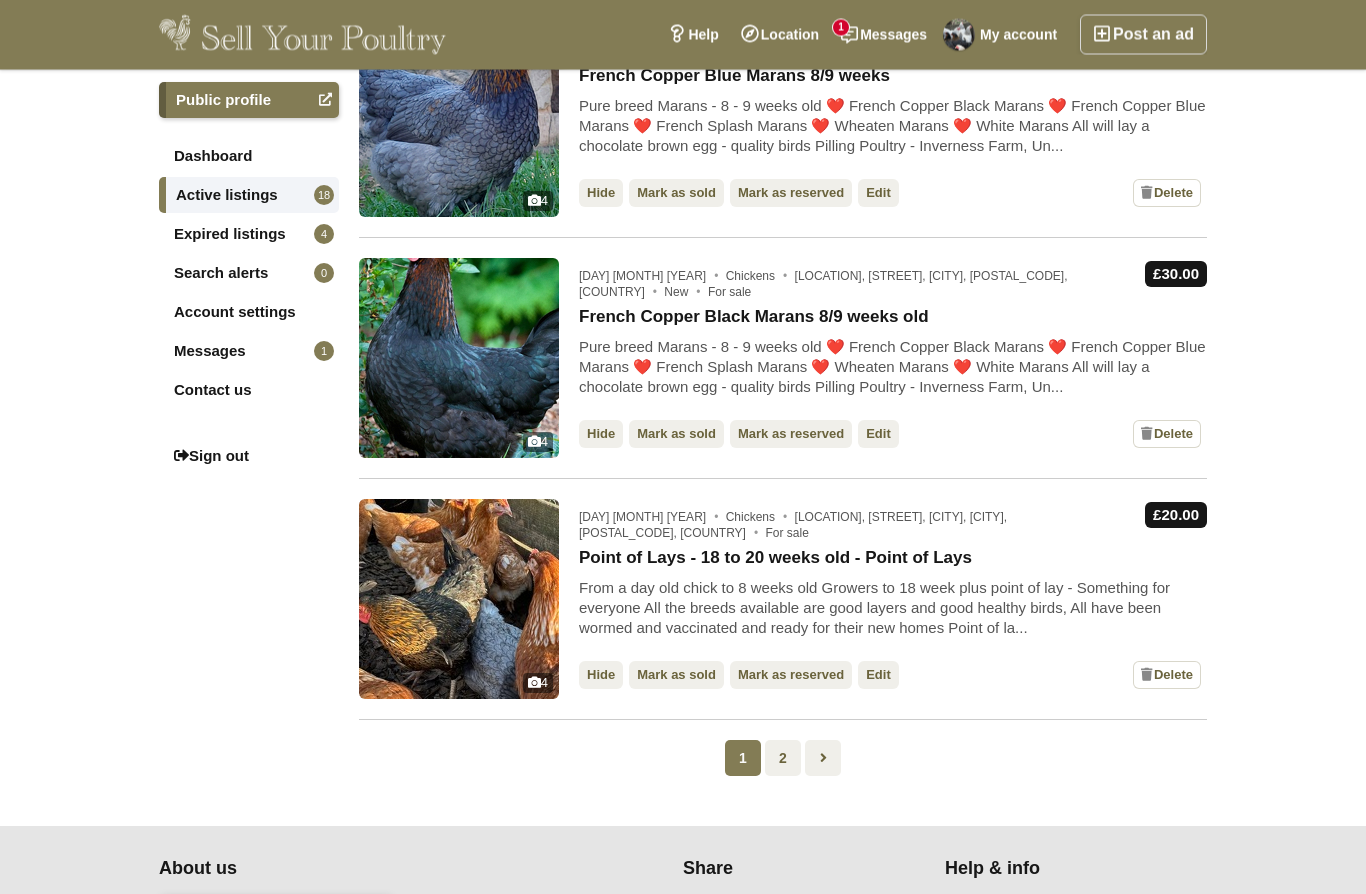 scroll, scrollTop: 1889, scrollLeft: 0, axis: vertical 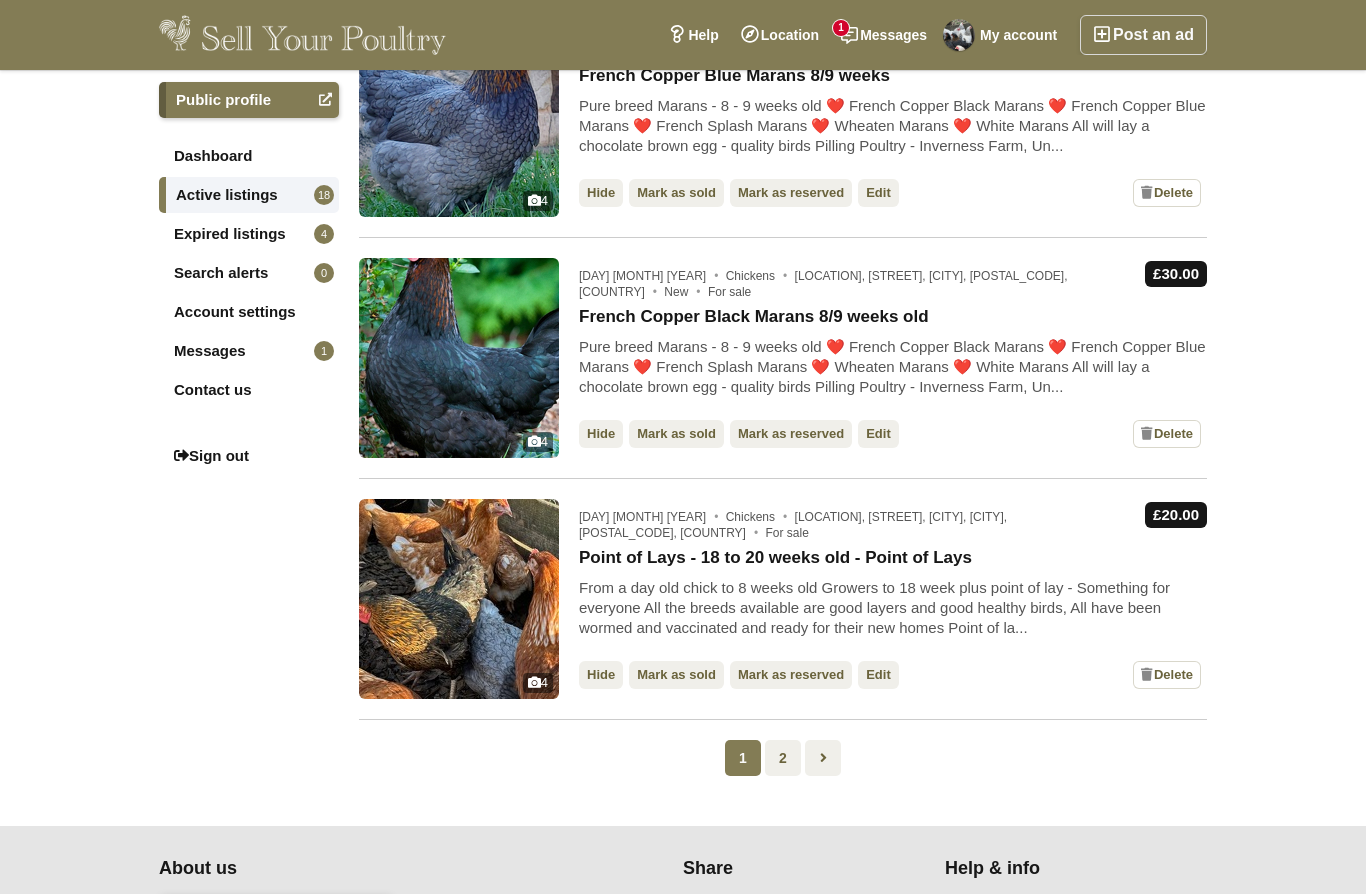 click on "Edit" at bounding box center [878, 434] 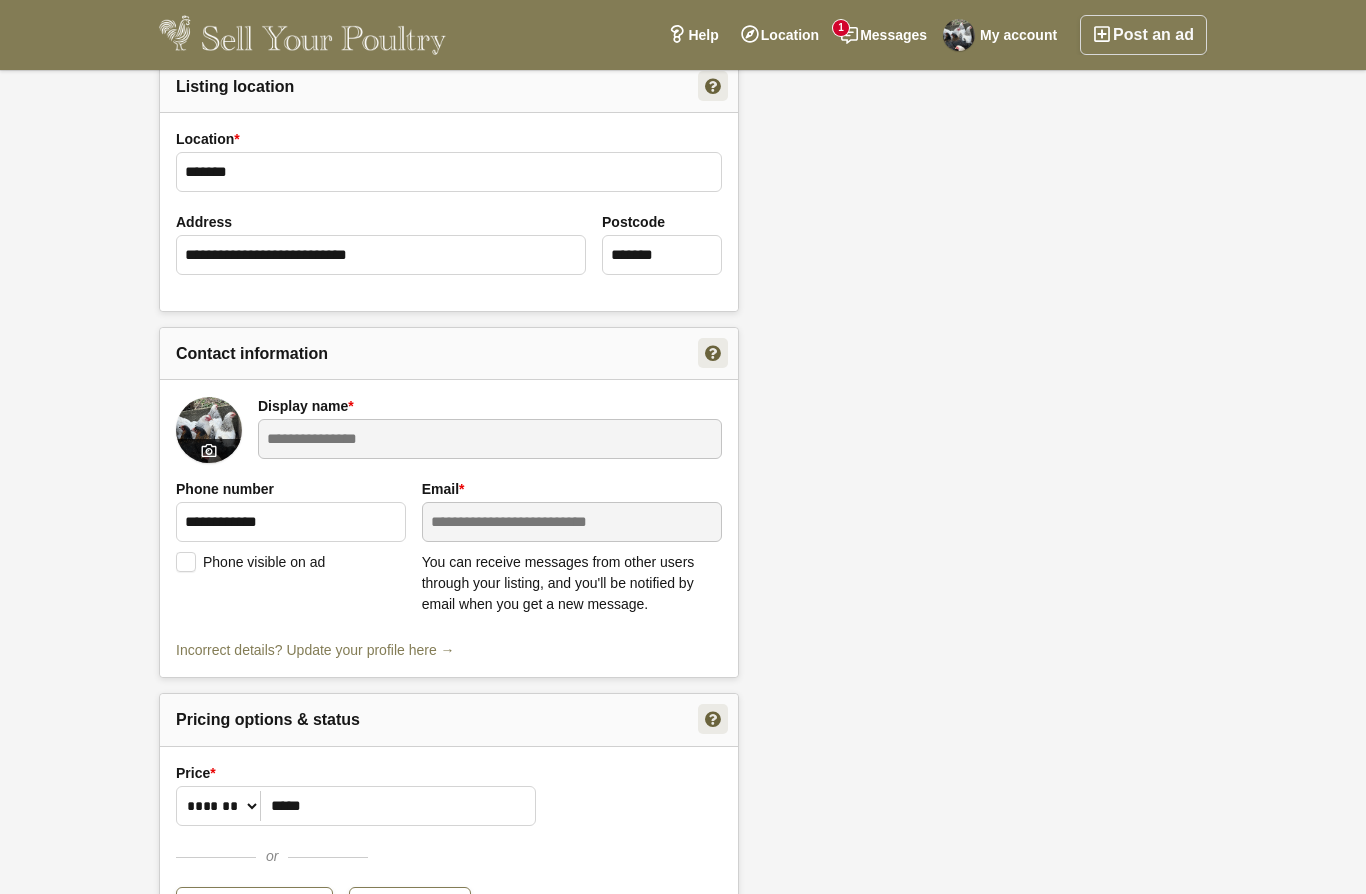 scroll, scrollTop: 959, scrollLeft: 0, axis: vertical 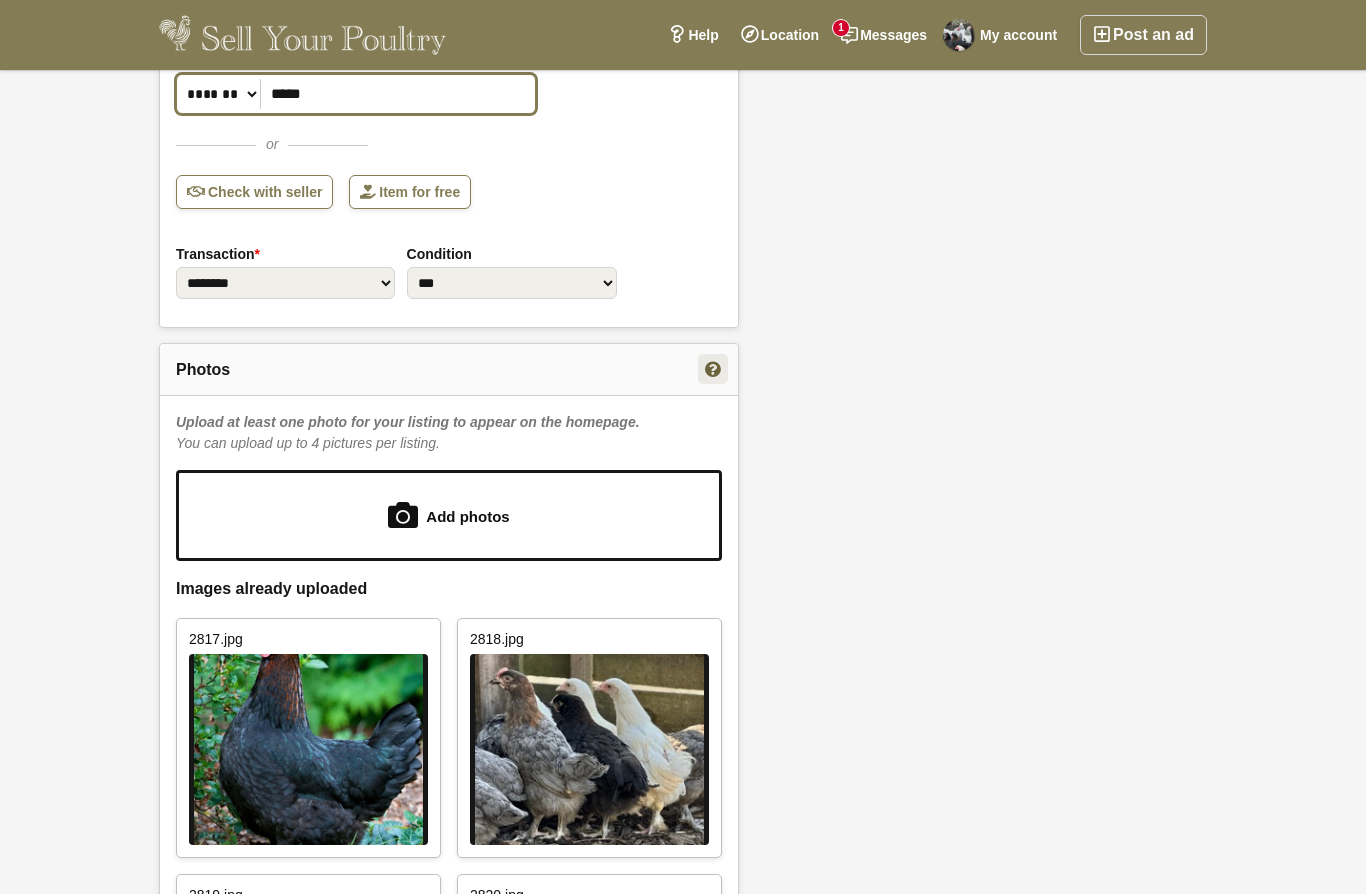 click on "*****" at bounding box center (356, 94) 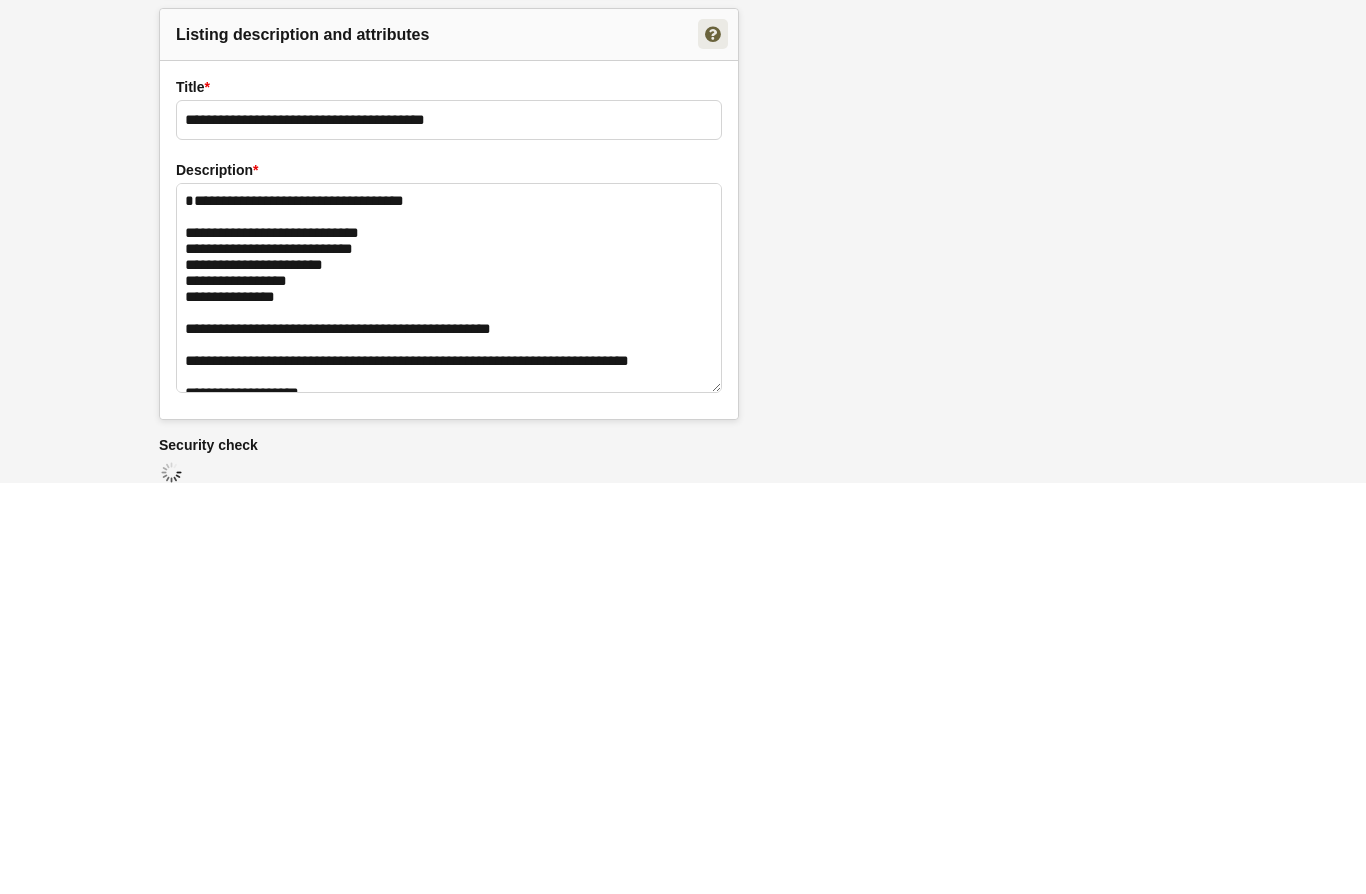 scroll, scrollTop: 1895, scrollLeft: 0, axis: vertical 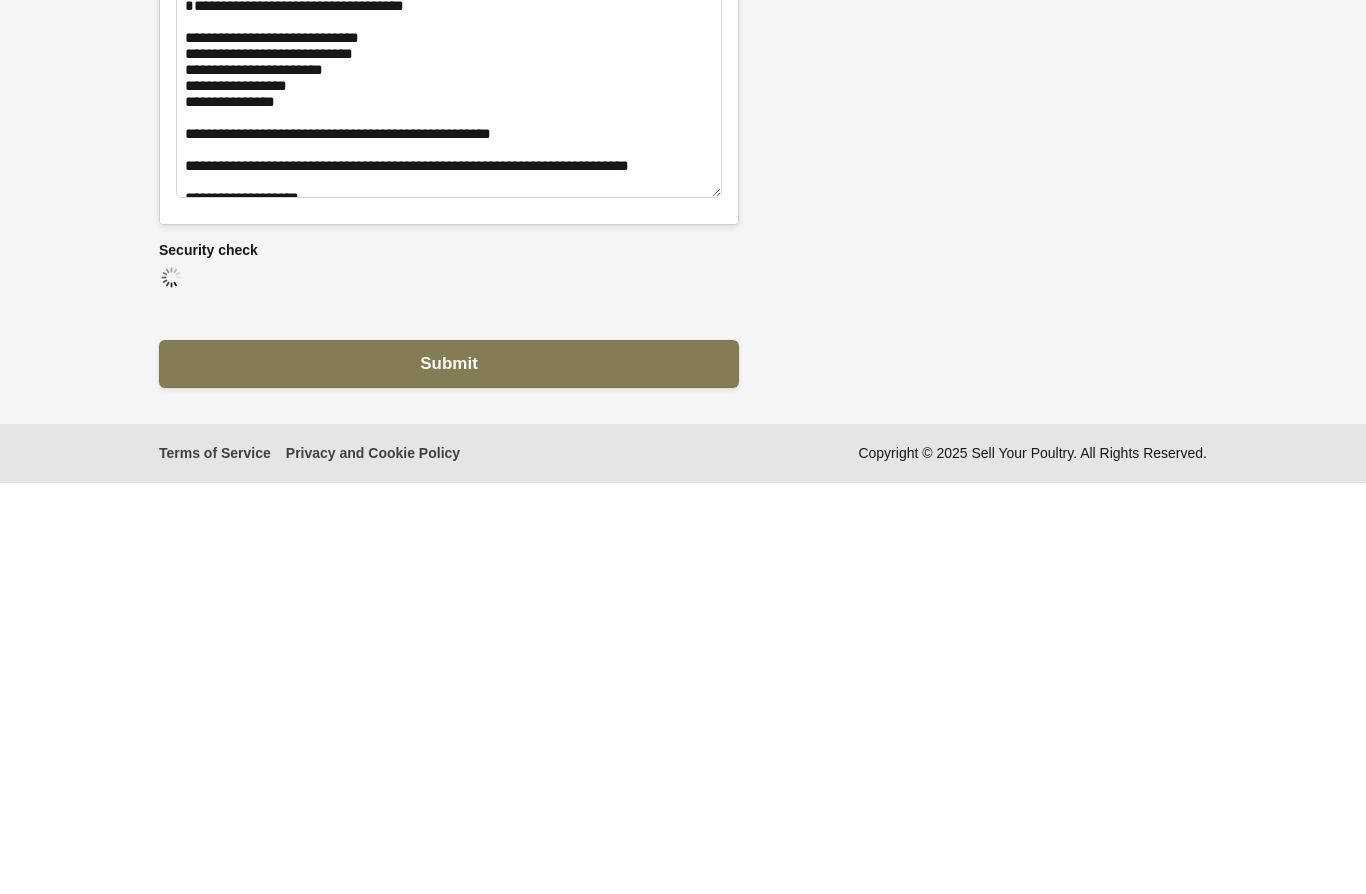 type on "**" 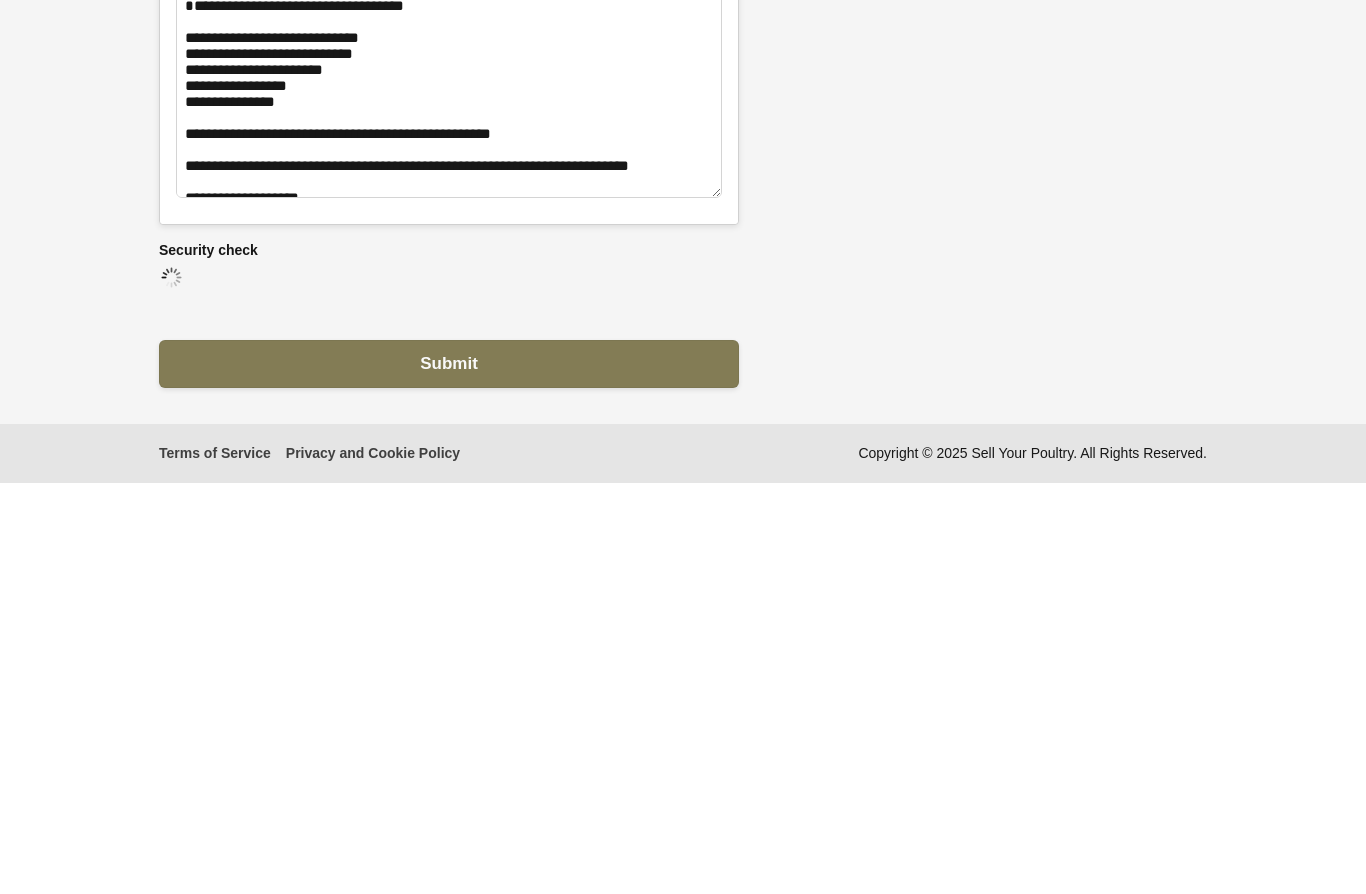 click on "Submit" at bounding box center [449, 774] 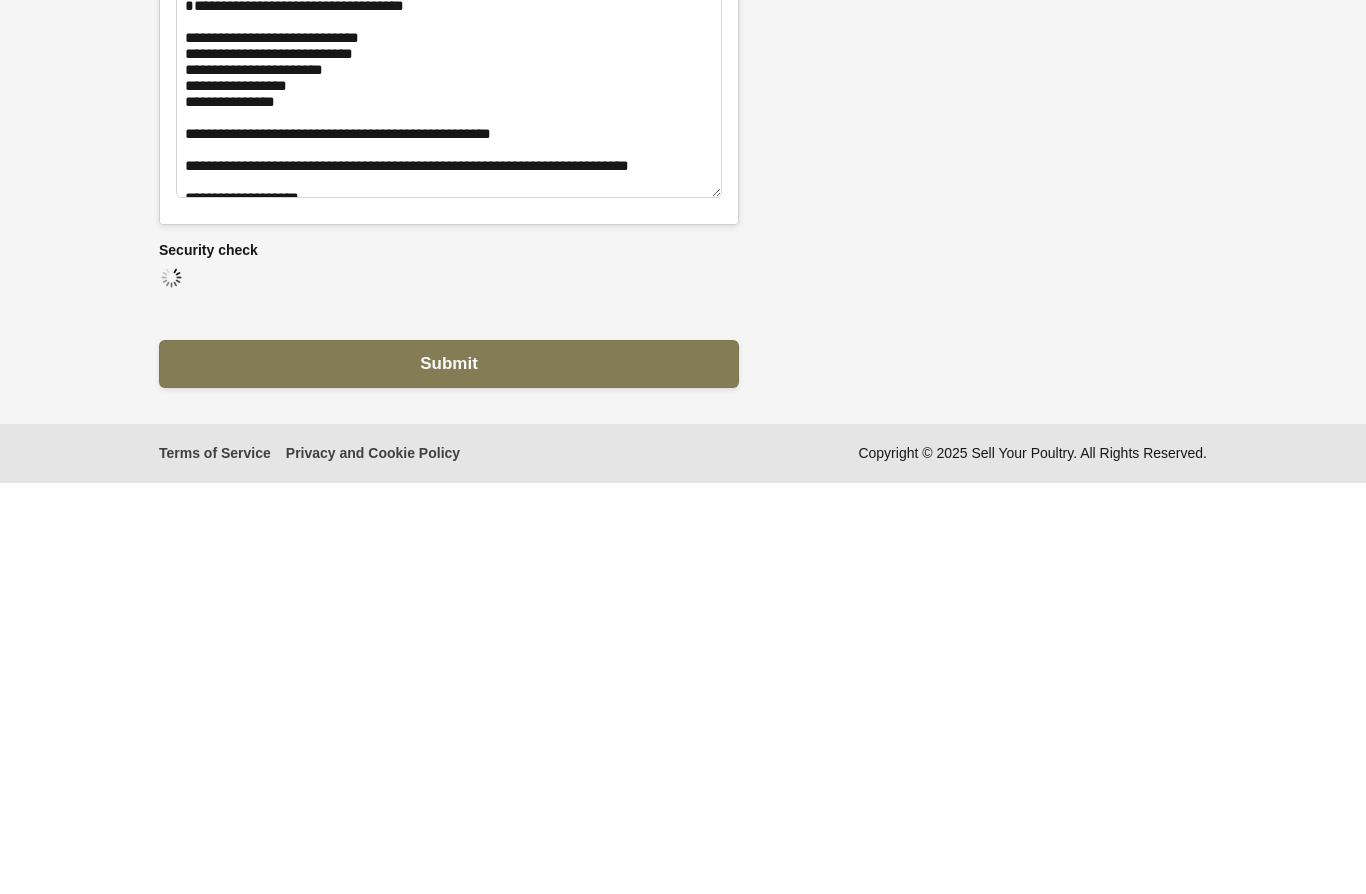 scroll, scrollTop: 1808, scrollLeft: 0, axis: vertical 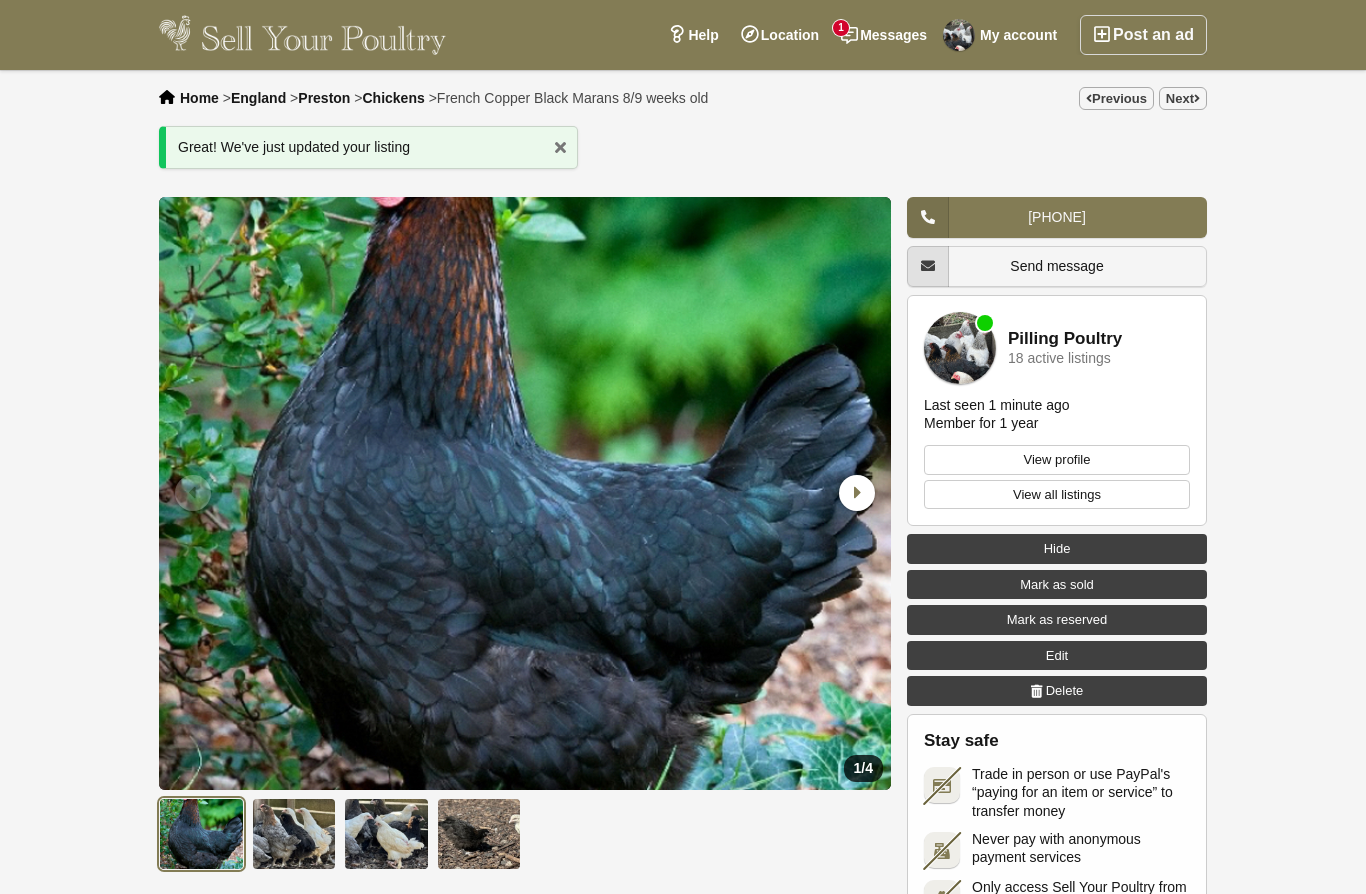 click on "My account" at bounding box center [1003, 35] 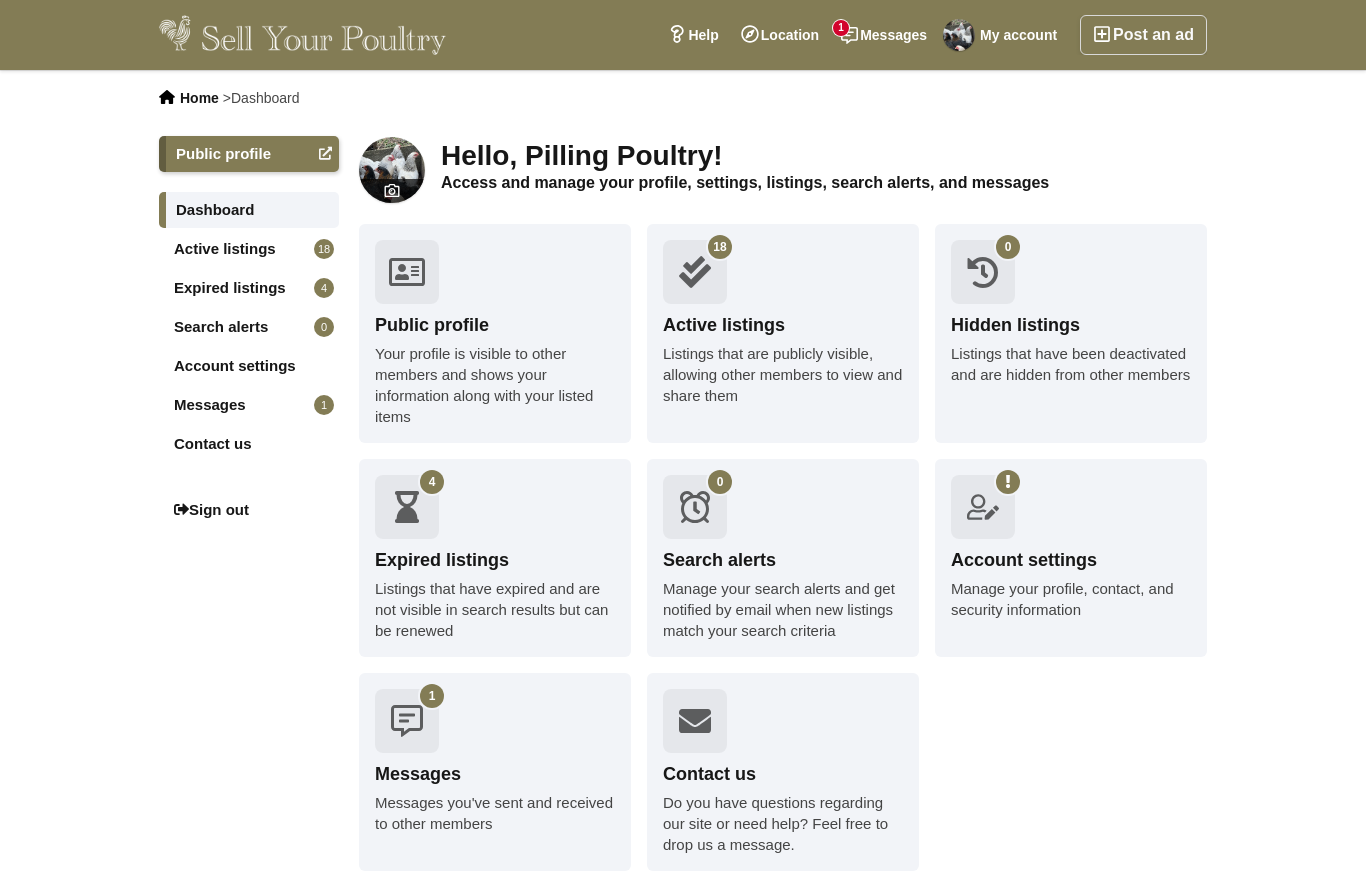 scroll, scrollTop: 0, scrollLeft: 0, axis: both 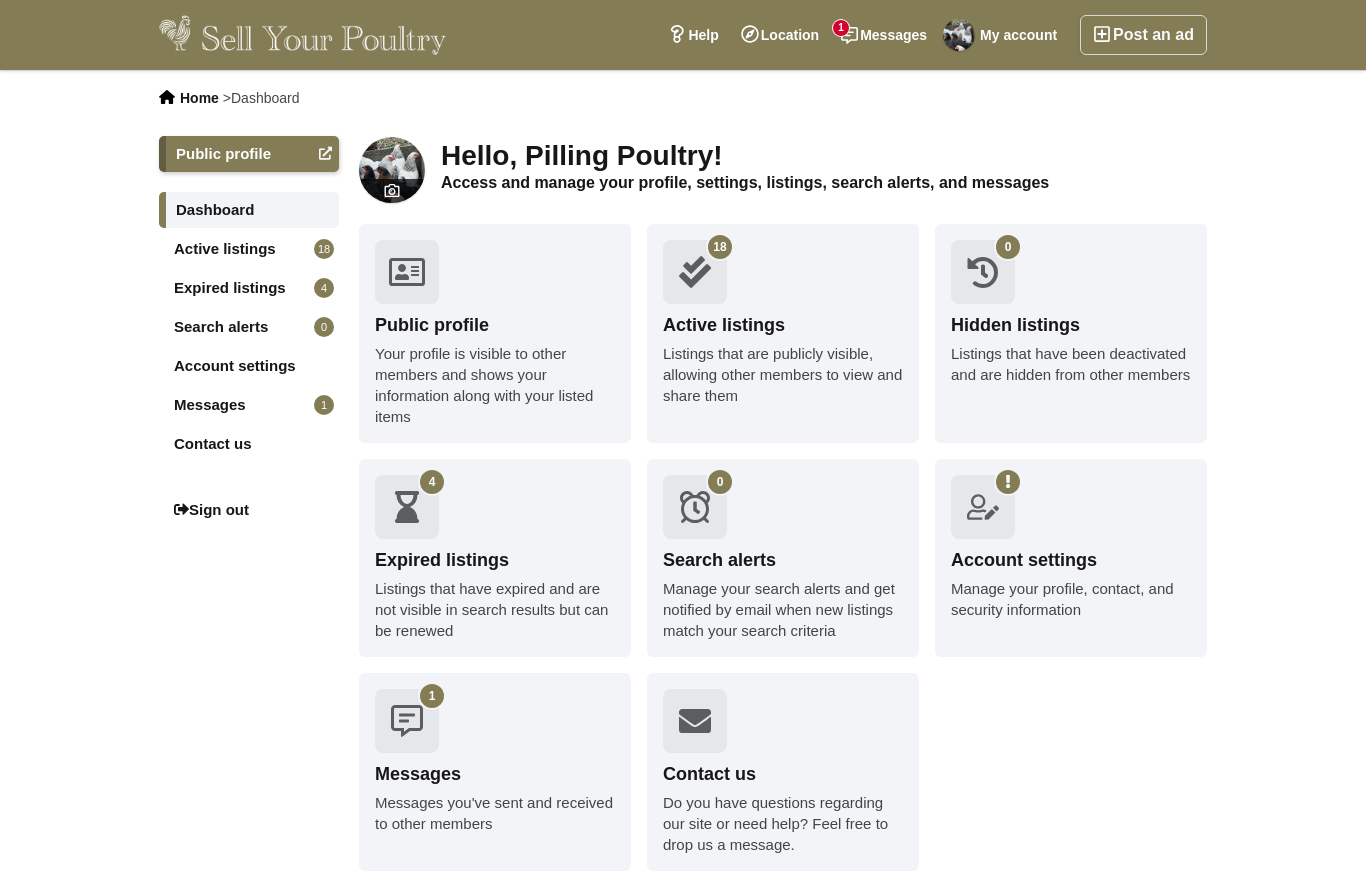 click on "18
Active listings
Listings that are publicly visible, allowing other members to view and share them" at bounding box center [783, 333] 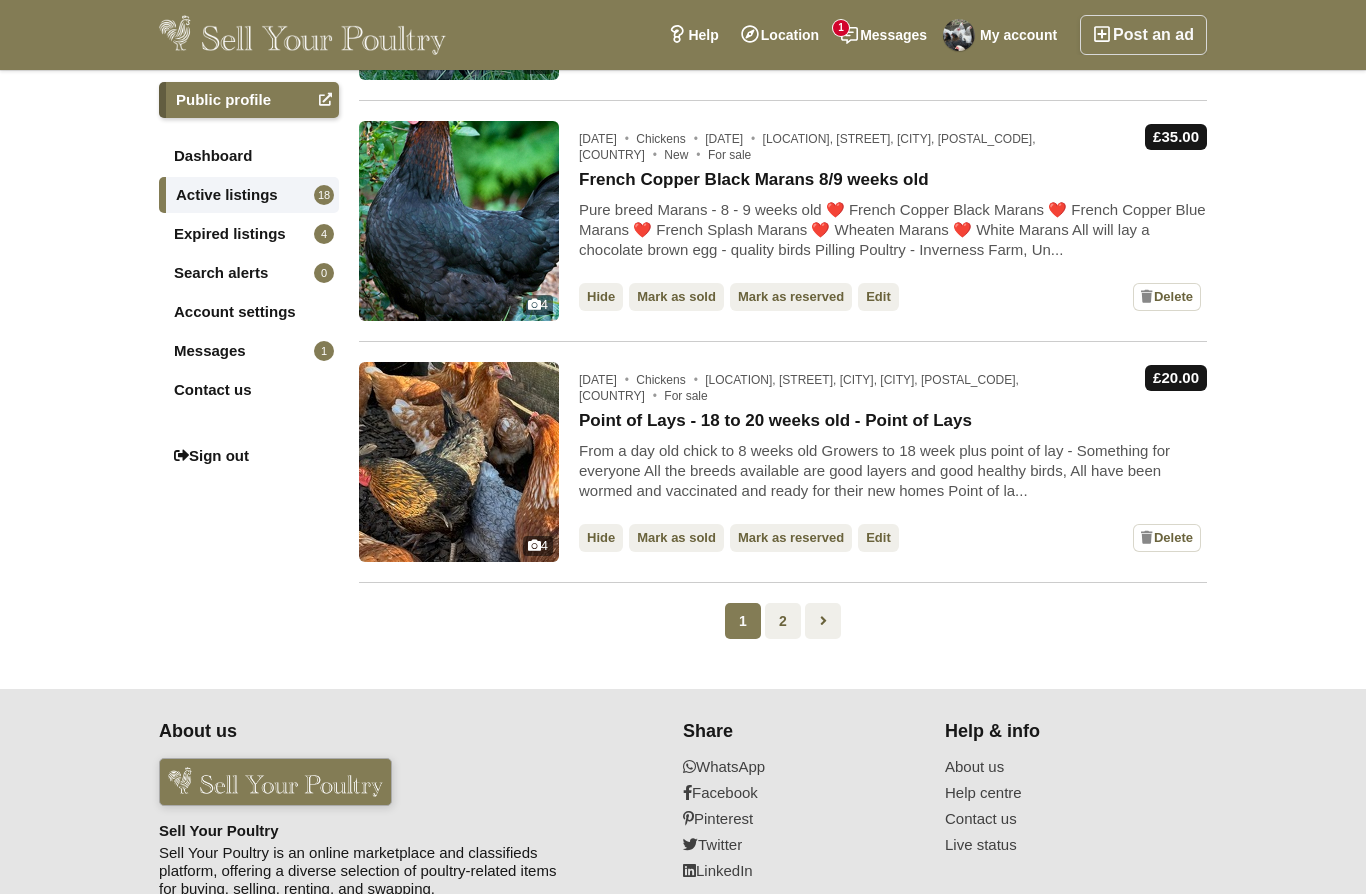scroll, scrollTop: 2055, scrollLeft: 0, axis: vertical 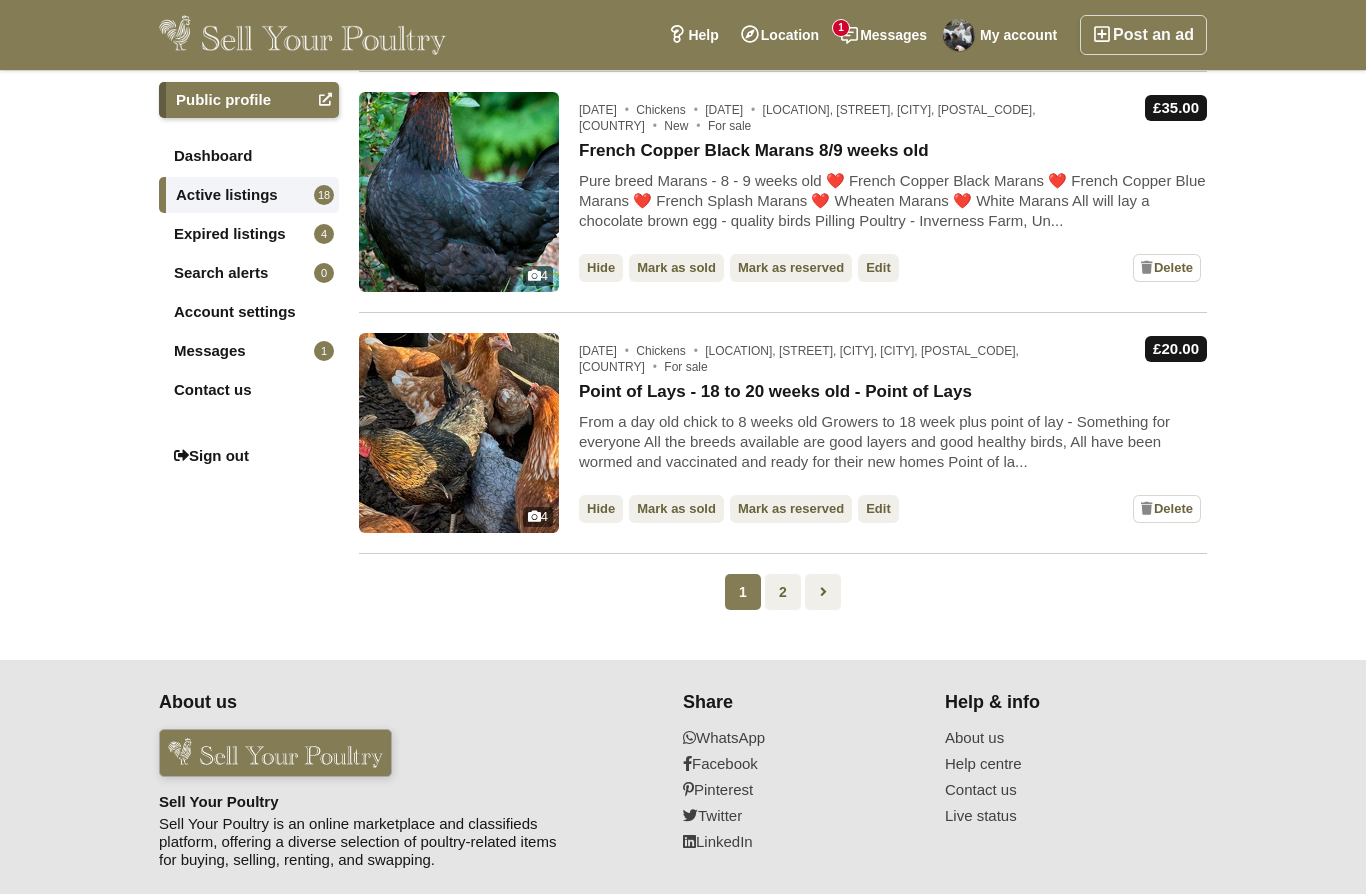 click at bounding box center [823, 592] 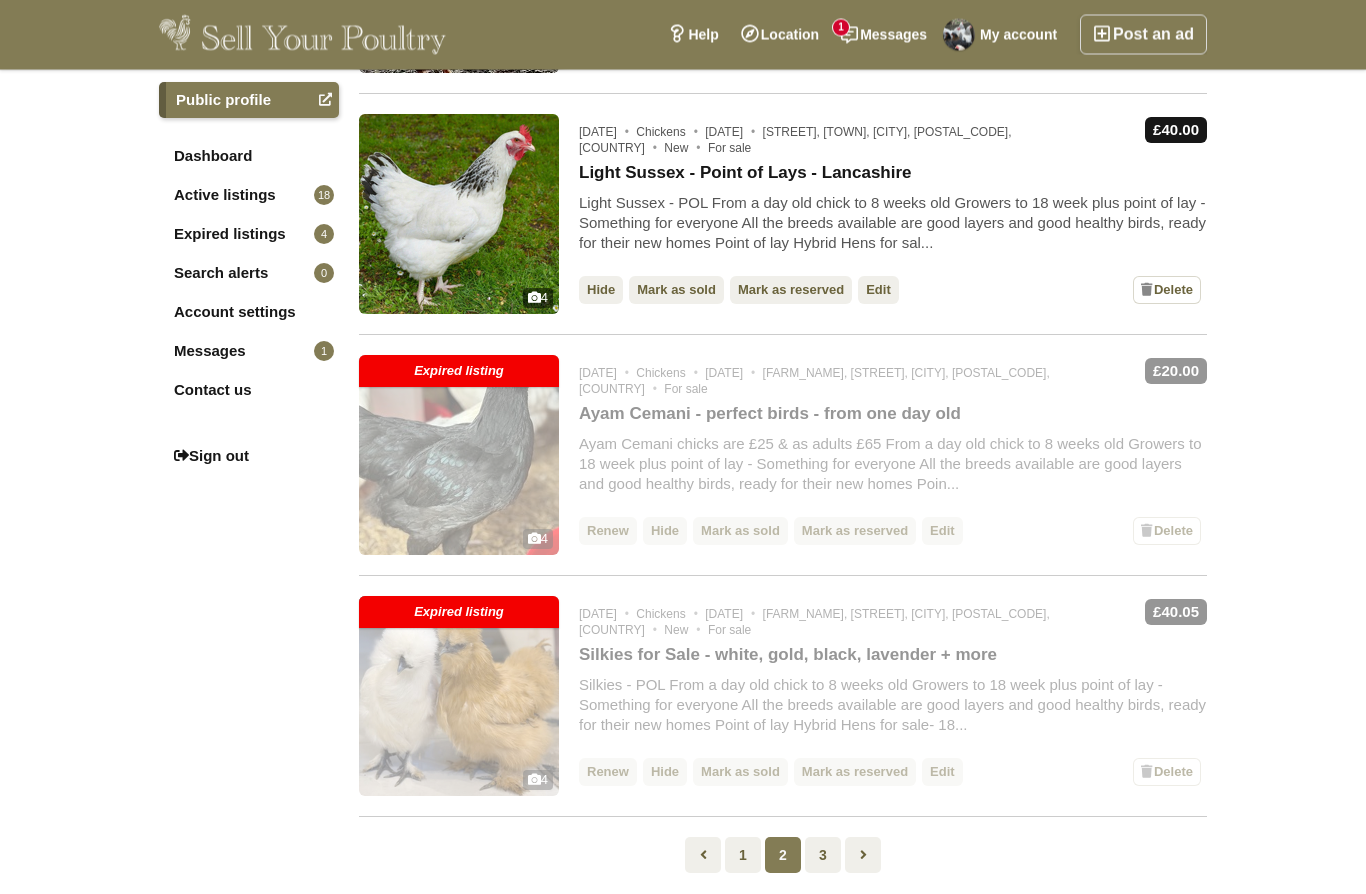 scroll, scrollTop: 1792, scrollLeft: 0, axis: vertical 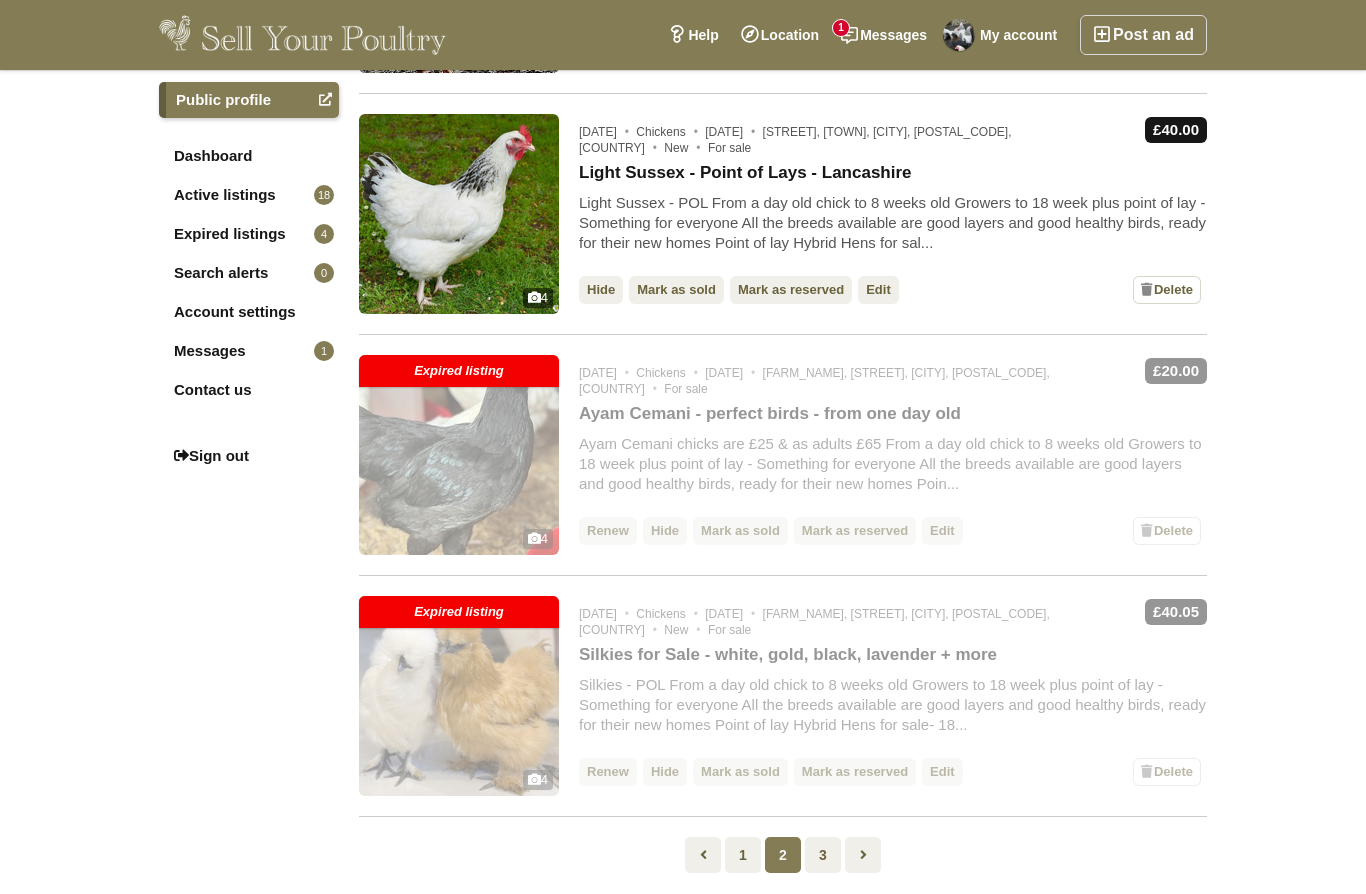 click on "3" at bounding box center [823, 855] 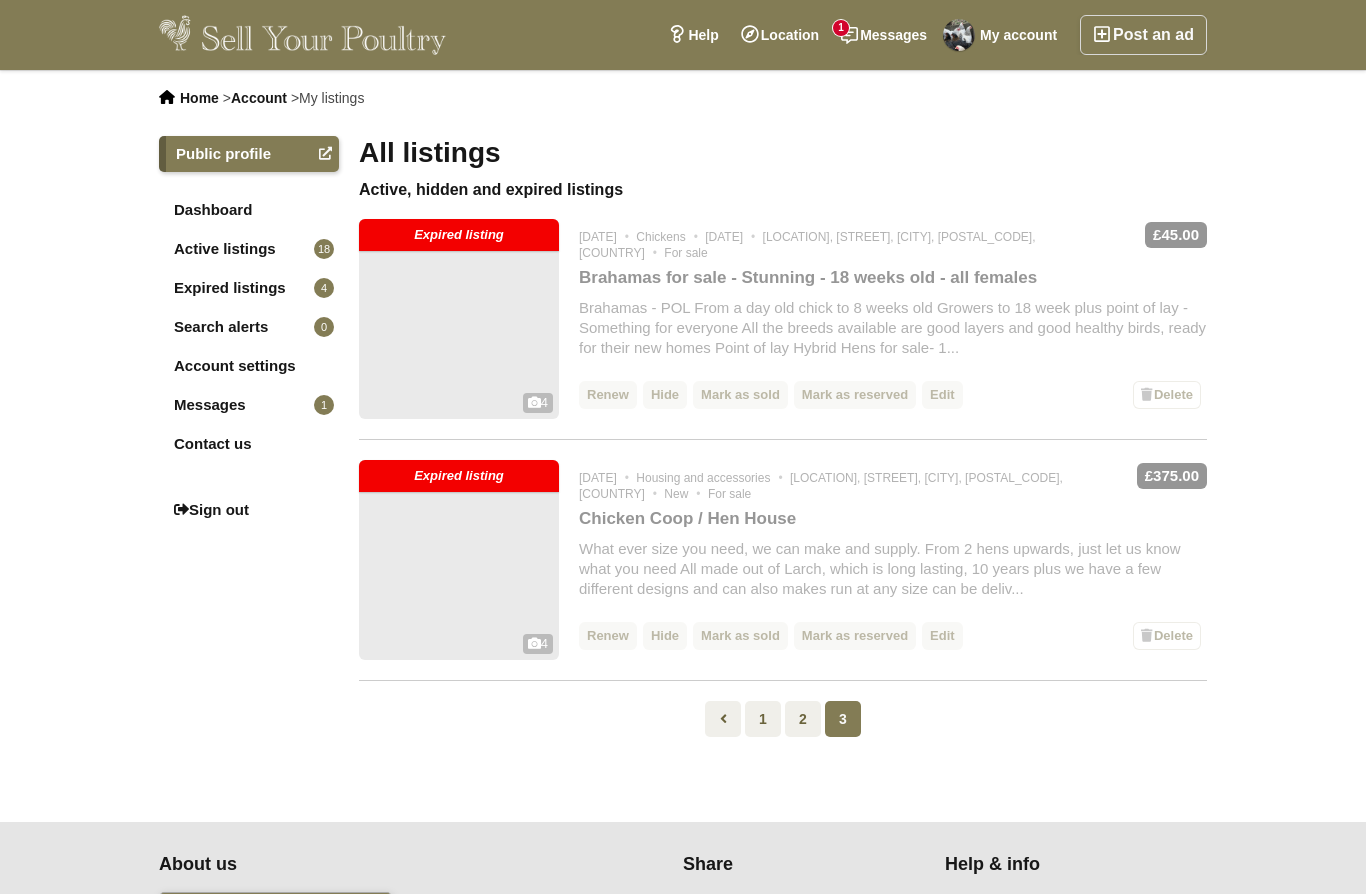 scroll, scrollTop: 0, scrollLeft: 0, axis: both 